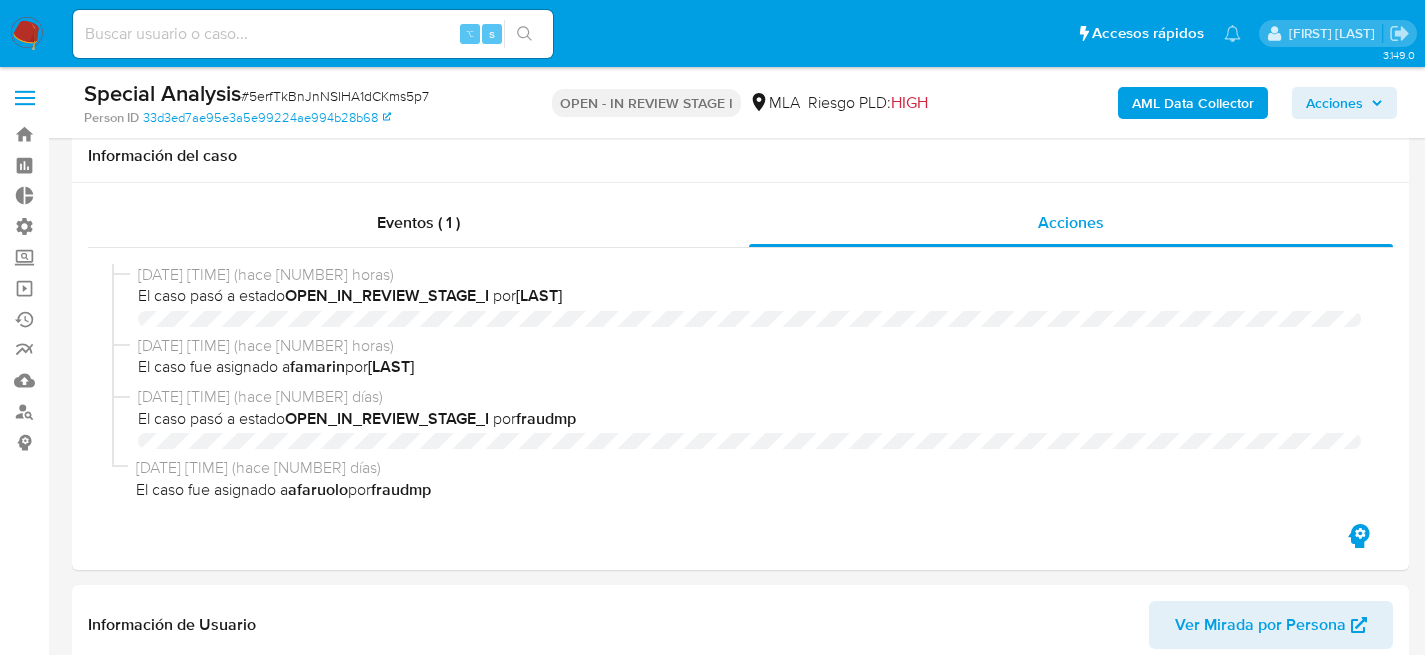 select on "10" 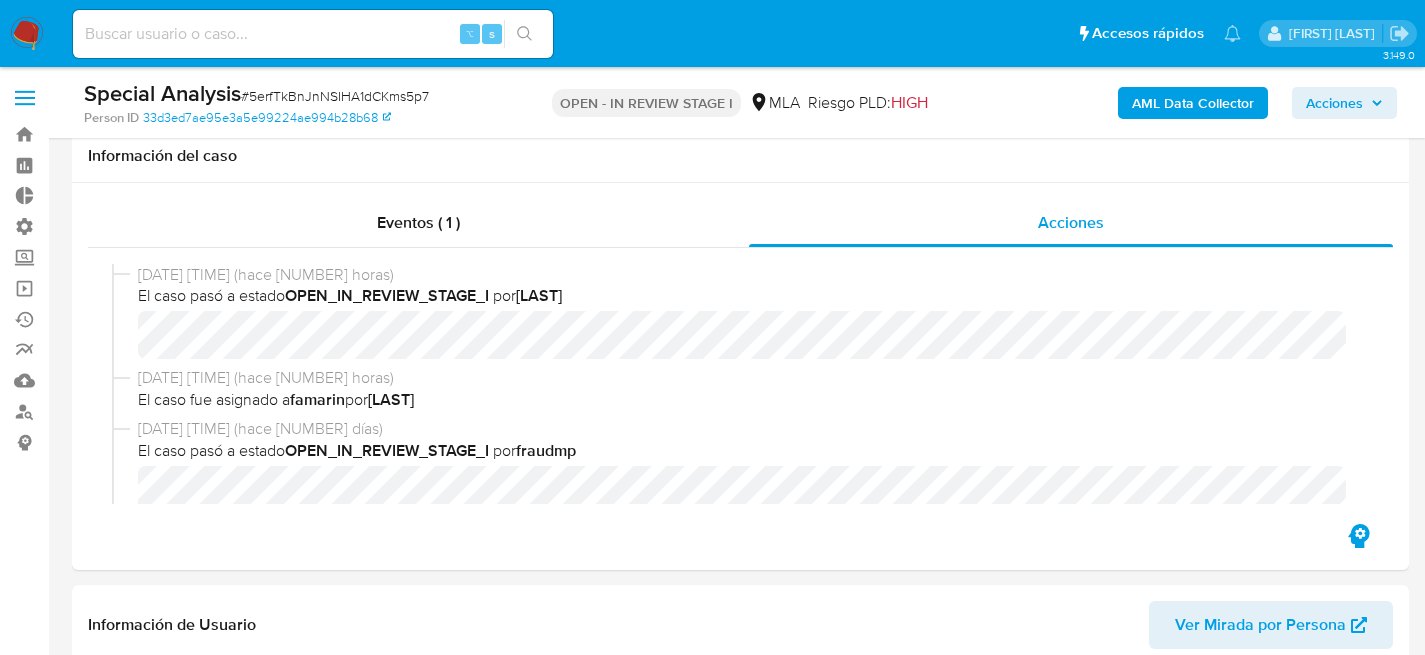 scroll, scrollTop: 439, scrollLeft: 0, axis: vertical 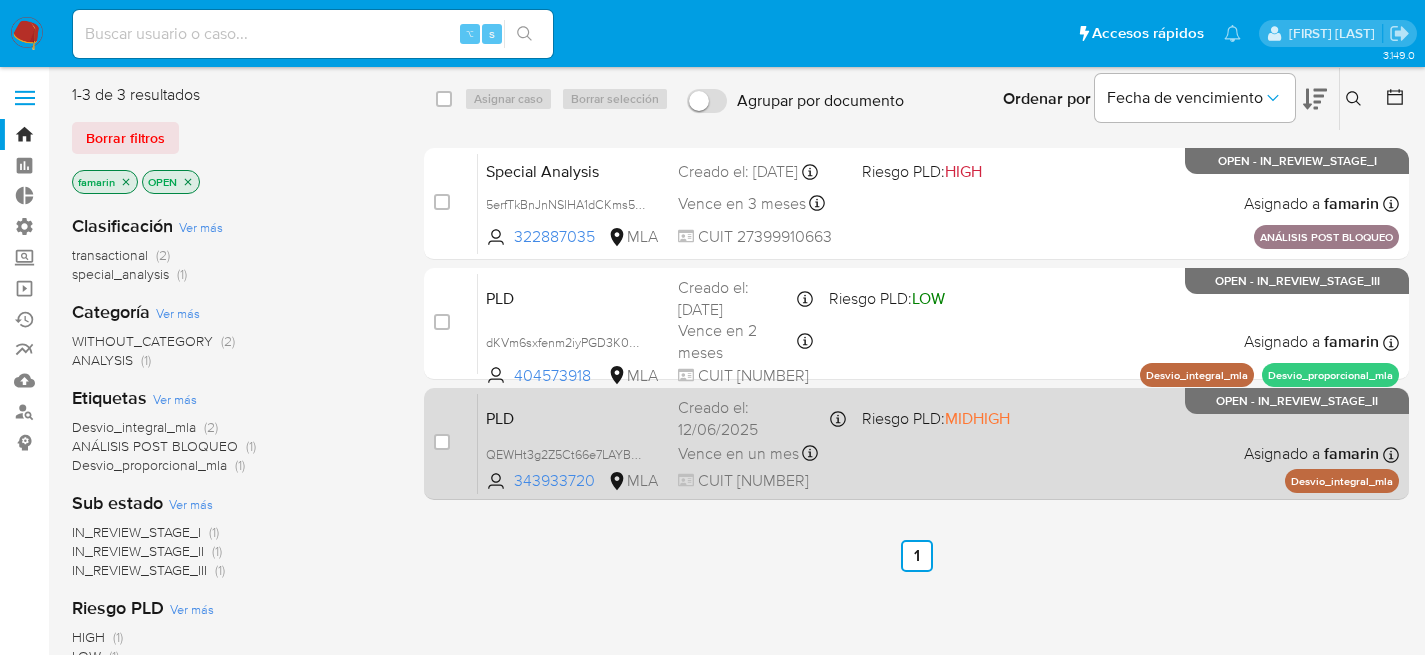 click on "Creado el: 12/06/2025   Creado el: 12/06/2025 03:07:09" at bounding box center (762, 418) 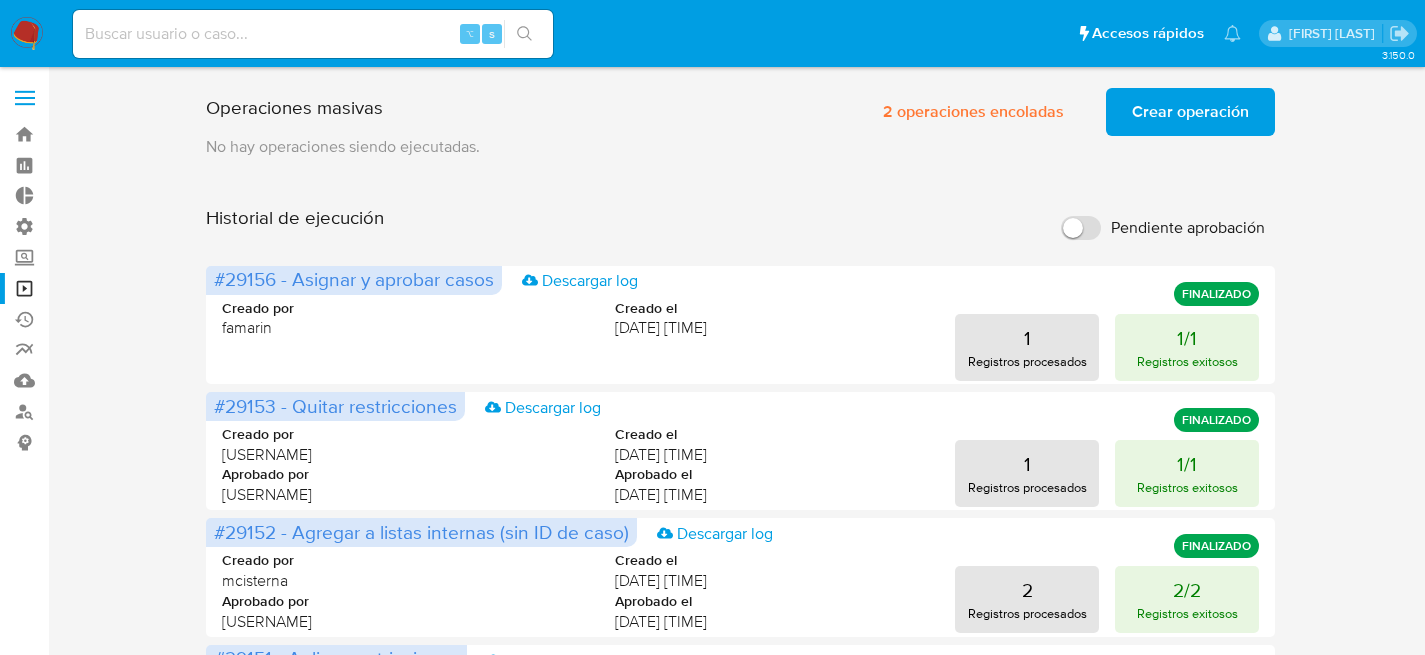 scroll, scrollTop: 0, scrollLeft: 0, axis: both 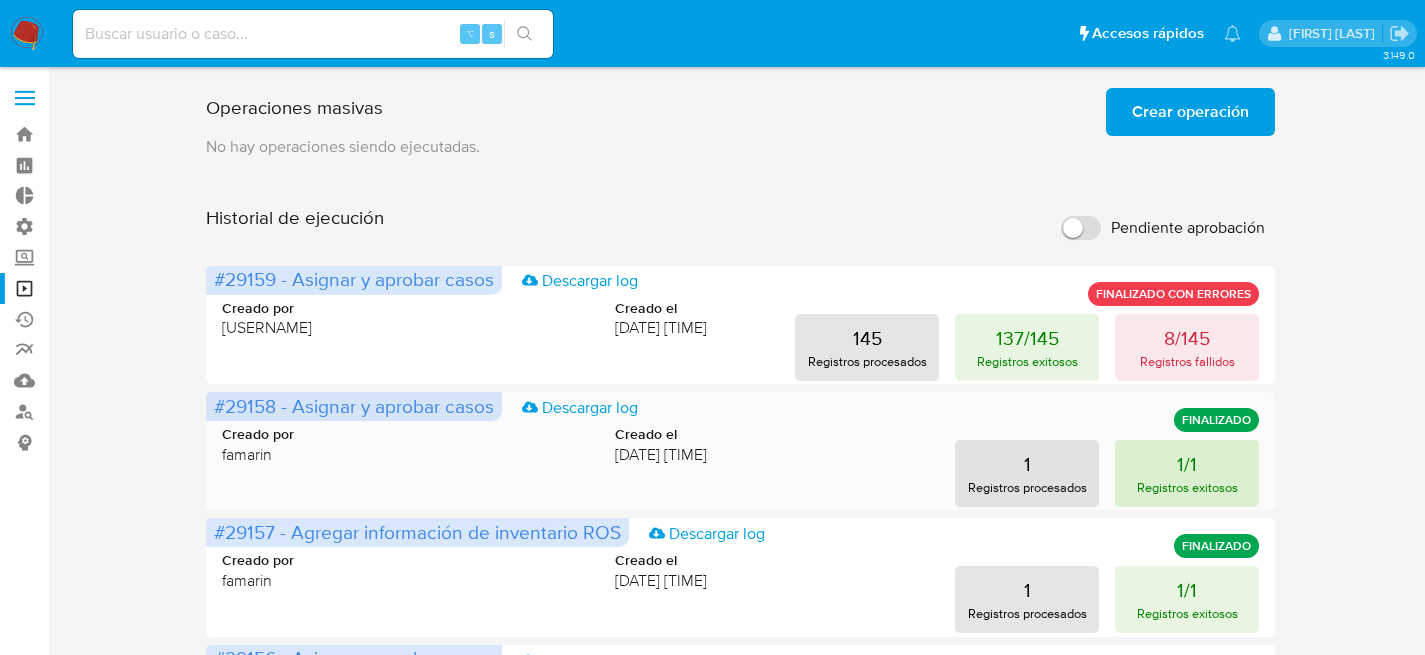 click on "1/1" at bounding box center [1187, 464] 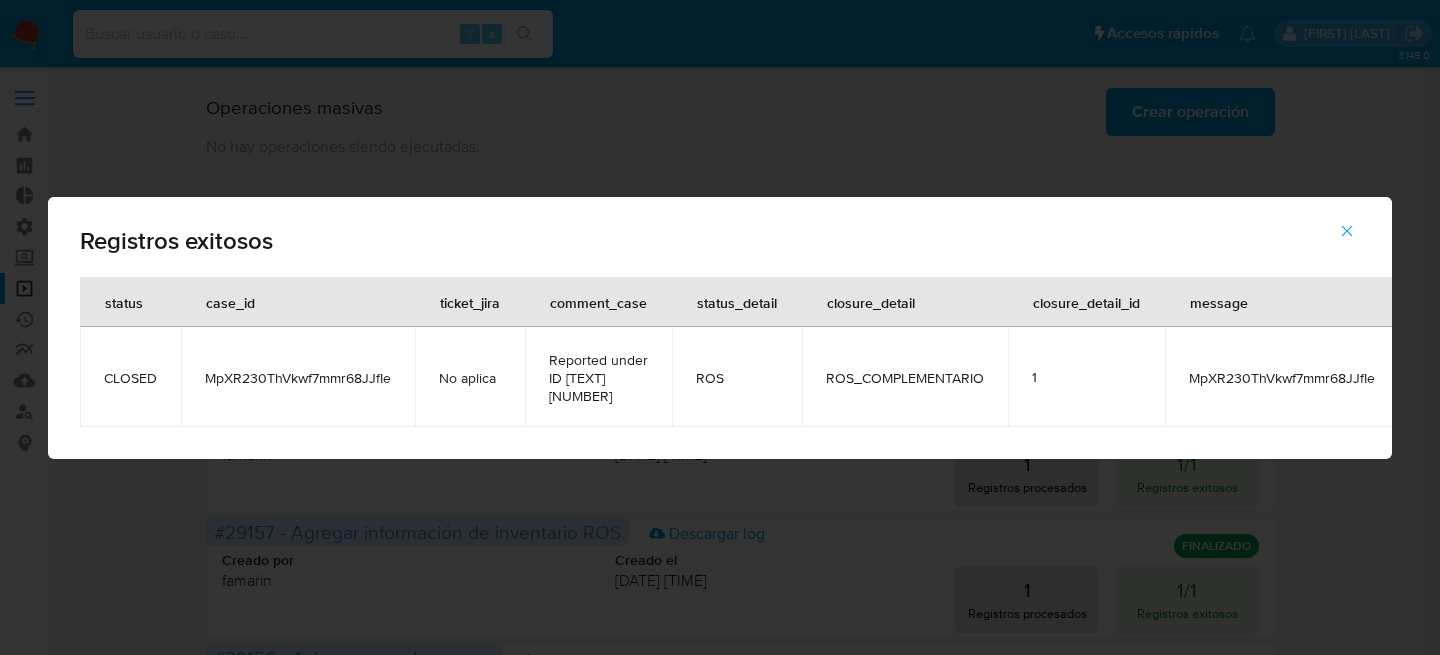 click on "MpXR230ThVkwf7mmr68JJfIe" at bounding box center (298, 378) 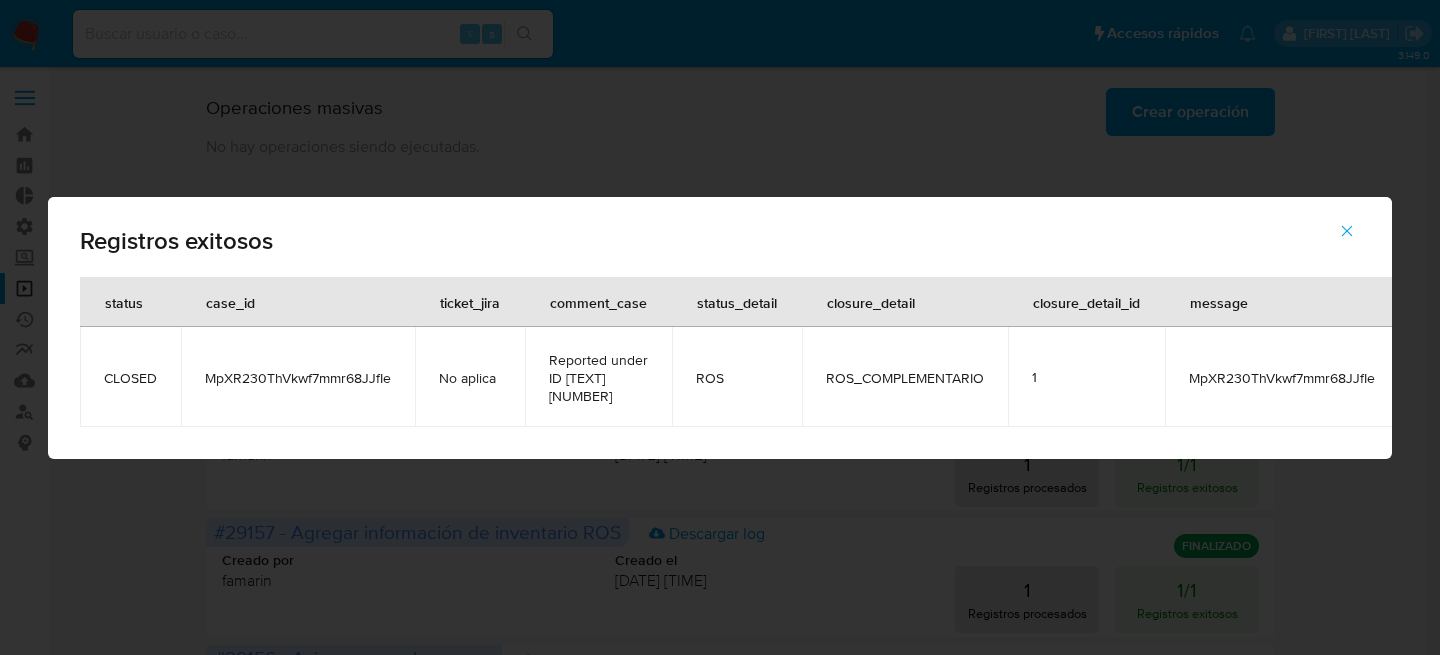 click on "Successful records status case_id ticket_jira comment_case status_detail closure_detail closure_detail_id message CLOSED MpXR230ThVkwf7mmr68JJfIe No applicable Reported under ID ROS COMPLEMENTARY [NUMBER] ROS ROS_COMPLEMENTARY 1 MpXR230ThVkwf7mmr68JJfIe" at bounding box center (720, 327) 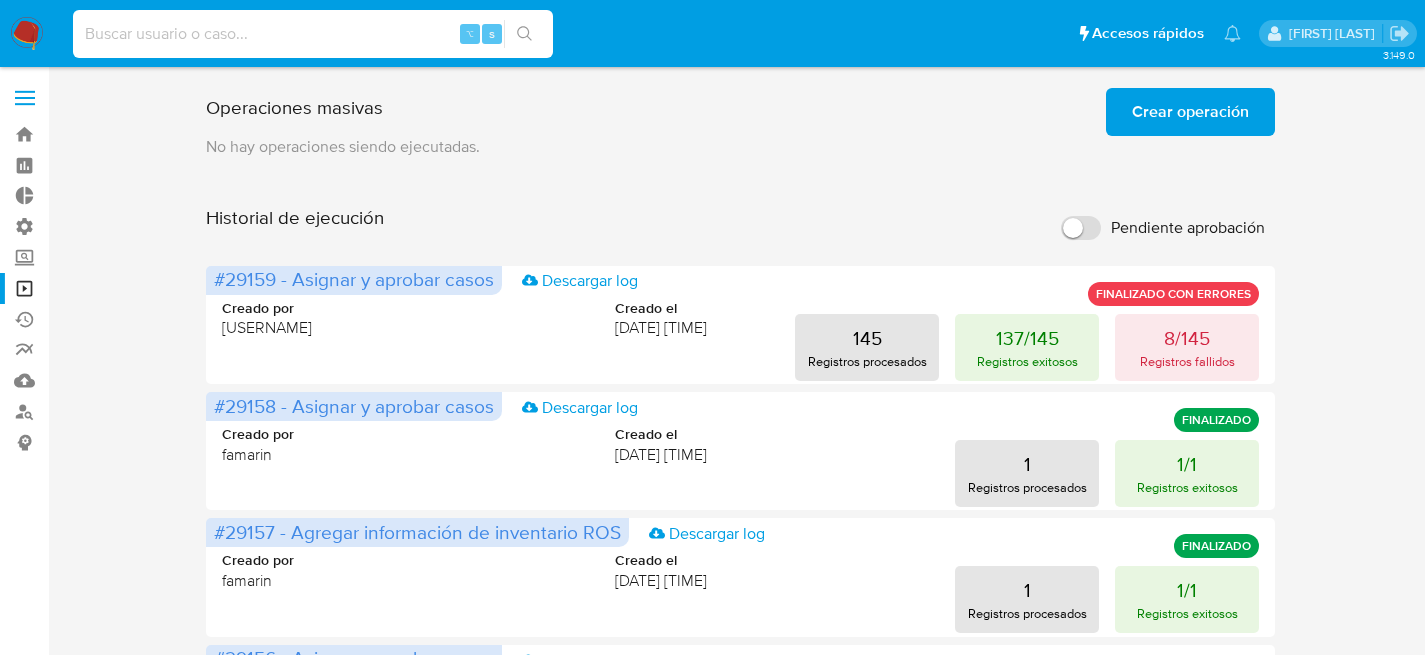 click at bounding box center (313, 34) 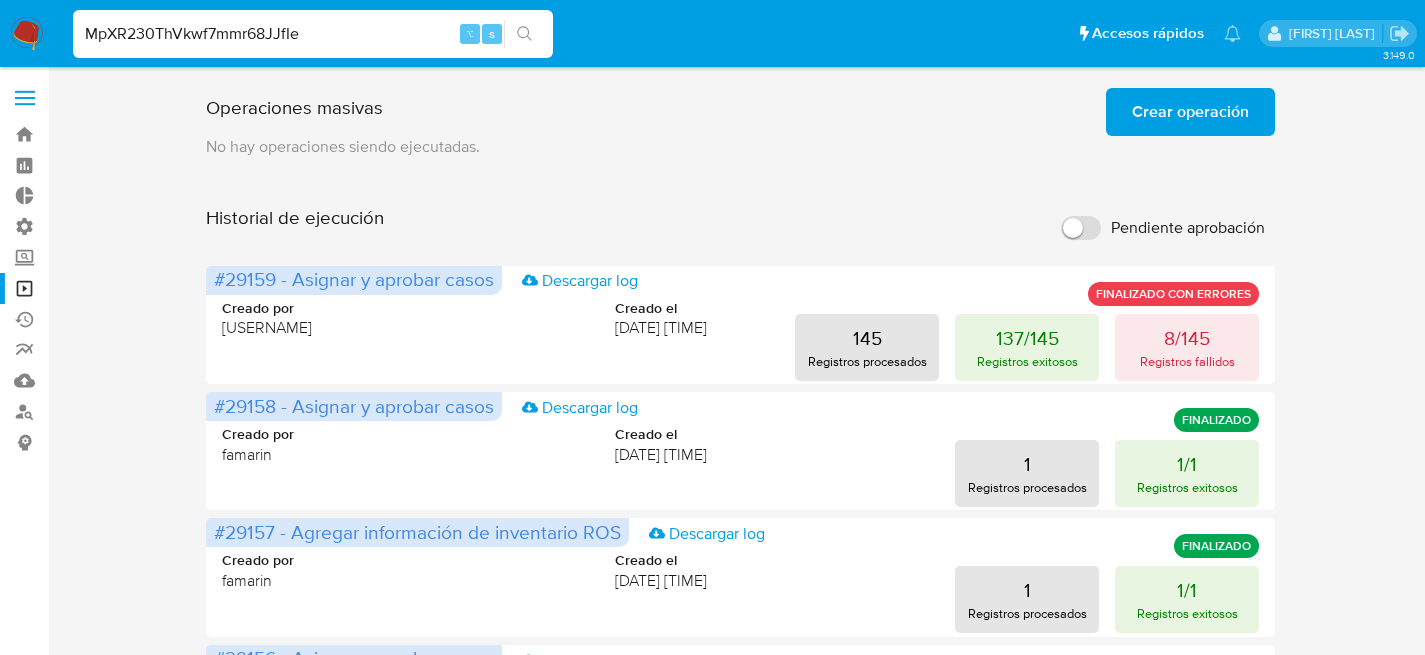 type on "MpXR230ThVkwf7mmr68JJfIe" 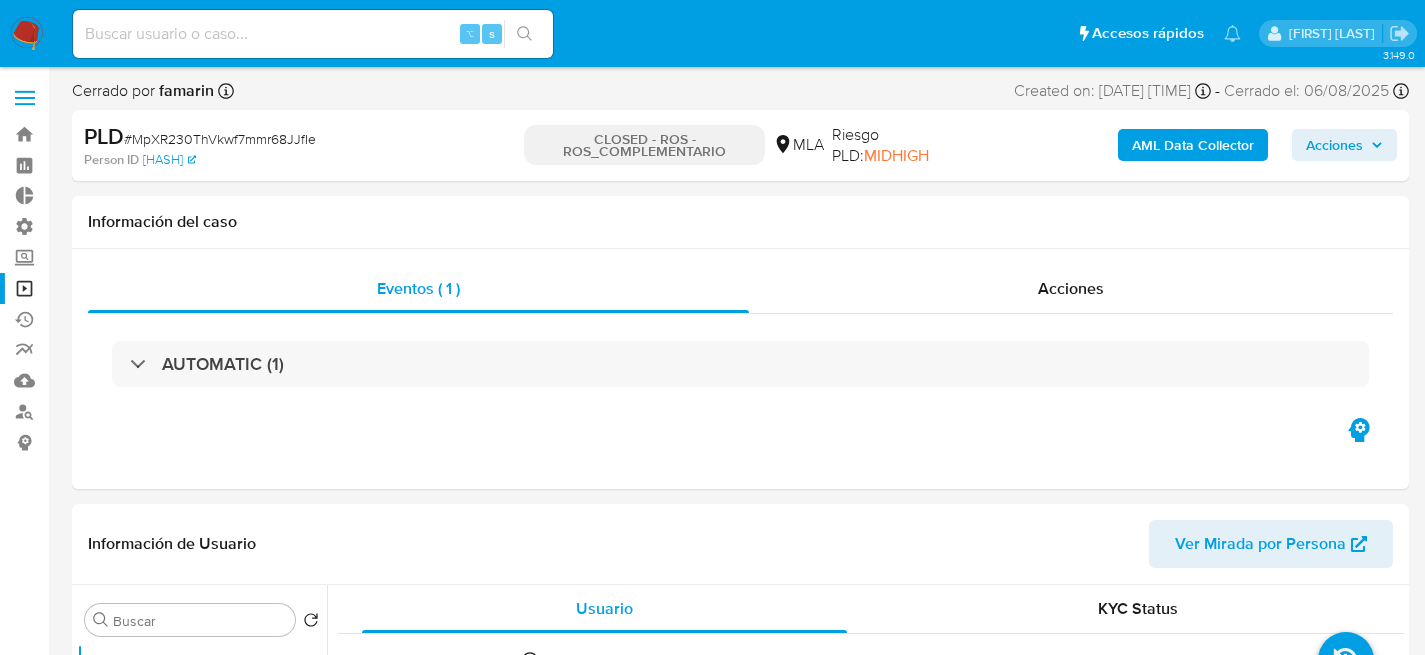 select on "10" 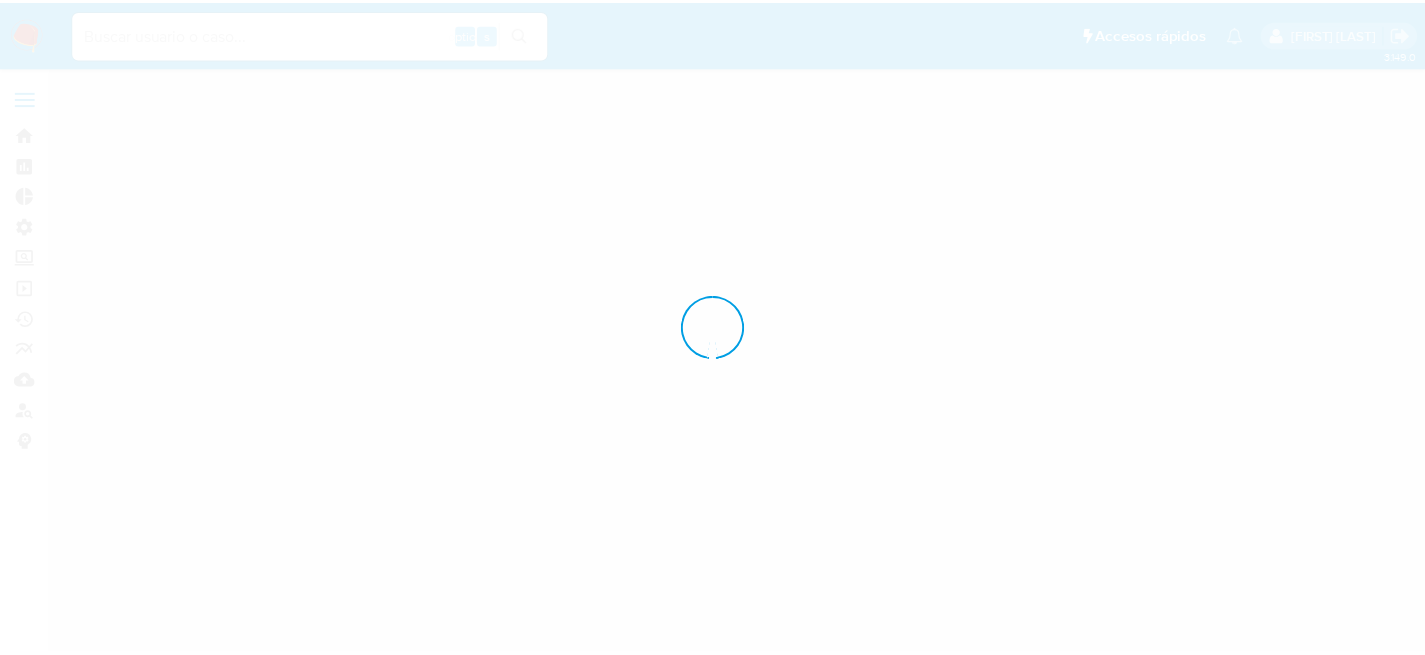scroll, scrollTop: 0, scrollLeft: 0, axis: both 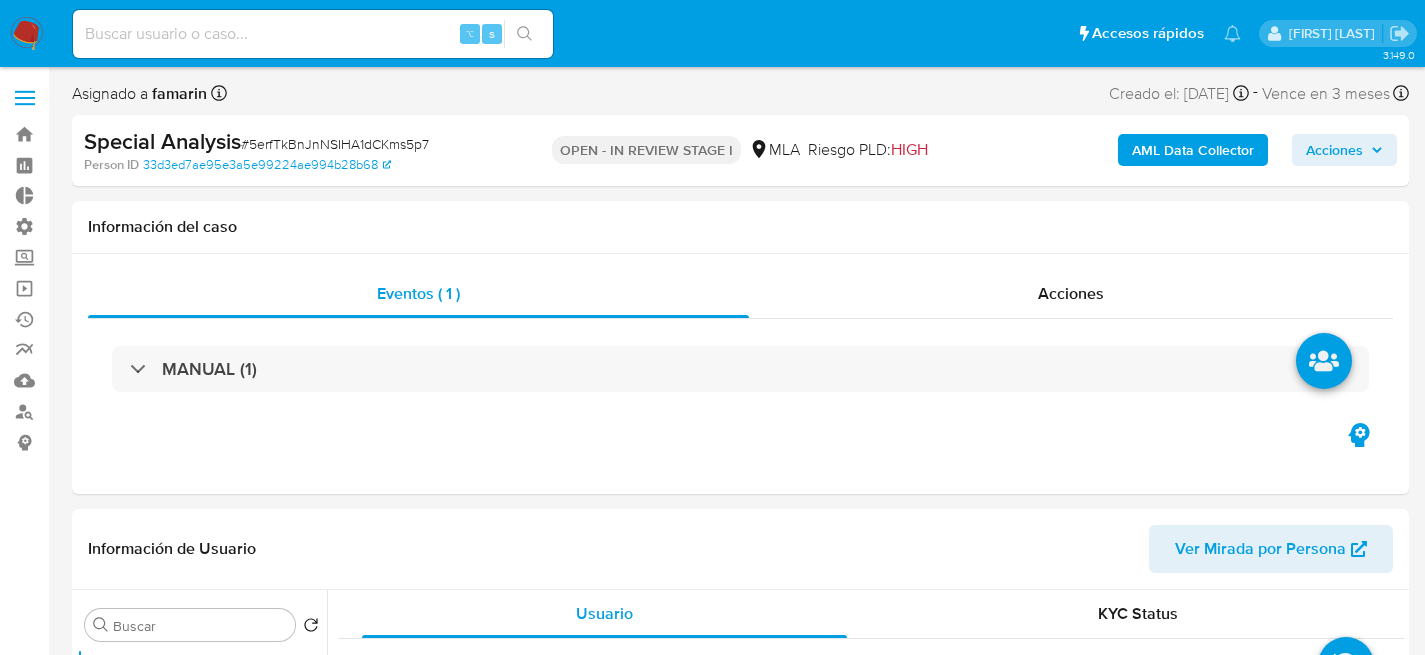select on "10" 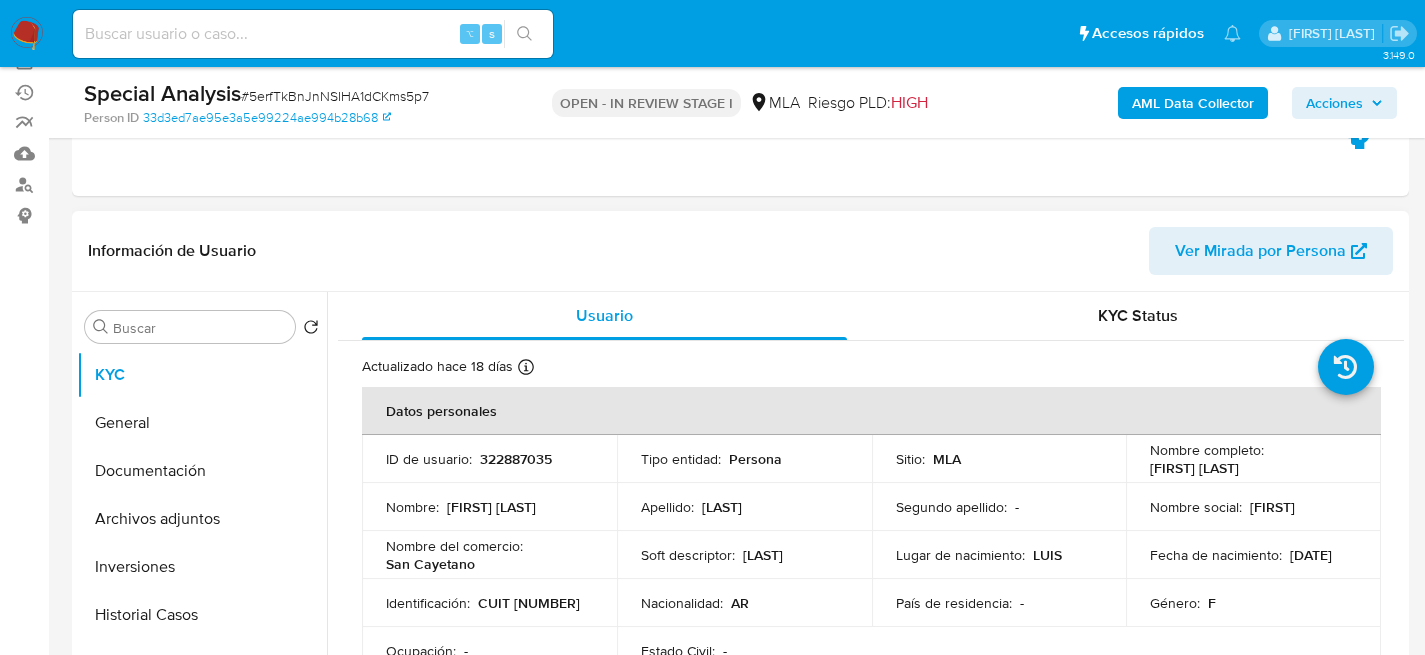 scroll, scrollTop: 338, scrollLeft: 0, axis: vertical 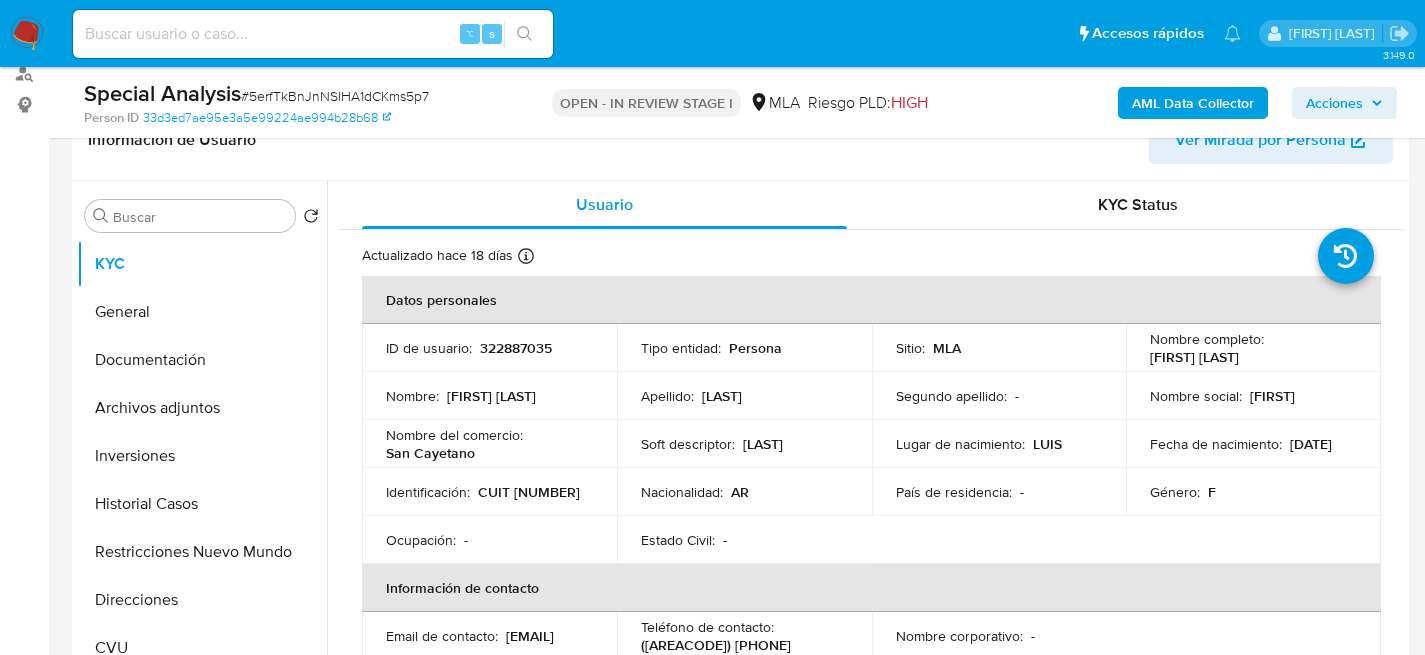 click at bounding box center [313, 34] 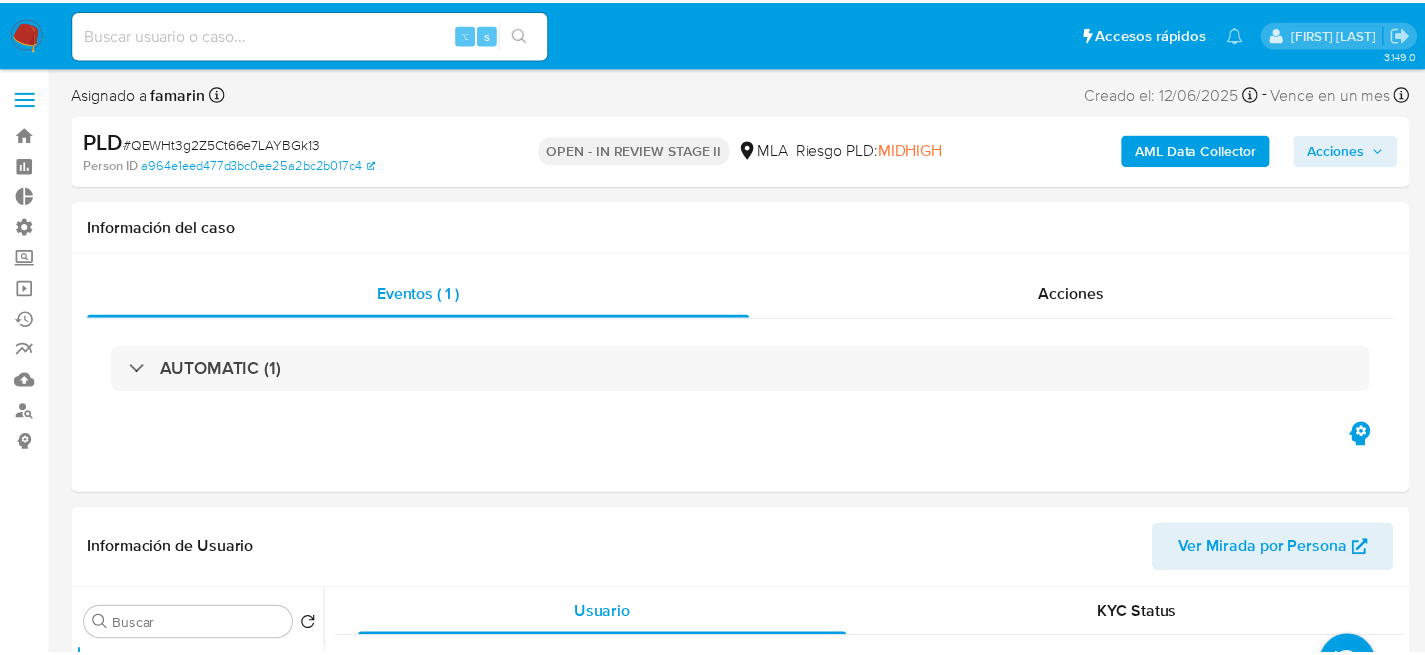 scroll, scrollTop: 0, scrollLeft: 0, axis: both 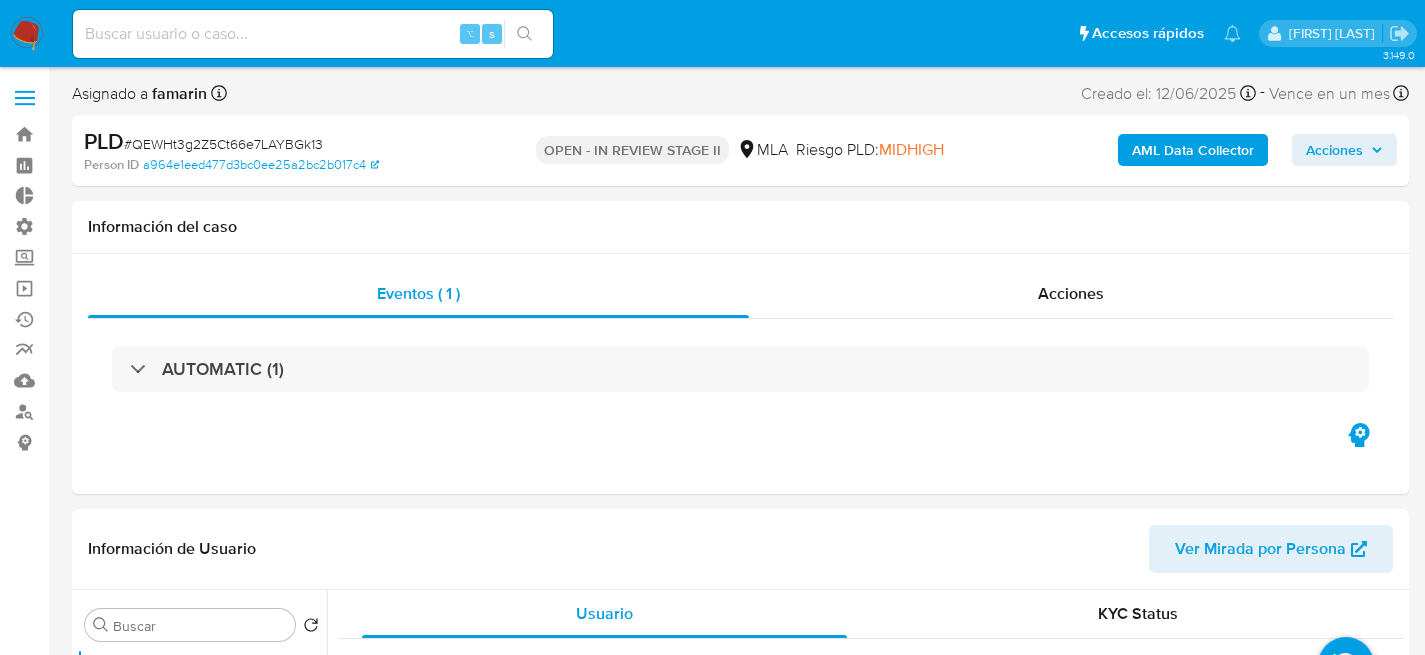 select on "10" 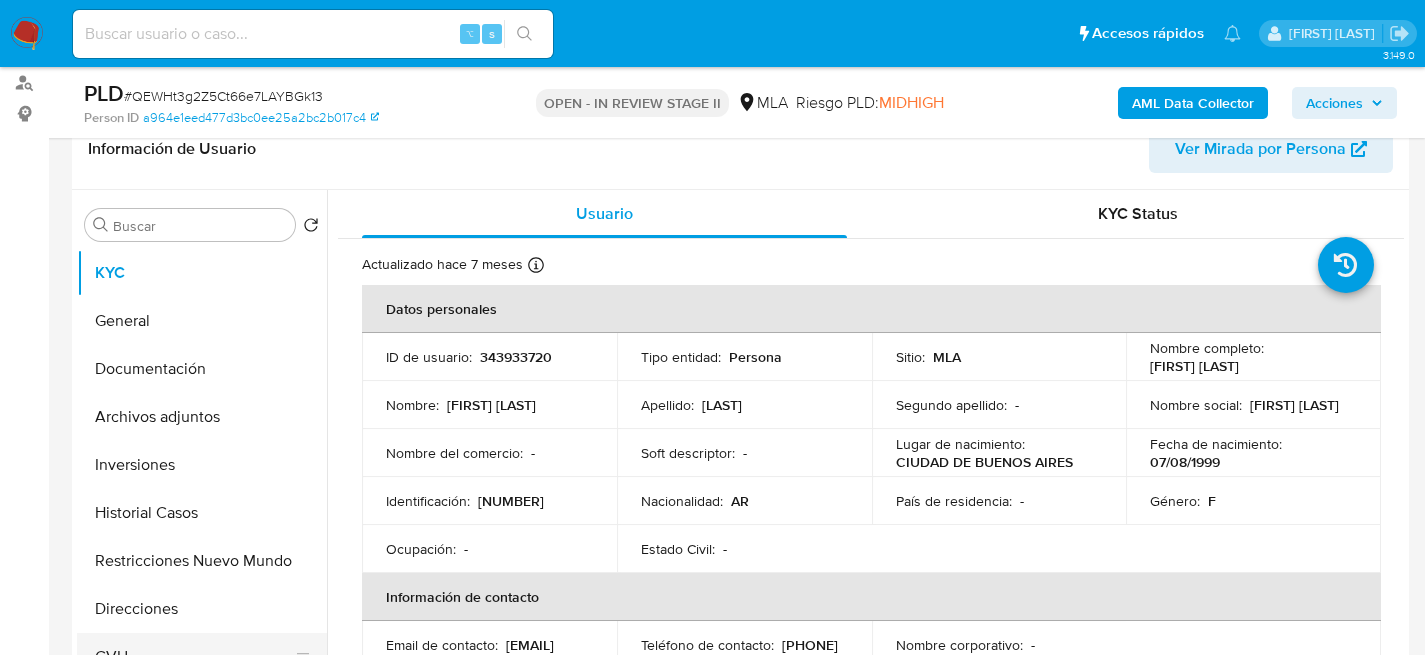 scroll, scrollTop: 377, scrollLeft: 0, axis: vertical 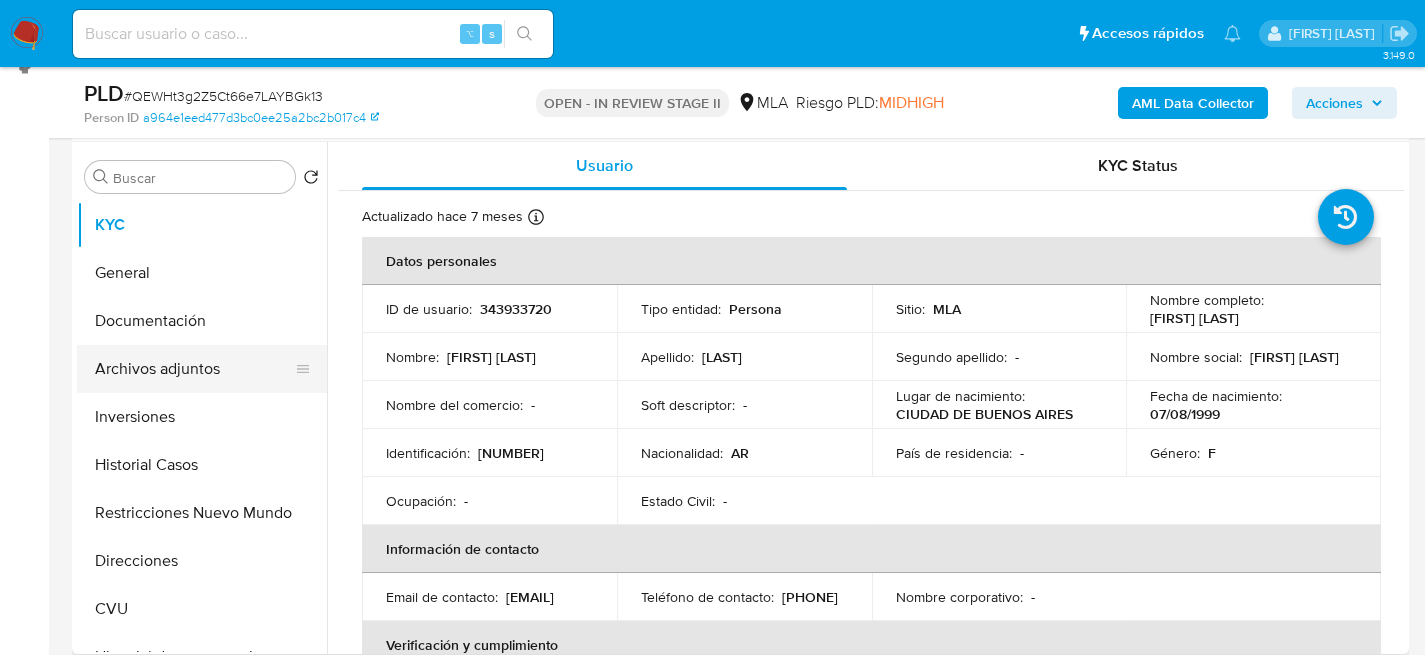 click on "Archivos adjuntos" at bounding box center (194, 369) 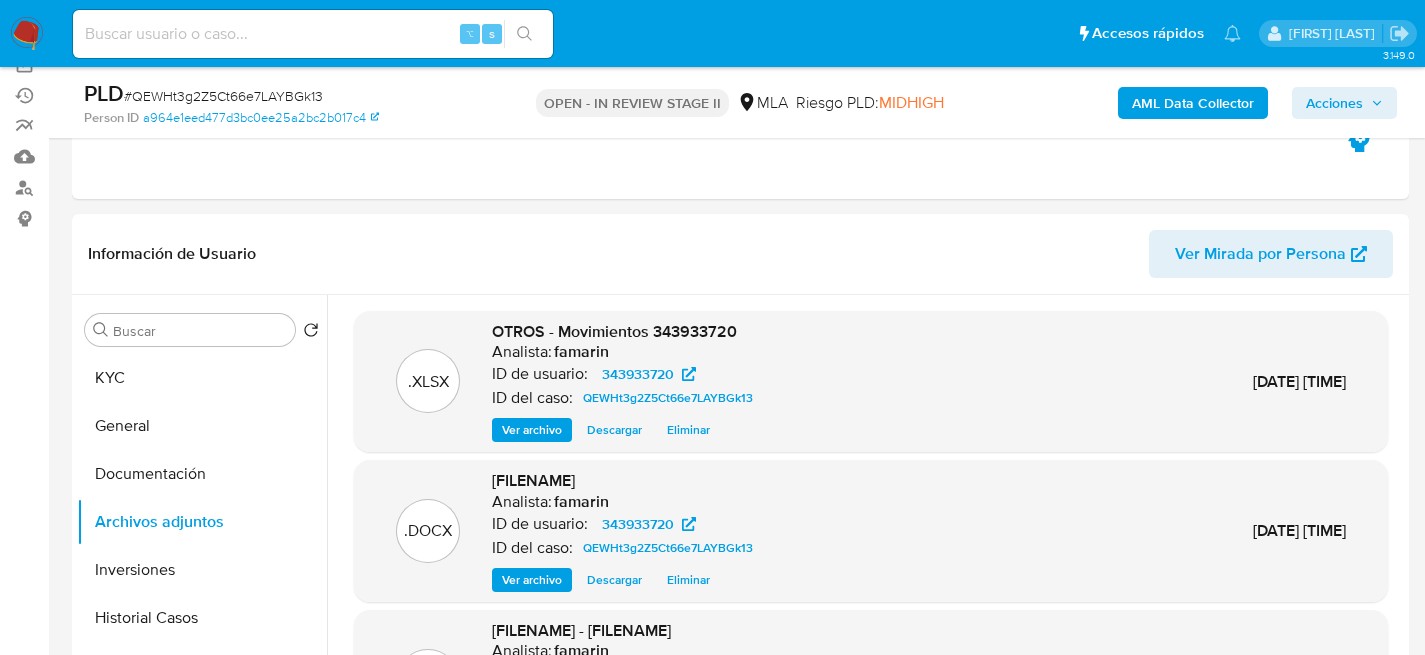 scroll, scrollTop: 222, scrollLeft: 0, axis: vertical 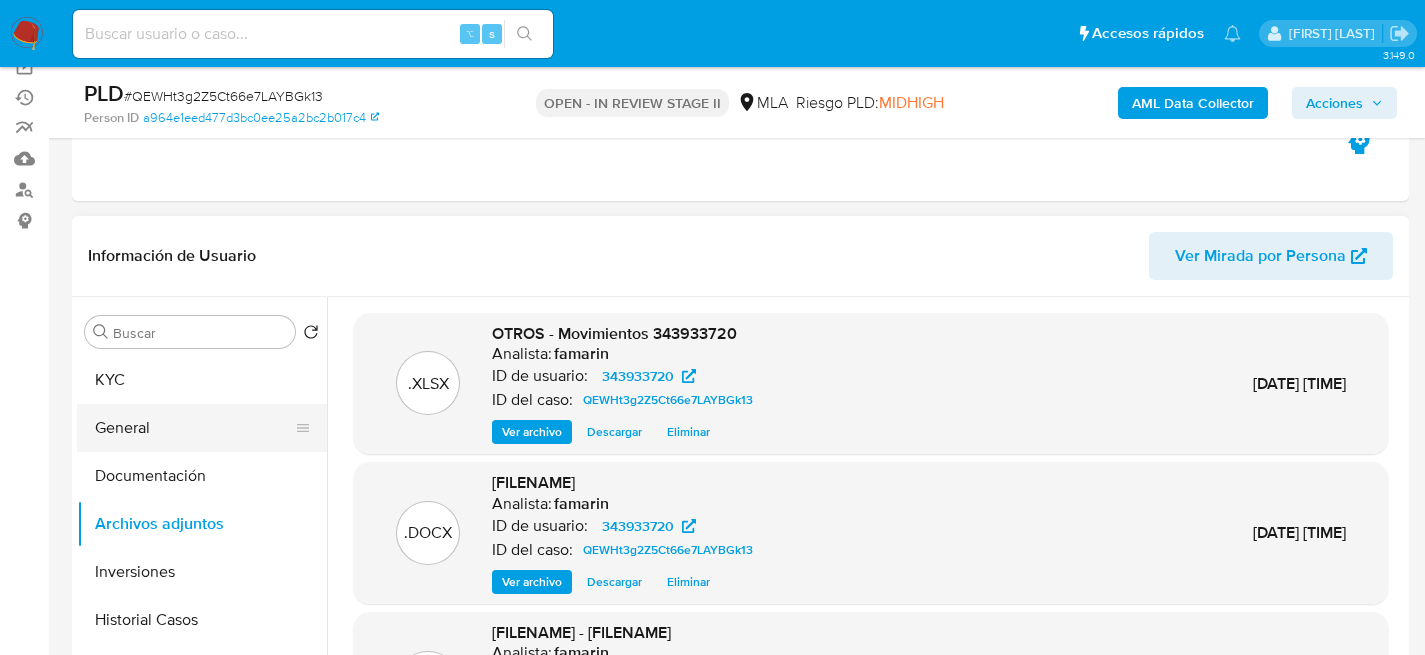 click on "General" at bounding box center (194, 428) 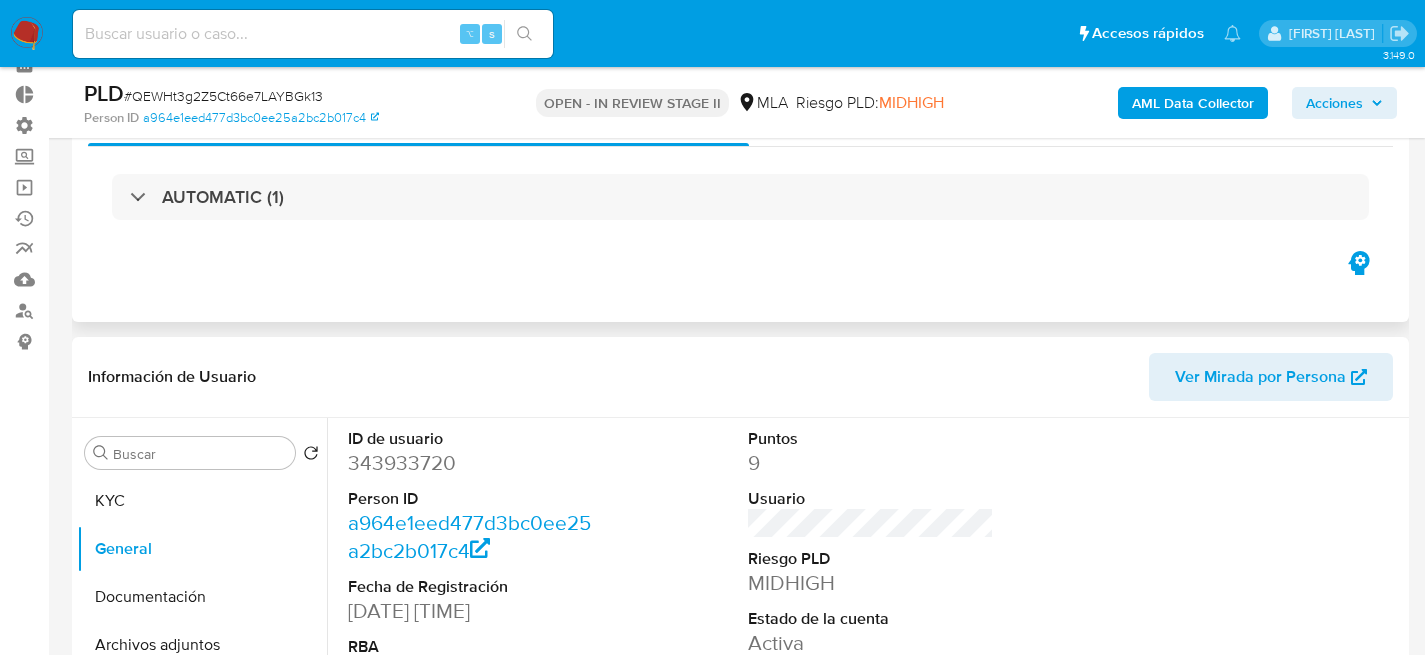 scroll, scrollTop: 0, scrollLeft: 0, axis: both 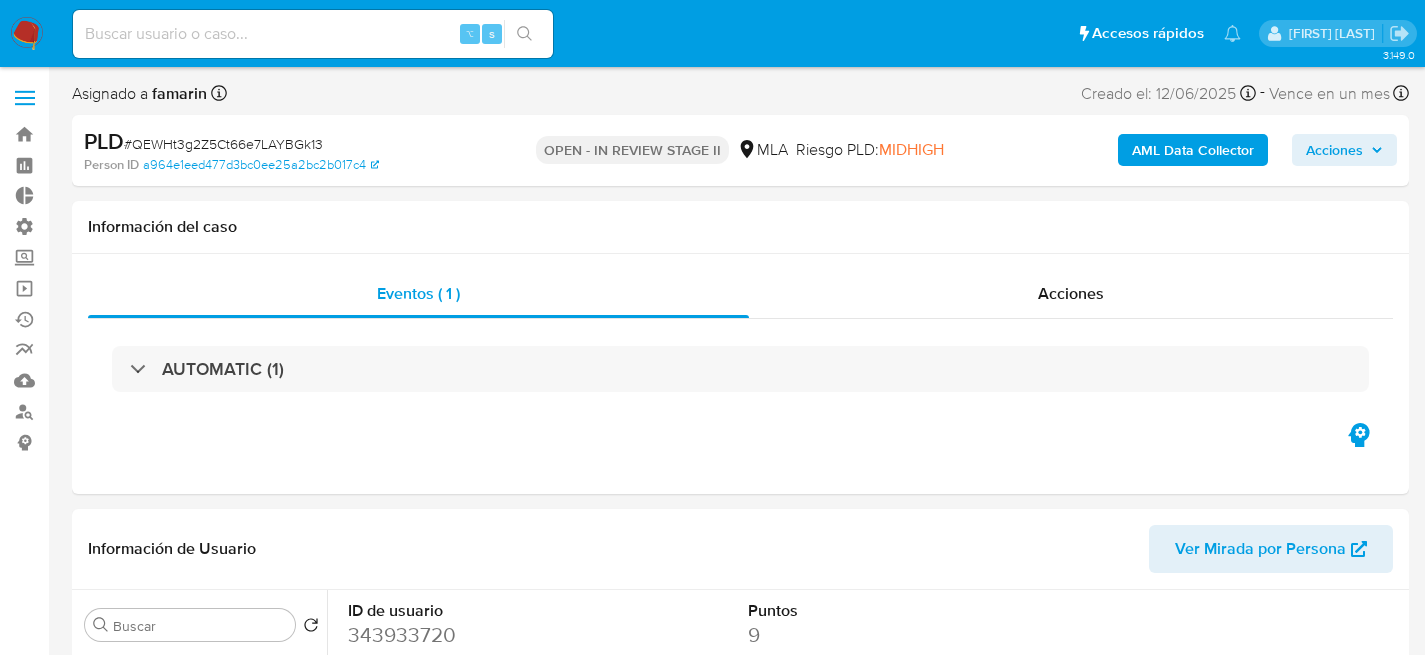 click on "Acciones" at bounding box center [1334, 150] 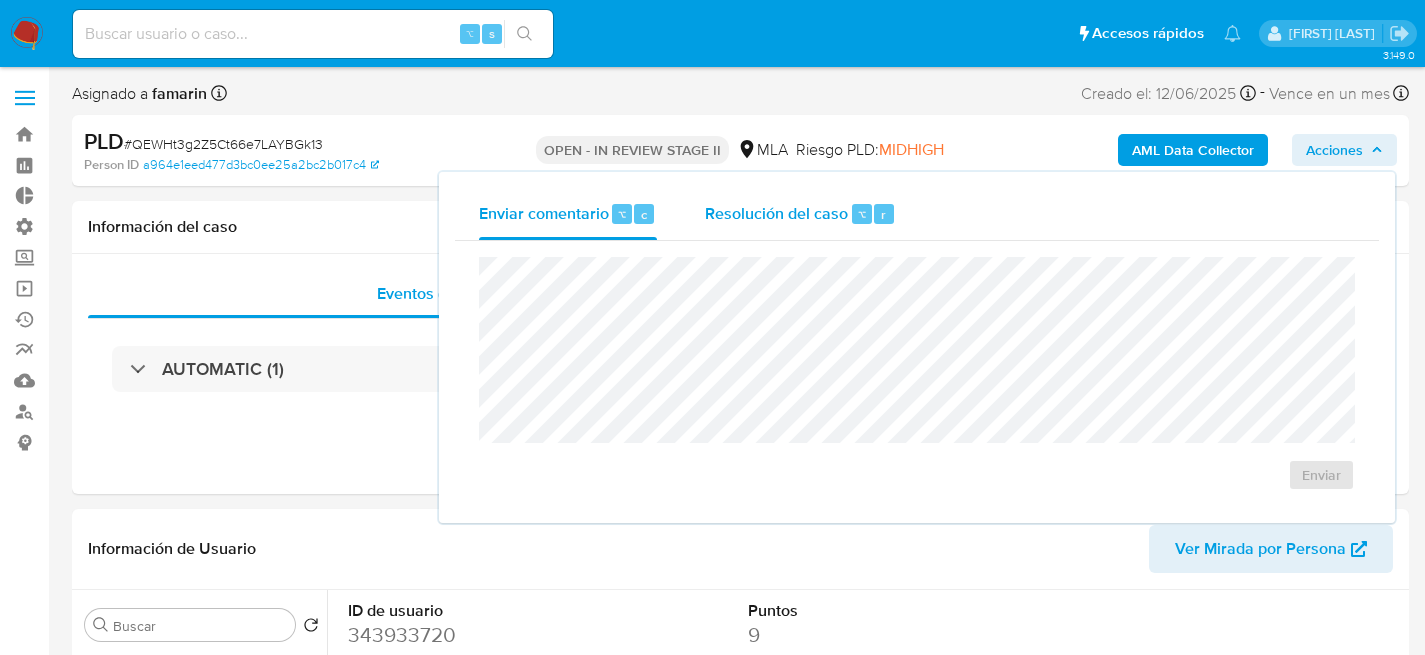 click on "Resolución del caso" at bounding box center (776, 213) 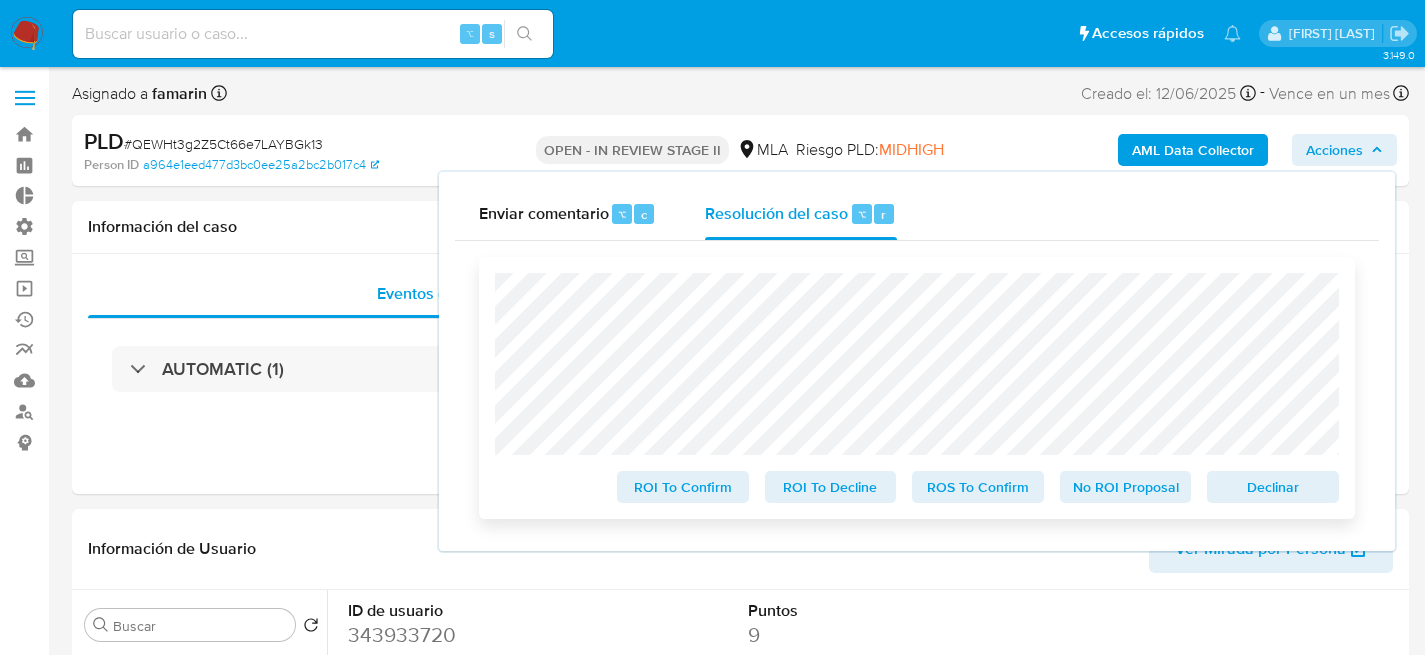 click on "No ROI Proposal" at bounding box center (1126, 487) 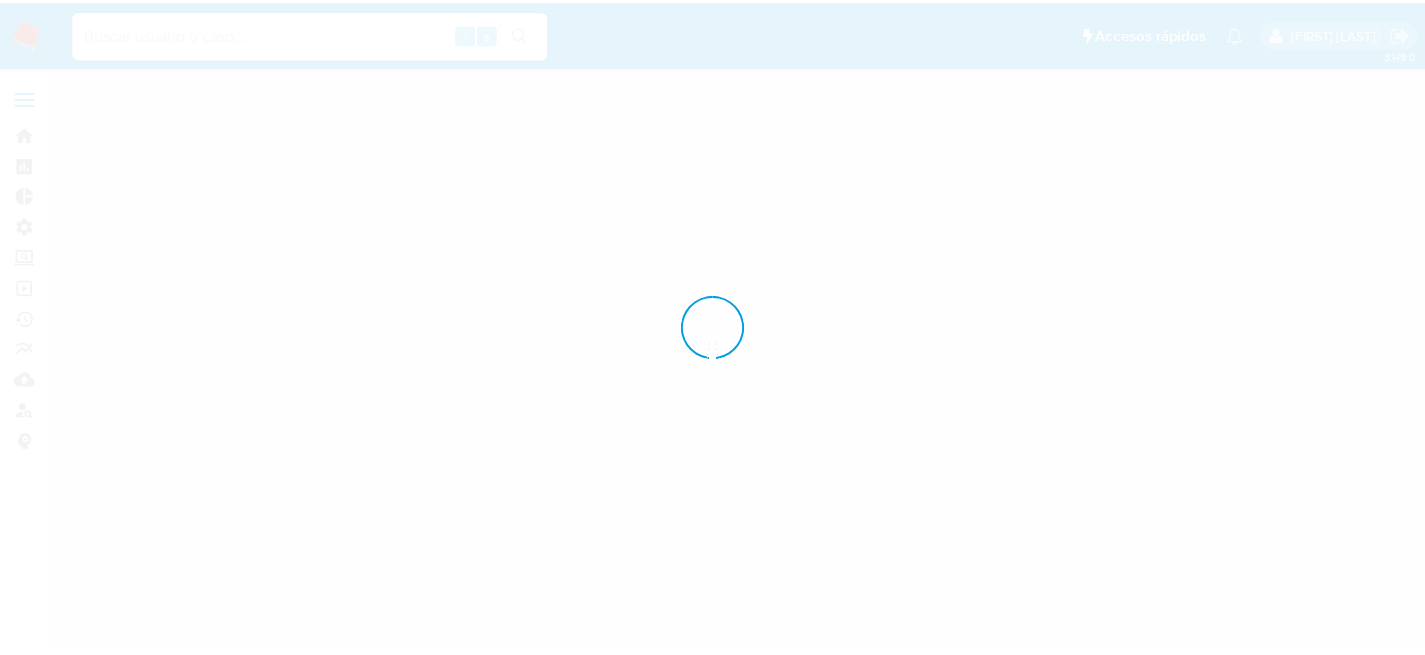 scroll, scrollTop: 0, scrollLeft: 0, axis: both 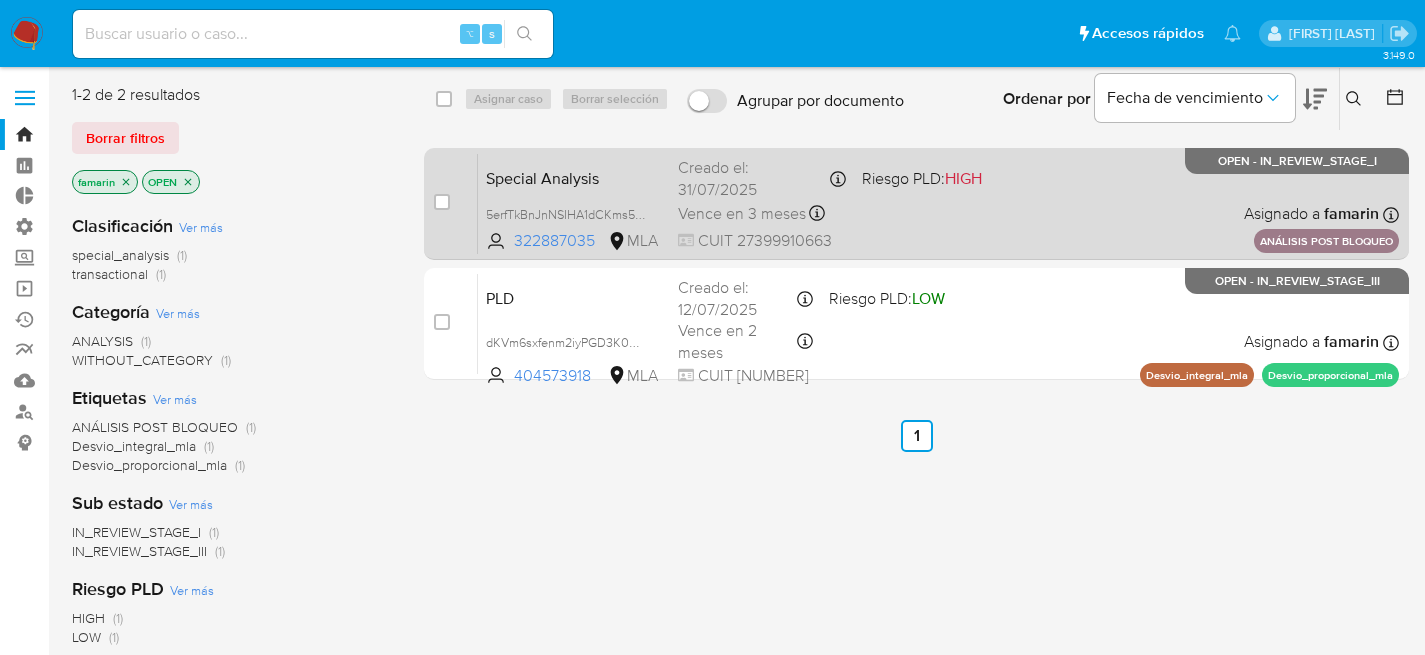 click on "Creado el: [DATE]   Creado el: [DATE] [TIME]" at bounding box center (762, 178) 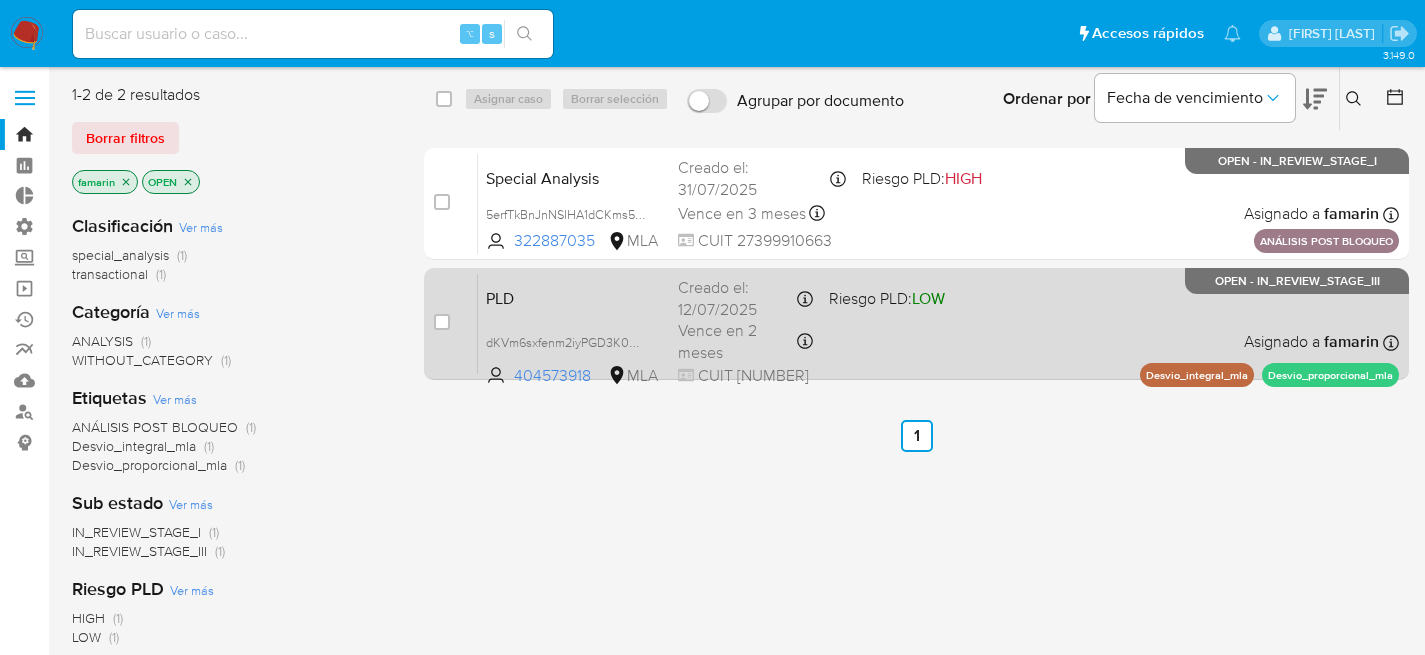 click on "Vence en 2 meses" at bounding box center [736, 341] 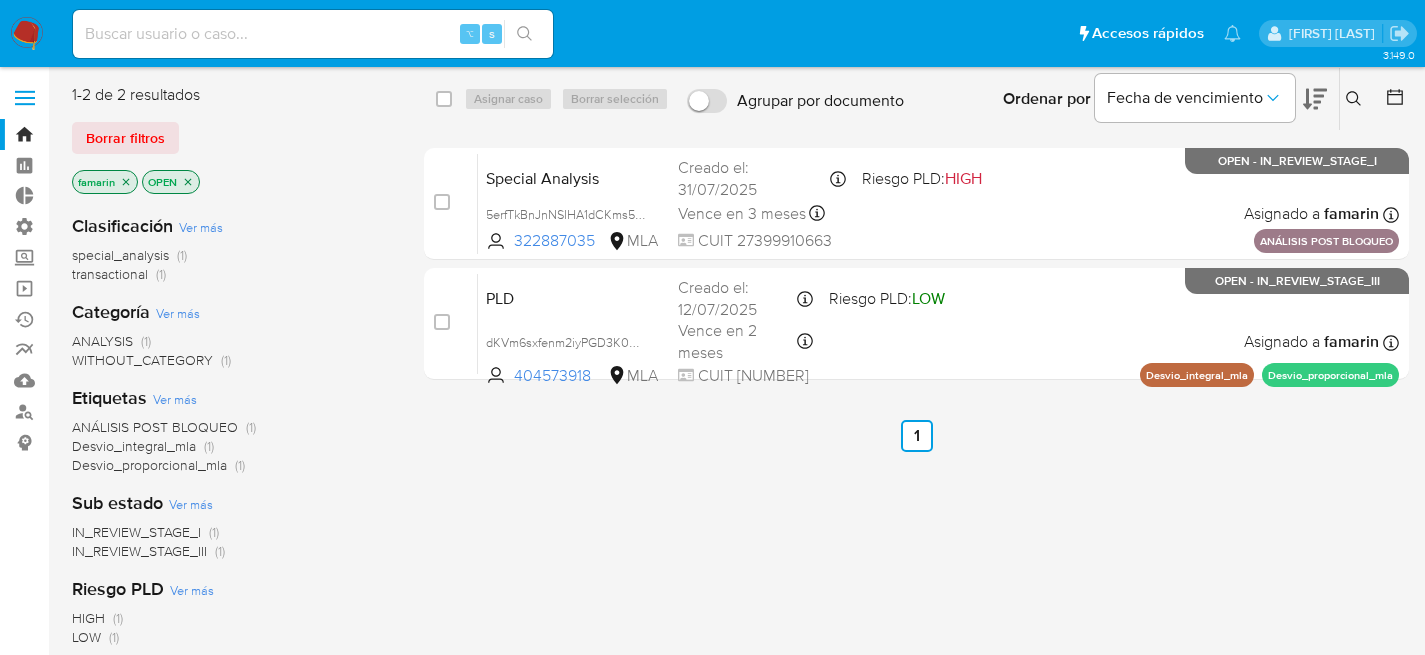 click on "⌥ s" at bounding box center [313, 34] 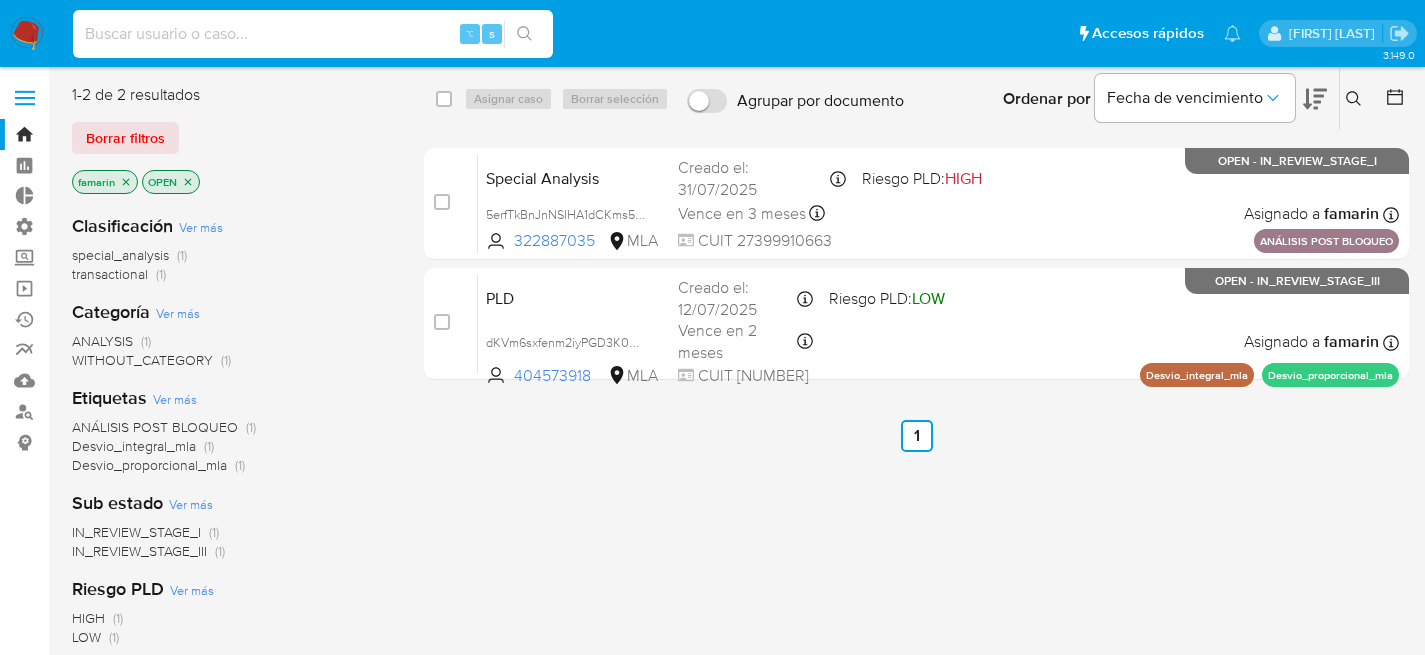 click at bounding box center (313, 34) 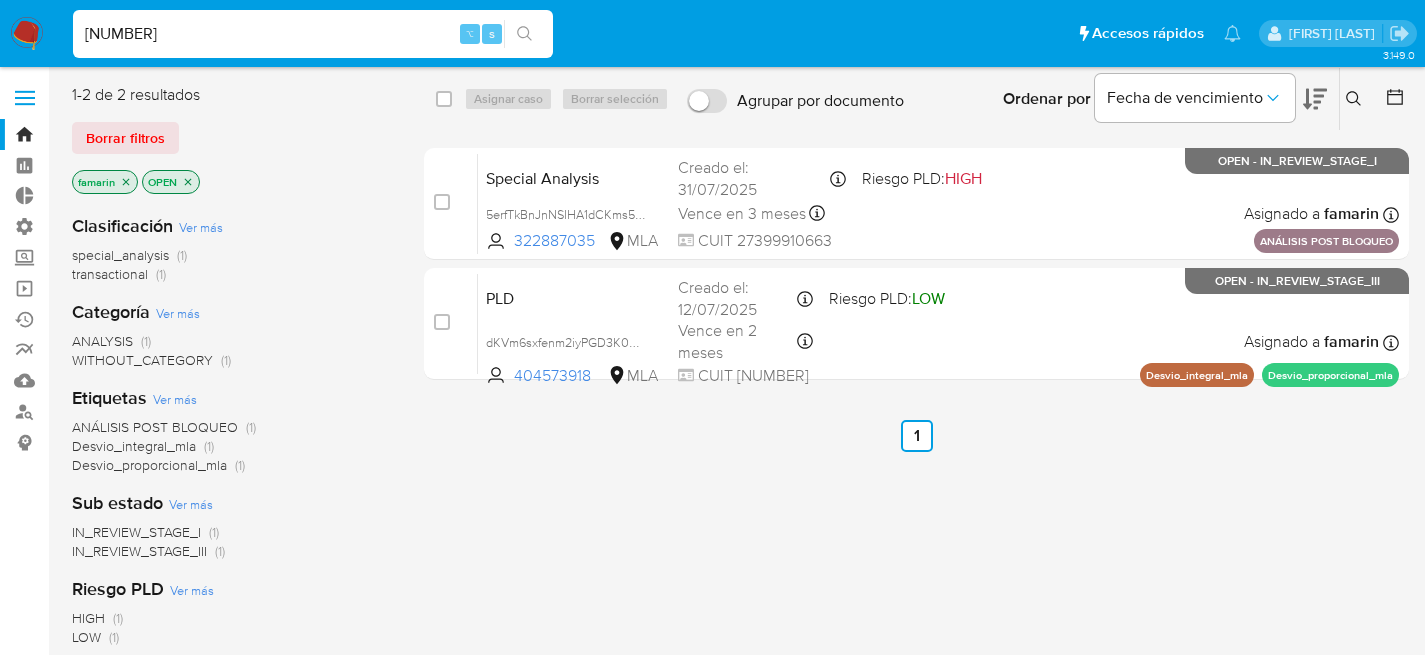 type on "2339044304" 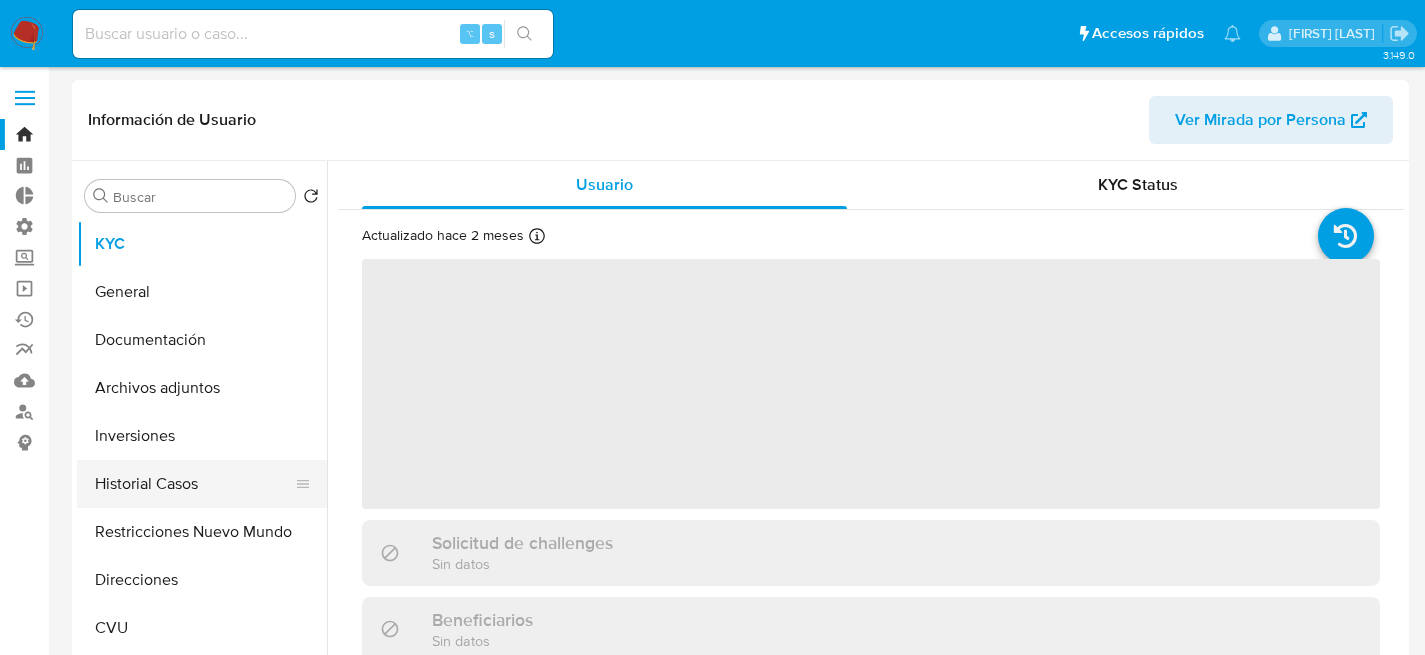 click on "Historial Casos" at bounding box center [194, 484] 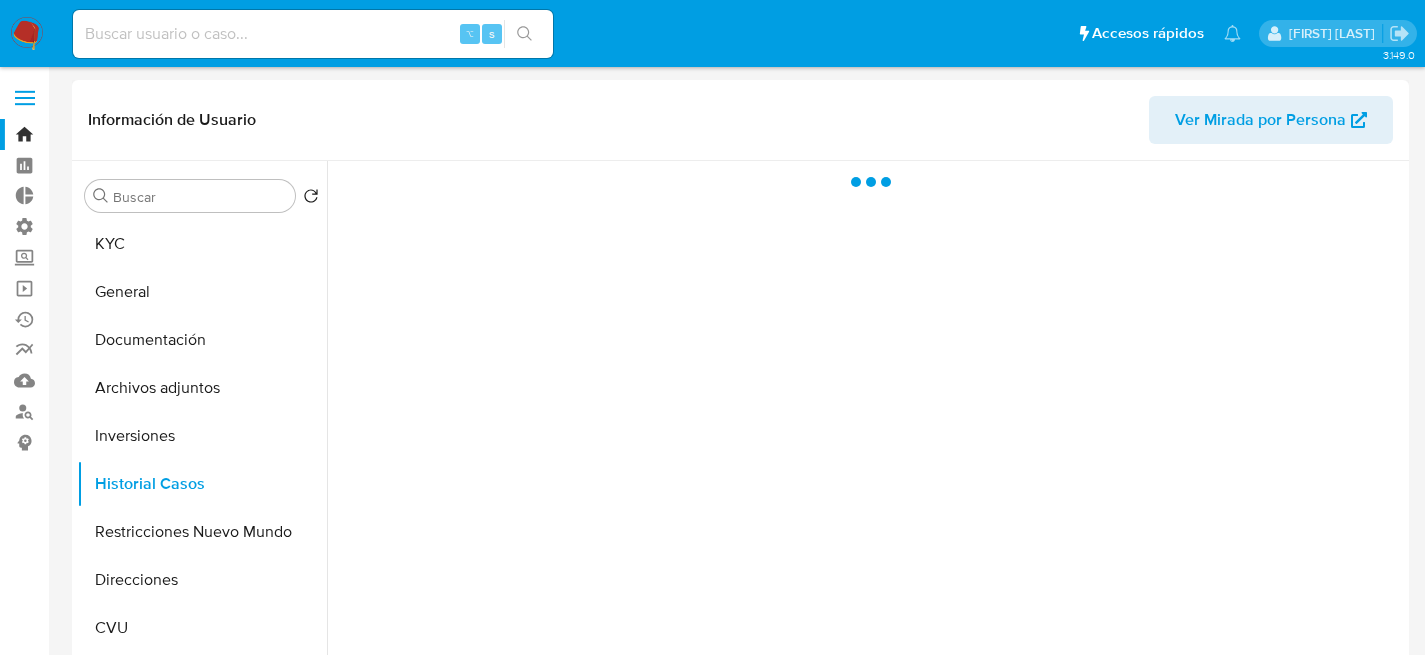 select on "10" 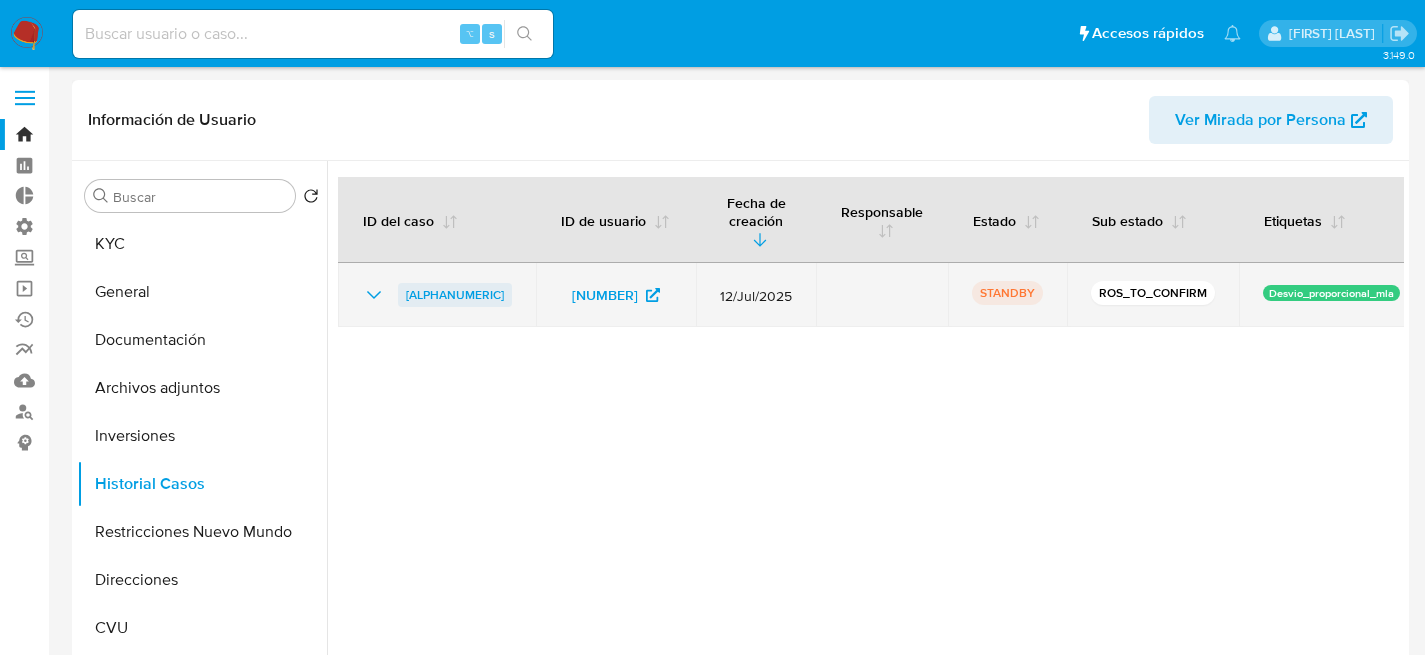click on "E8ho7Jldidh9RehRxlcloOjD" at bounding box center [455, 295] 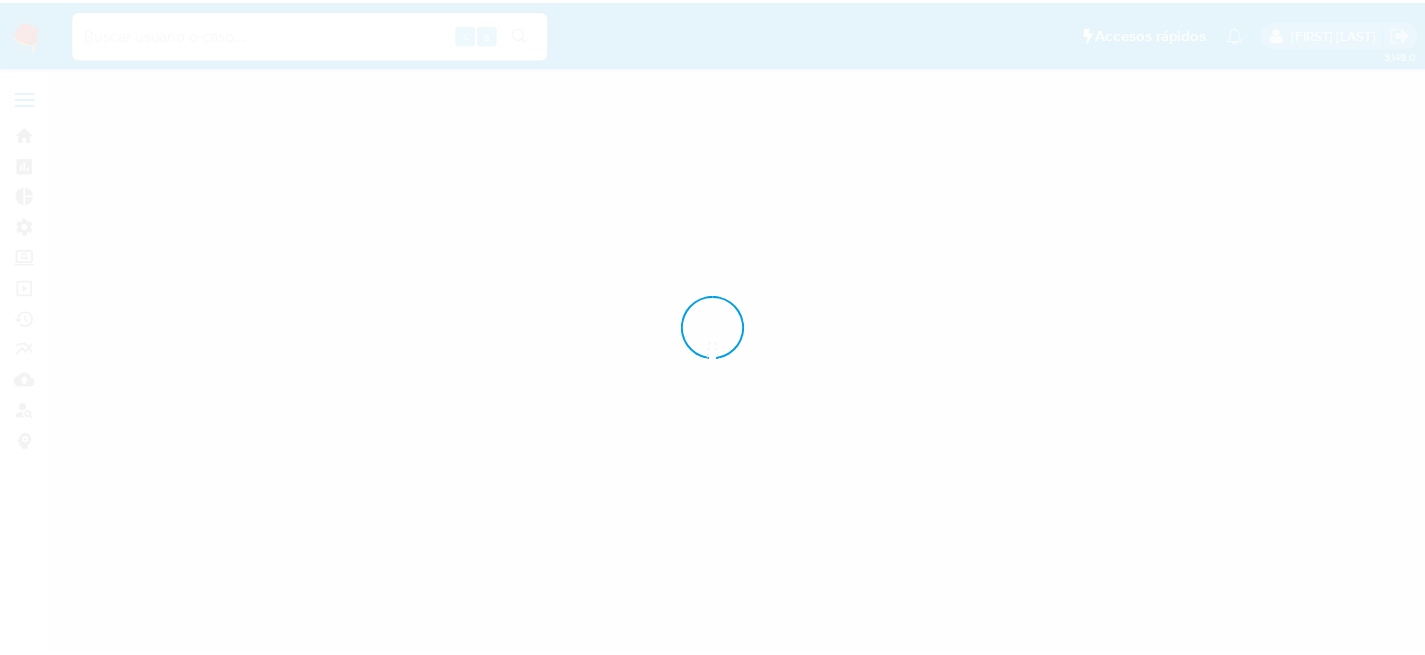 scroll, scrollTop: 0, scrollLeft: 0, axis: both 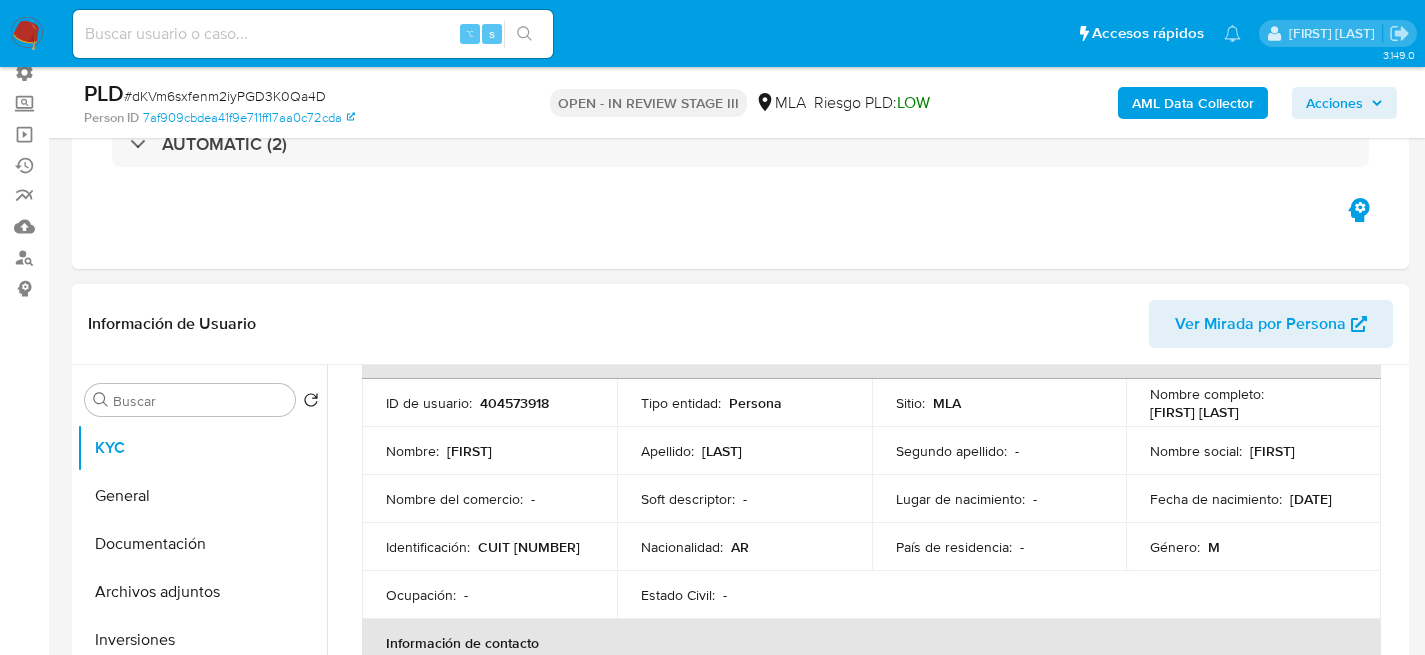 select on "10" 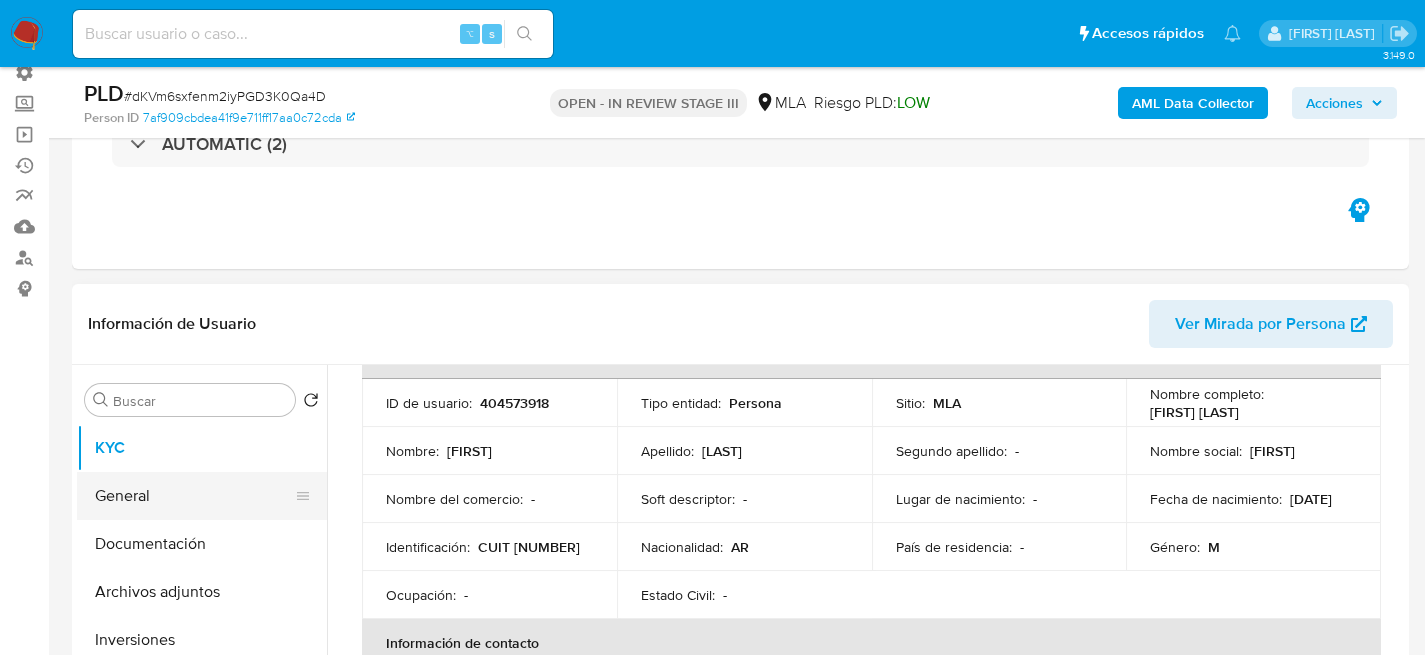 scroll, scrollTop: 0, scrollLeft: 0, axis: both 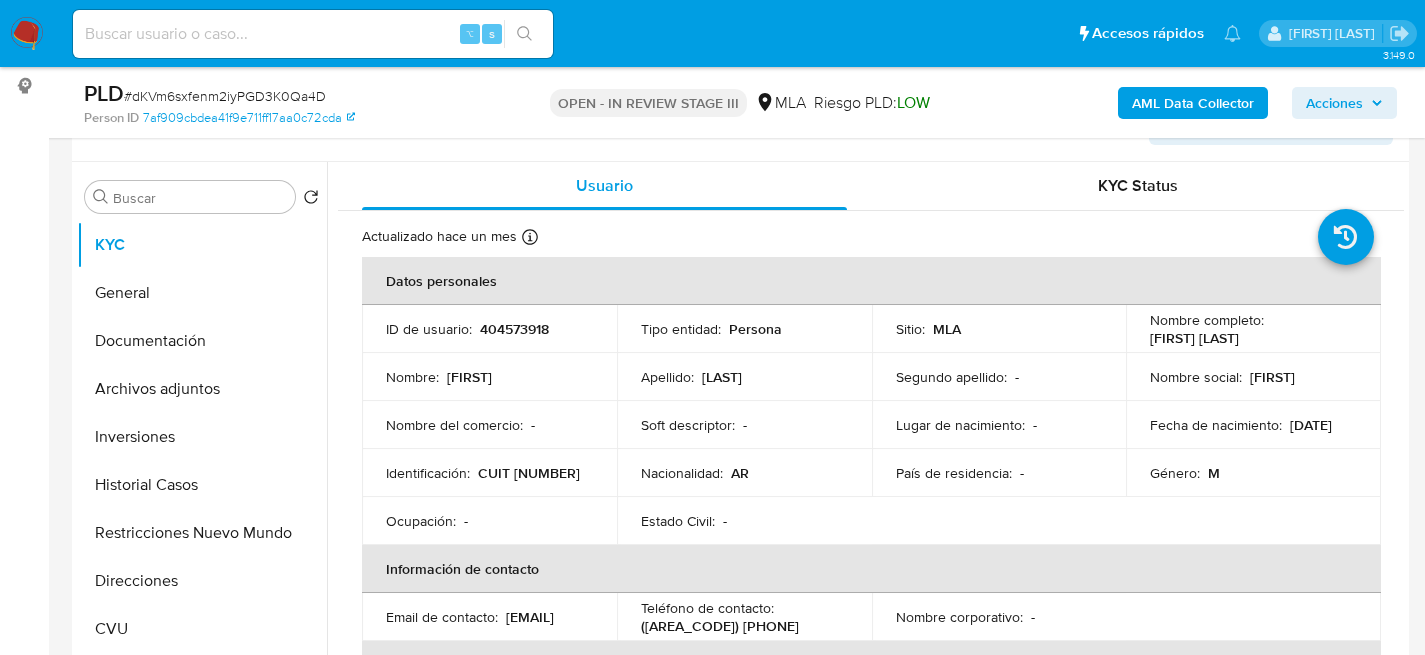 click on "404573918" at bounding box center [514, 329] 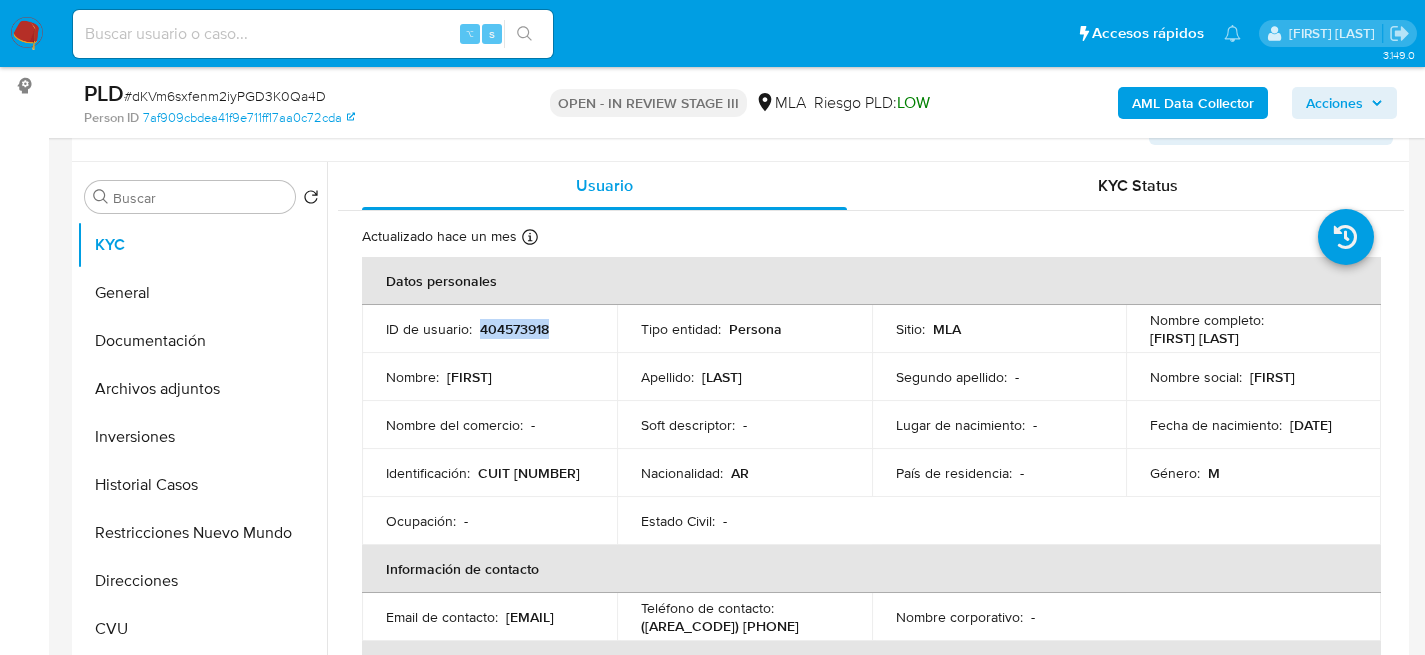click on "404573918" at bounding box center [514, 329] 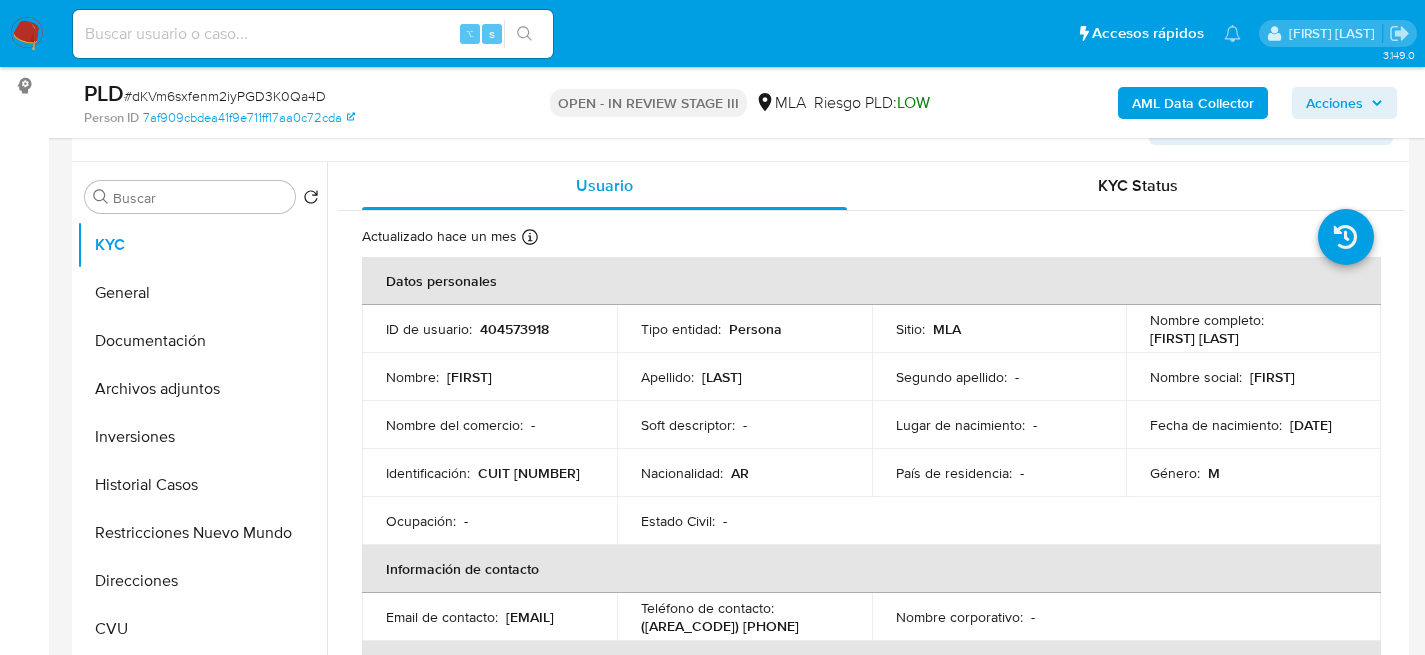click on "Nombre :    Julian" at bounding box center [489, 377] 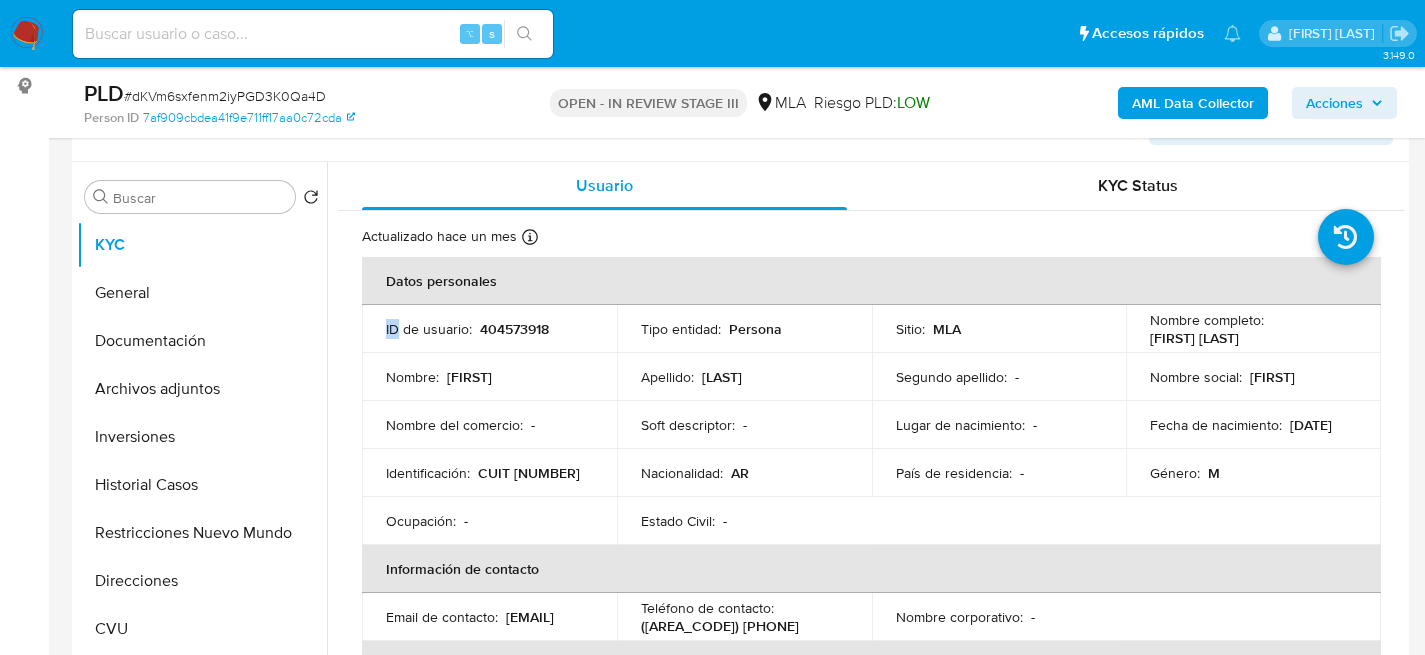 click on "ID de usuario :    404573918" at bounding box center [489, 329] 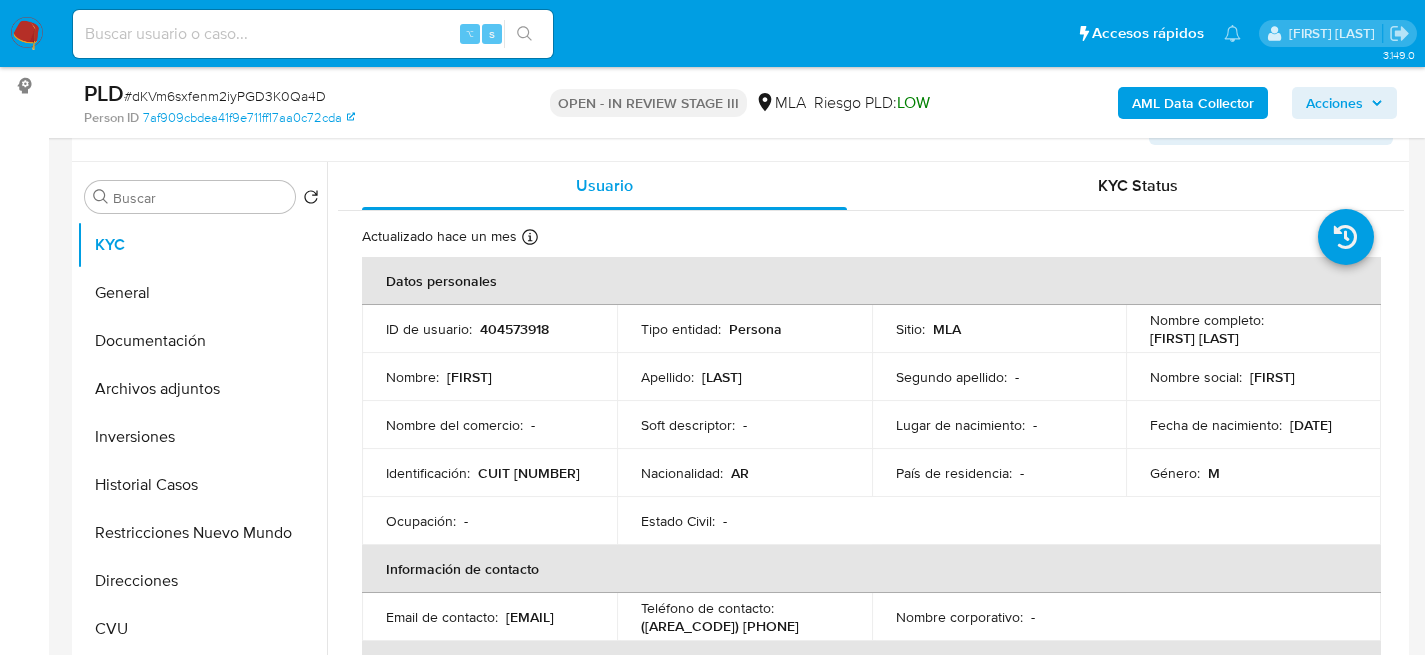click on "404573918" at bounding box center [514, 329] 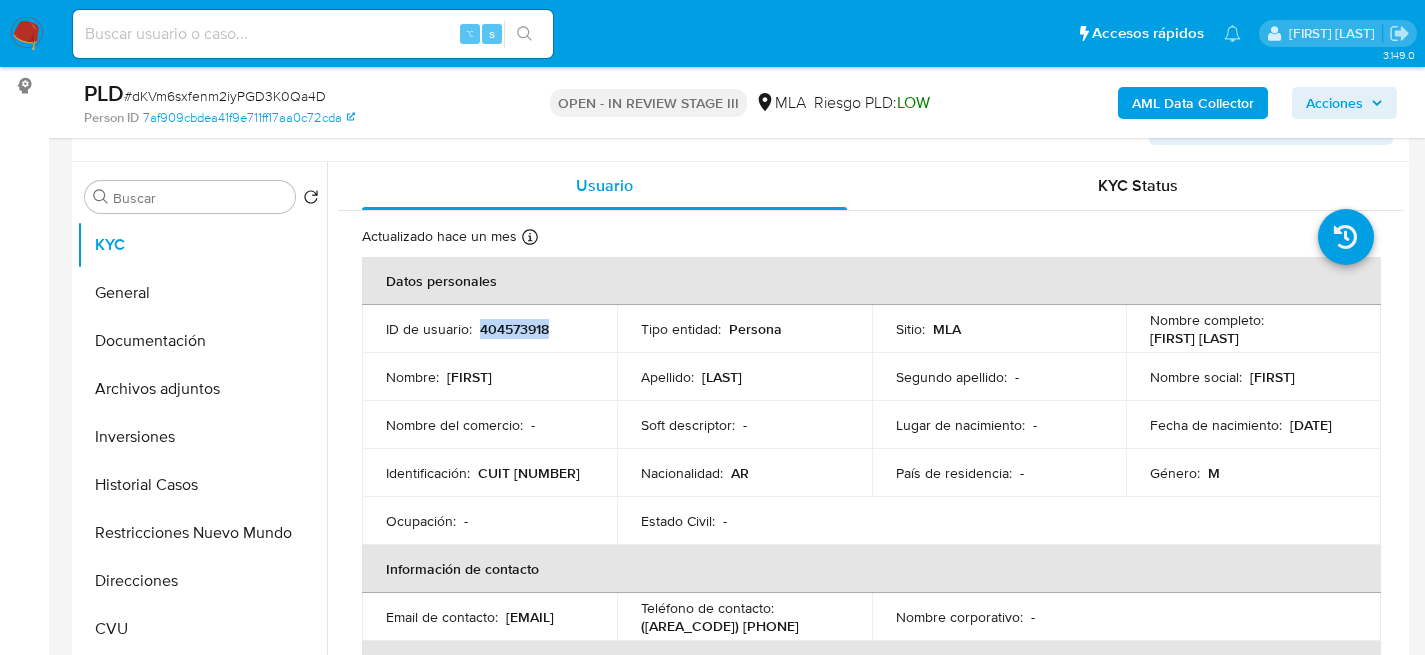 click on "404573918" at bounding box center (514, 329) 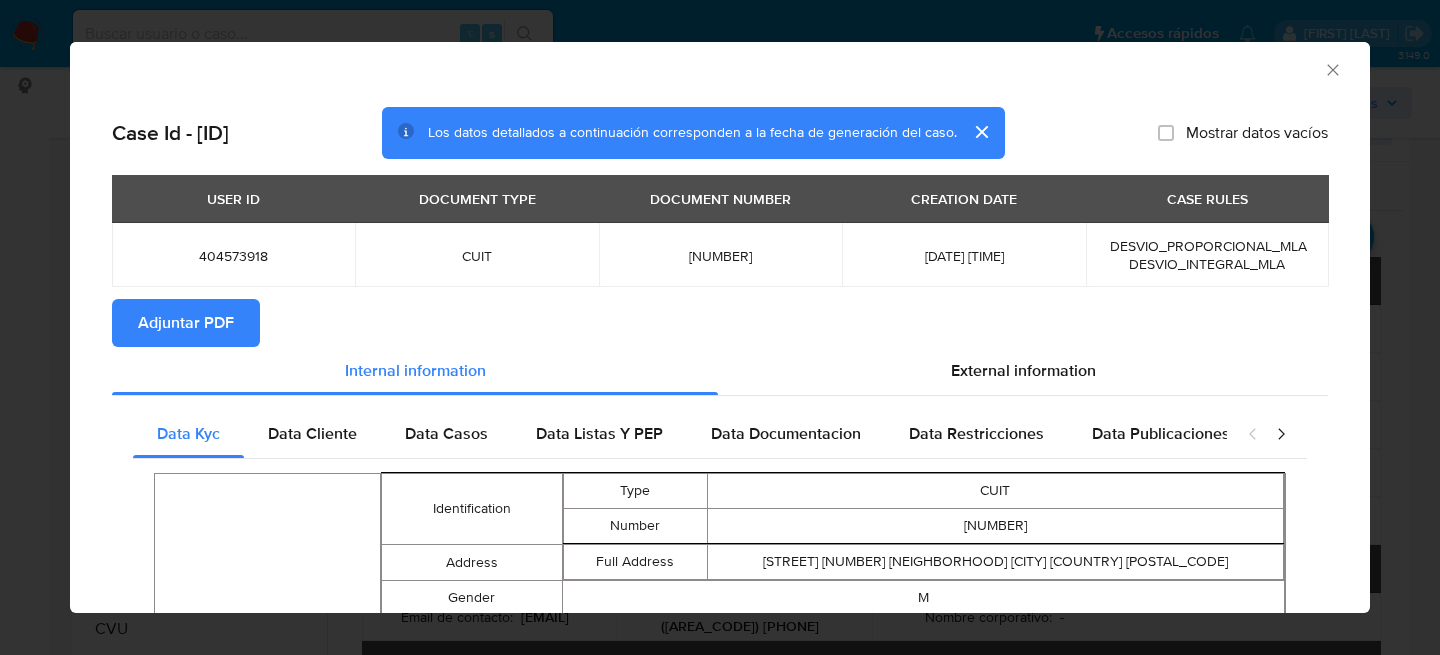 scroll, scrollTop: 4, scrollLeft: 0, axis: vertical 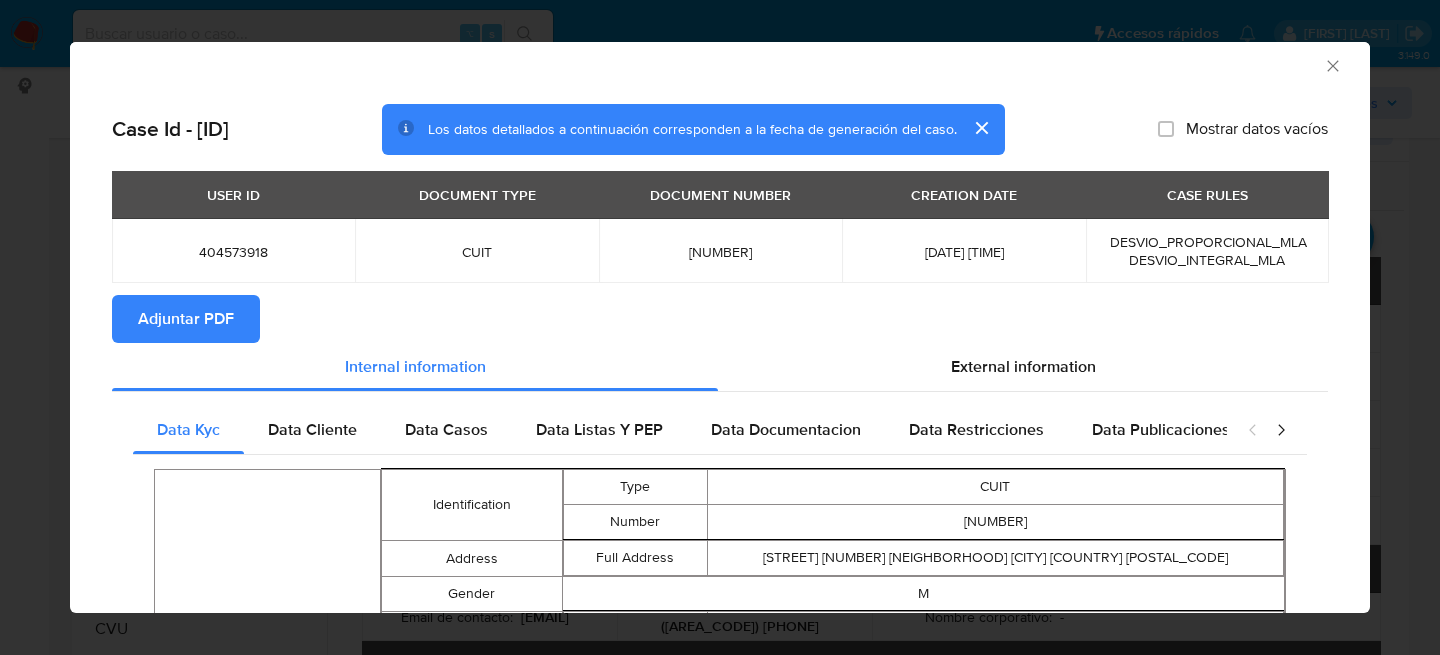 click on "Adjuntar PDF" at bounding box center (186, 319) 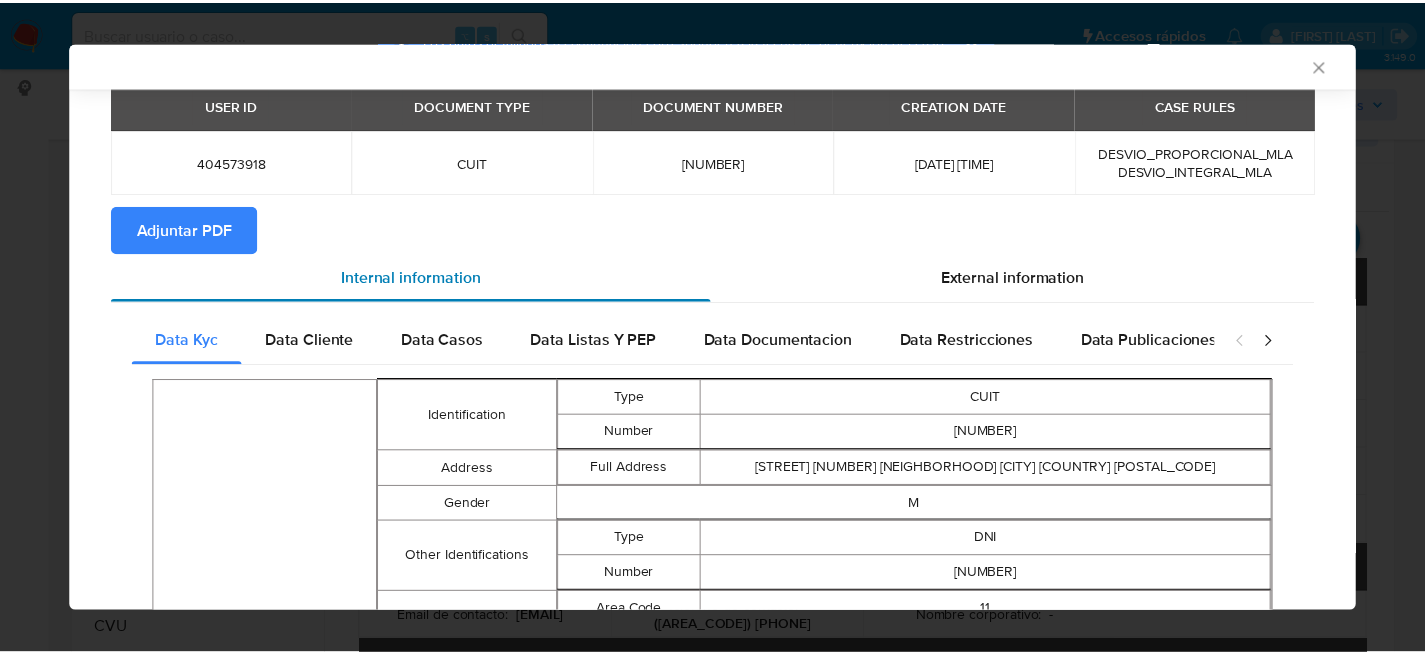 scroll, scrollTop: 114, scrollLeft: 0, axis: vertical 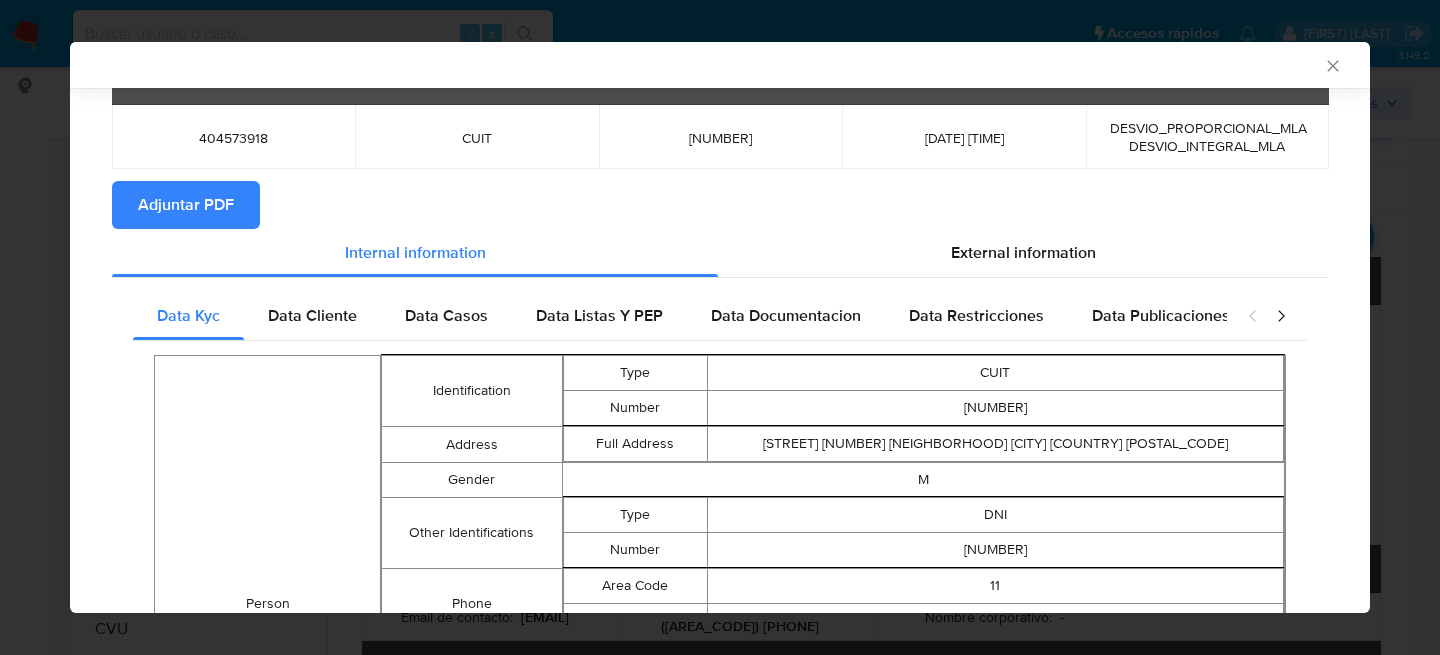 click on "AML Data Collector" at bounding box center [720, 65] 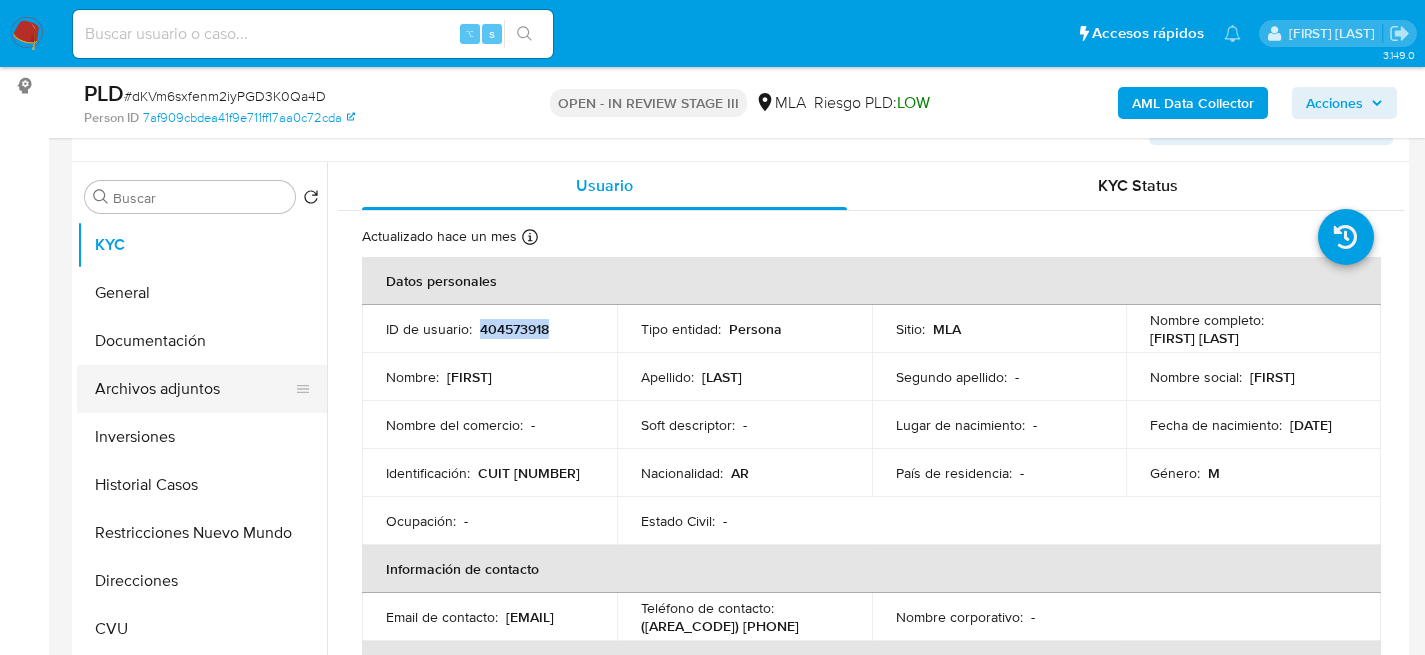 click on "Archivos adjuntos" at bounding box center (194, 389) 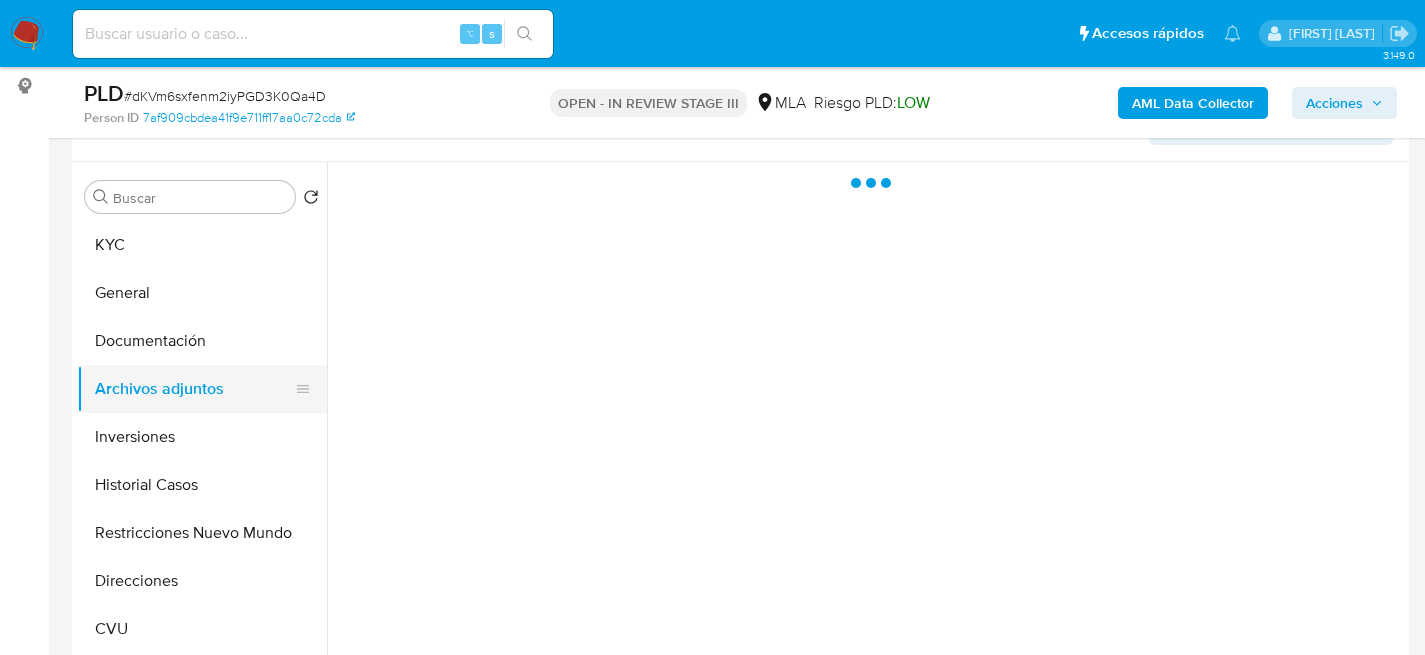 click on "Archivos adjuntos" at bounding box center (194, 389) 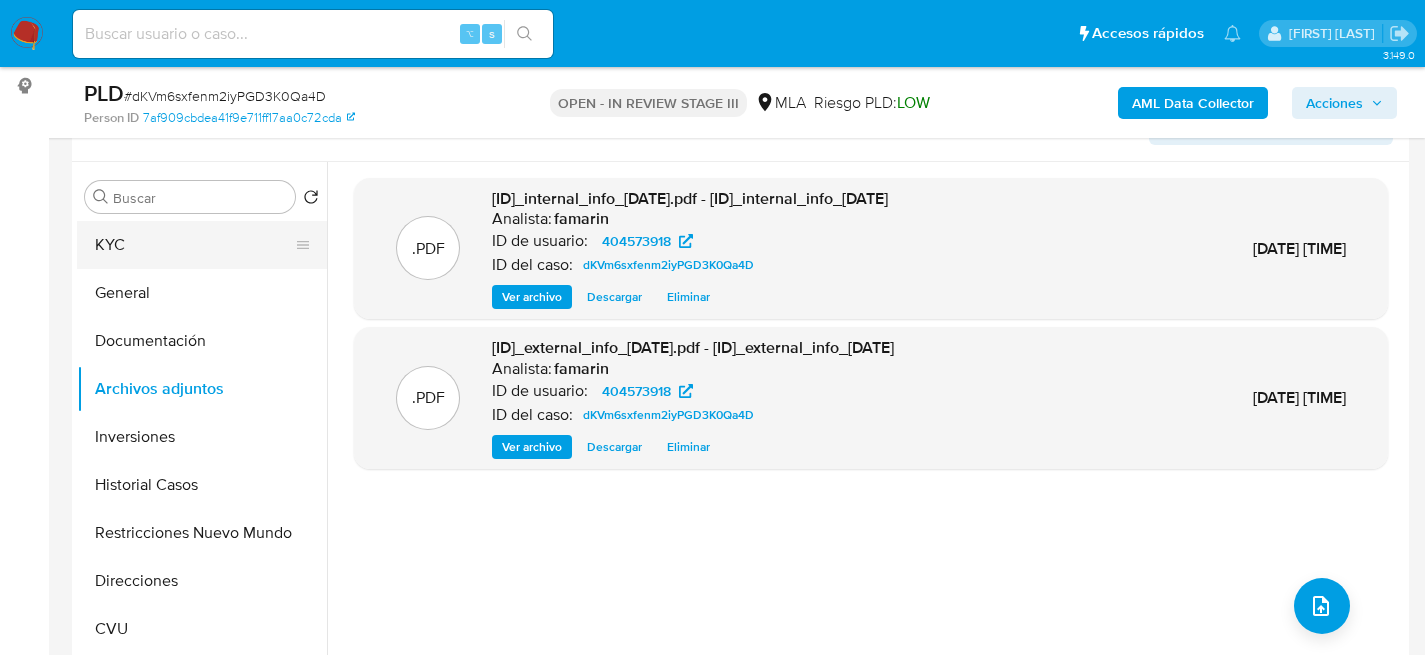 click on "KYC" at bounding box center [194, 245] 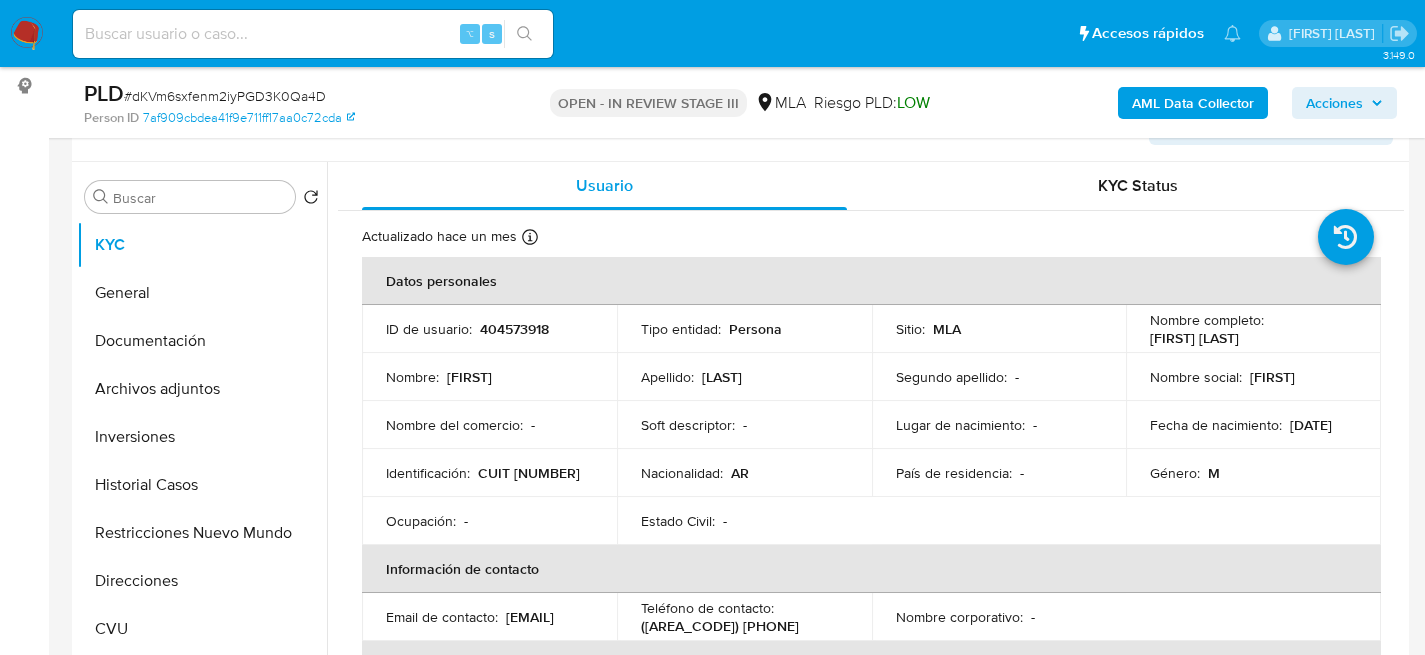 type 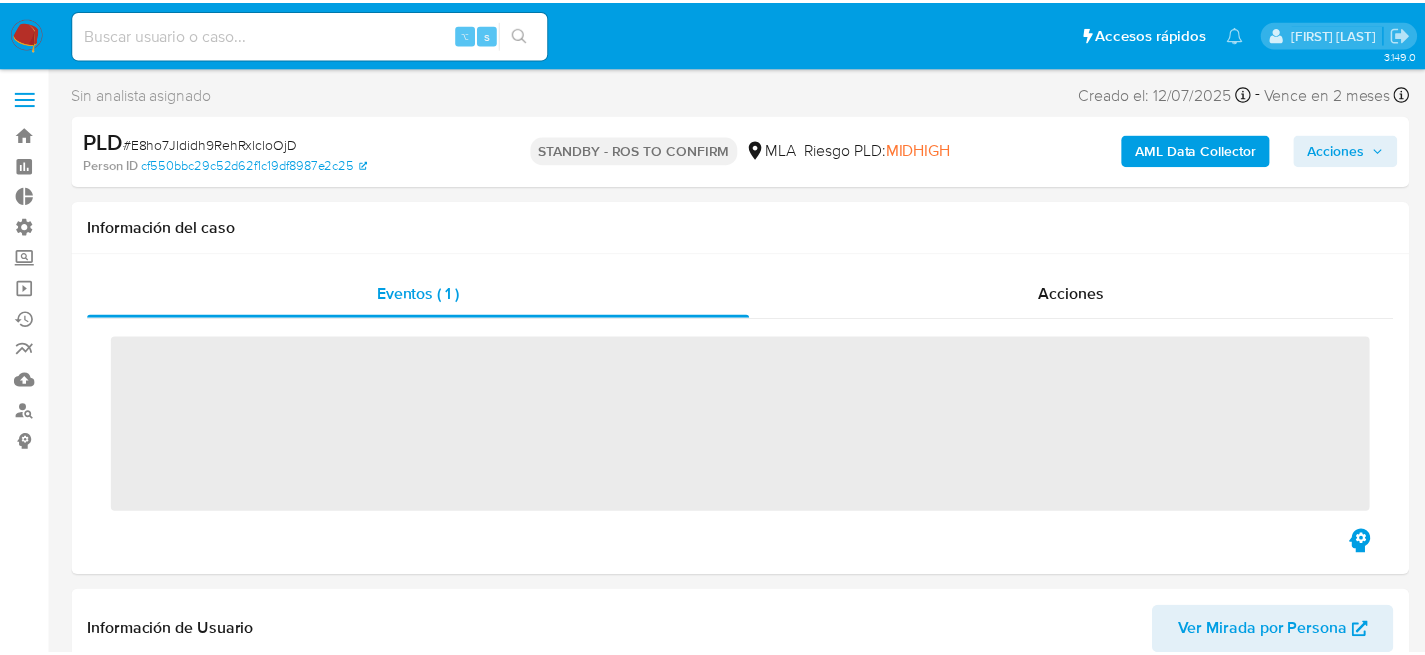 scroll, scrollTop: 0, scrollLeft: 0, axis: both 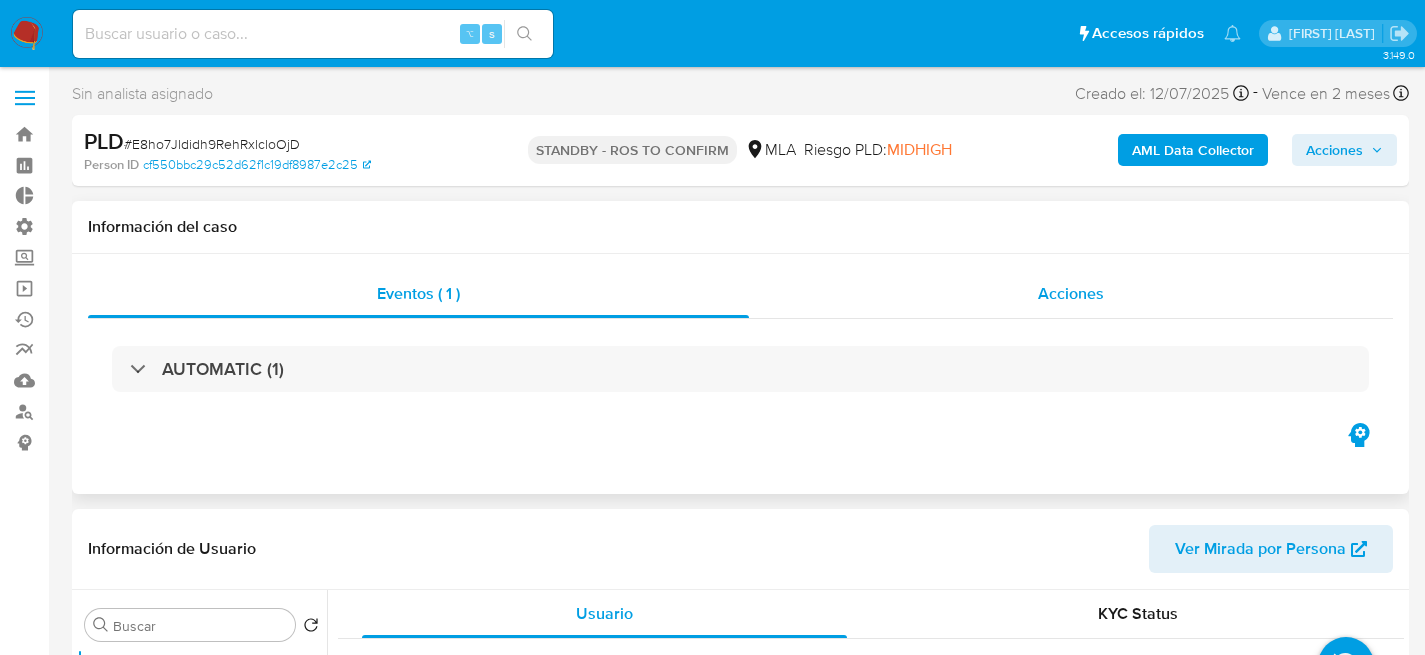 click on "Acciones" at bounding box center [1071, 294] 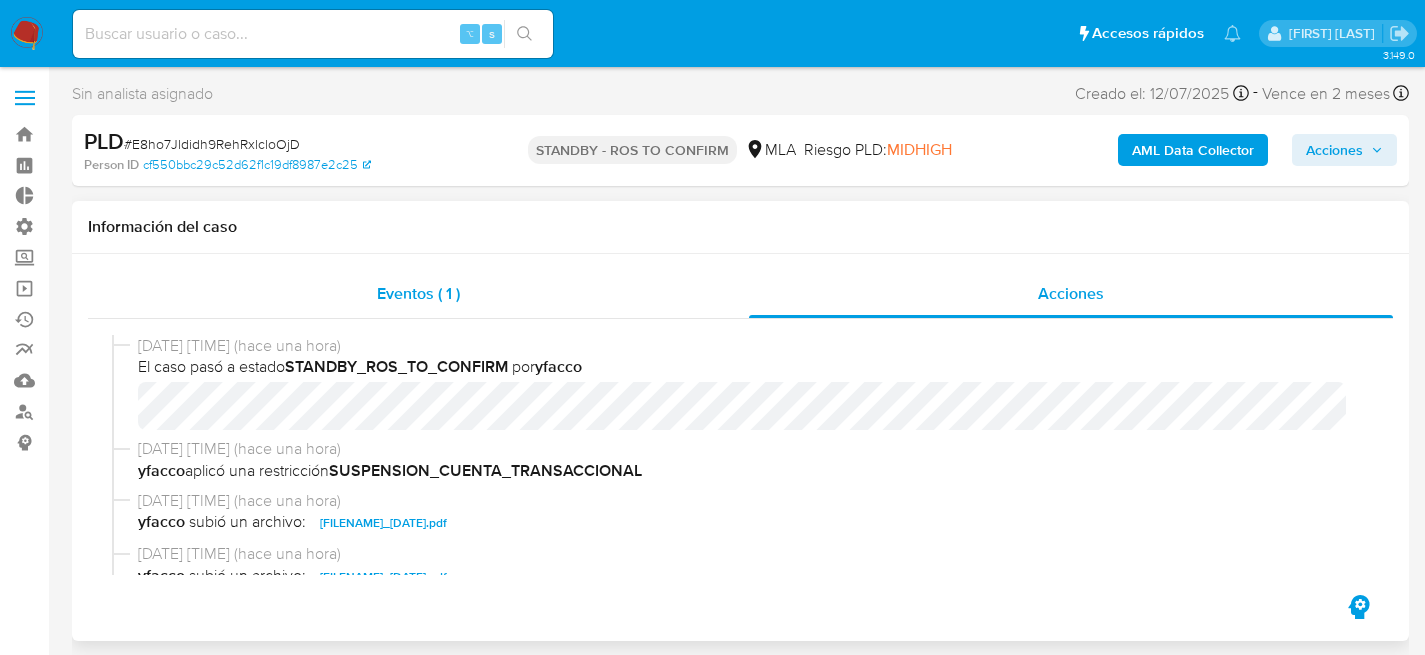 select on "10" 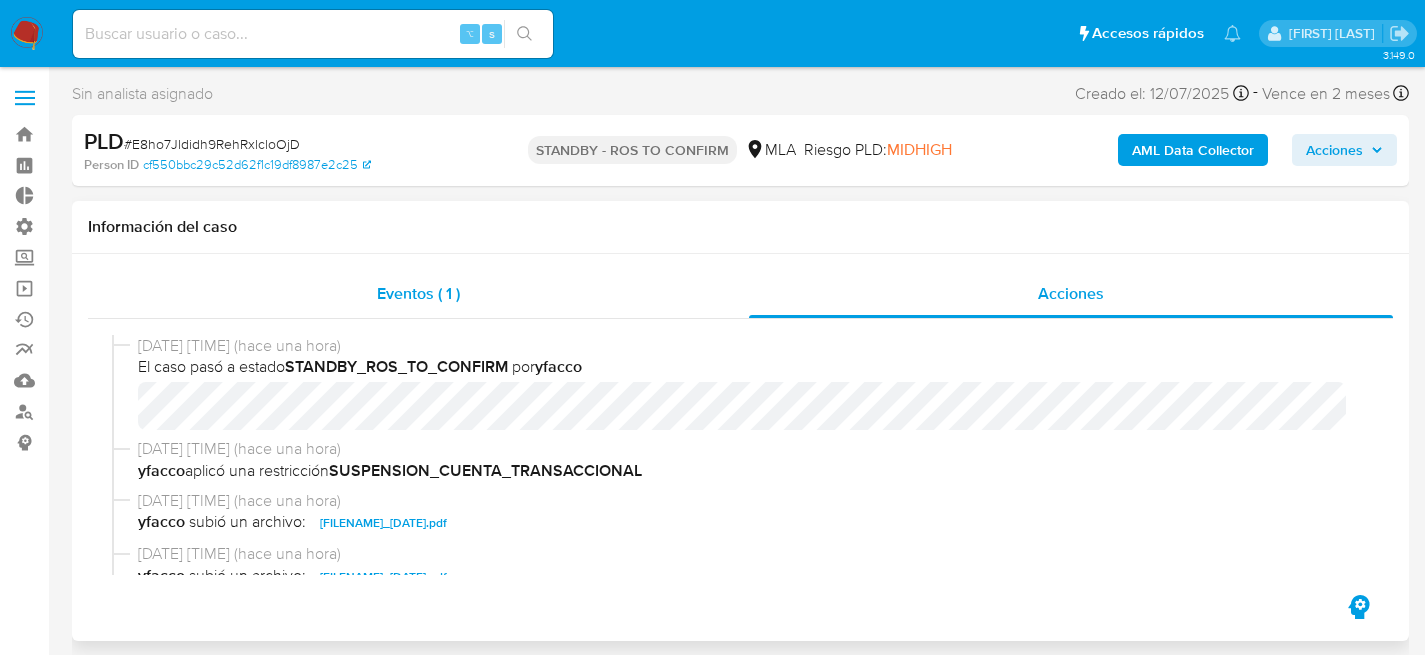 scroll, scrollTop: 157, scrollLeft: 0, axis: vertical 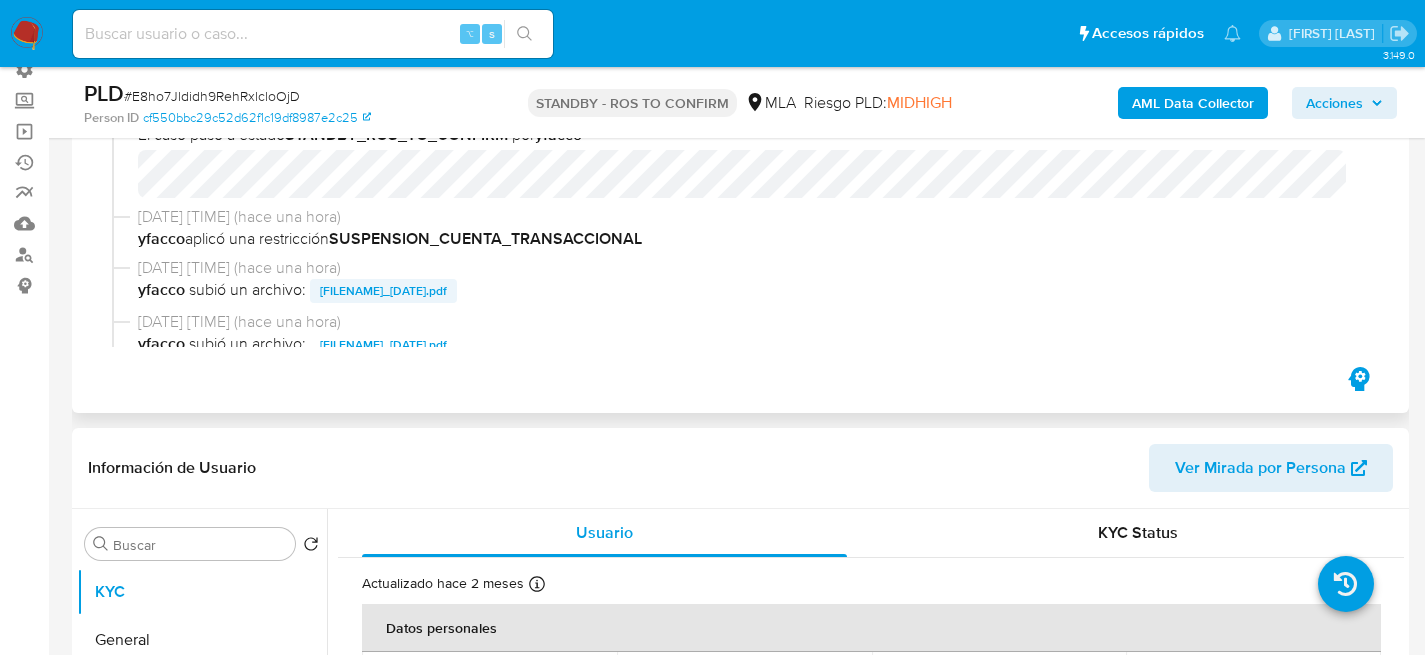 type 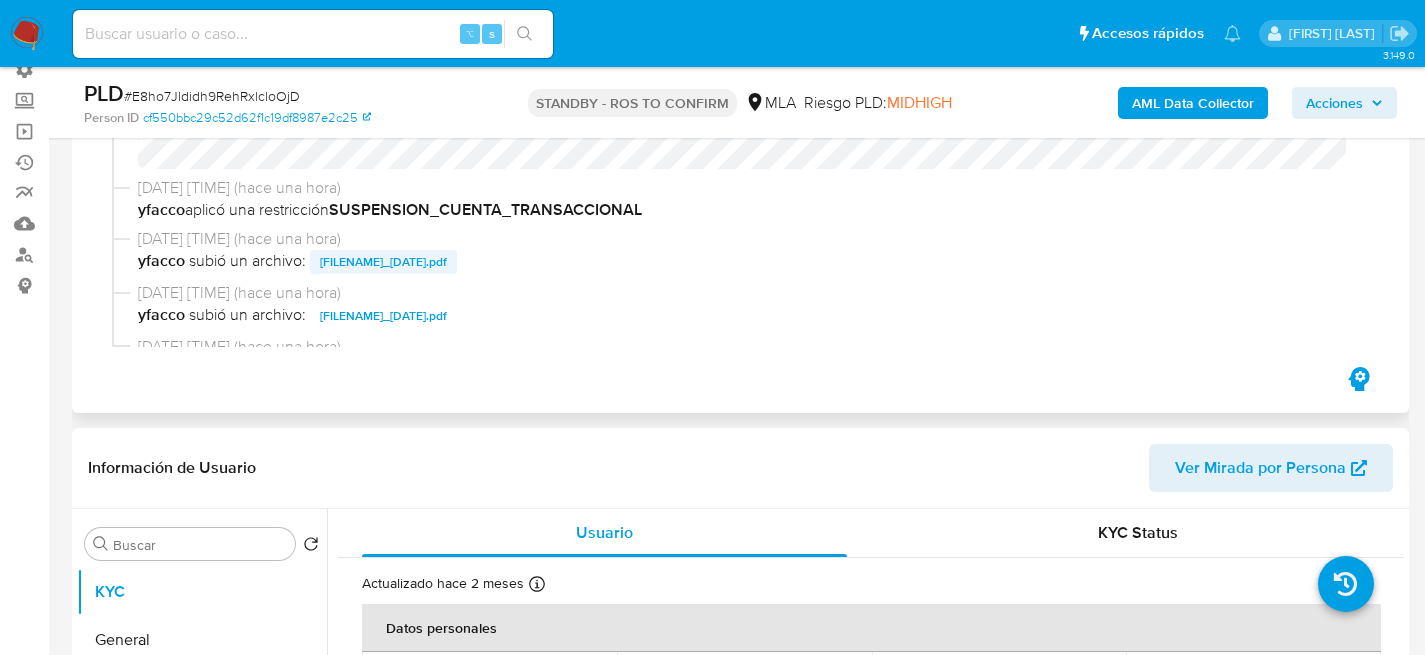 scroll, scrollTop: 0, scrollLeft: 0, axis: both 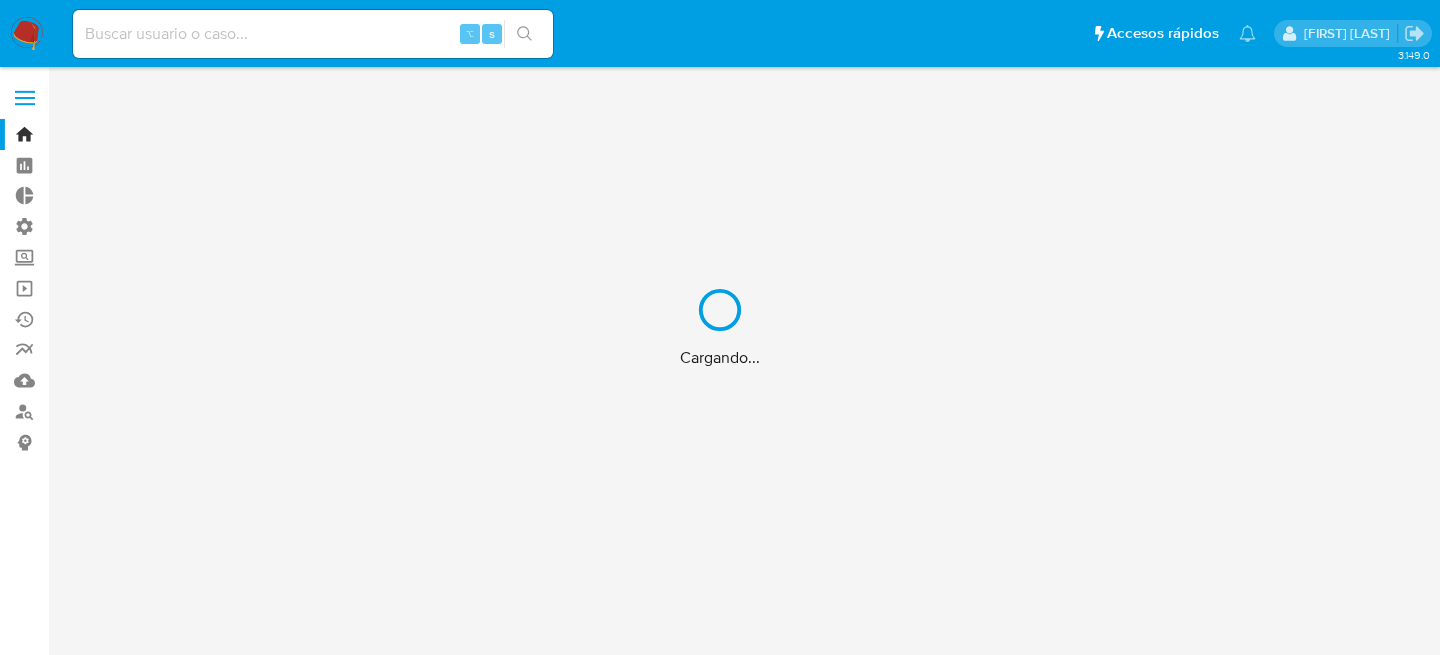 click on "Cargando..." at bounding box center [720, 327] 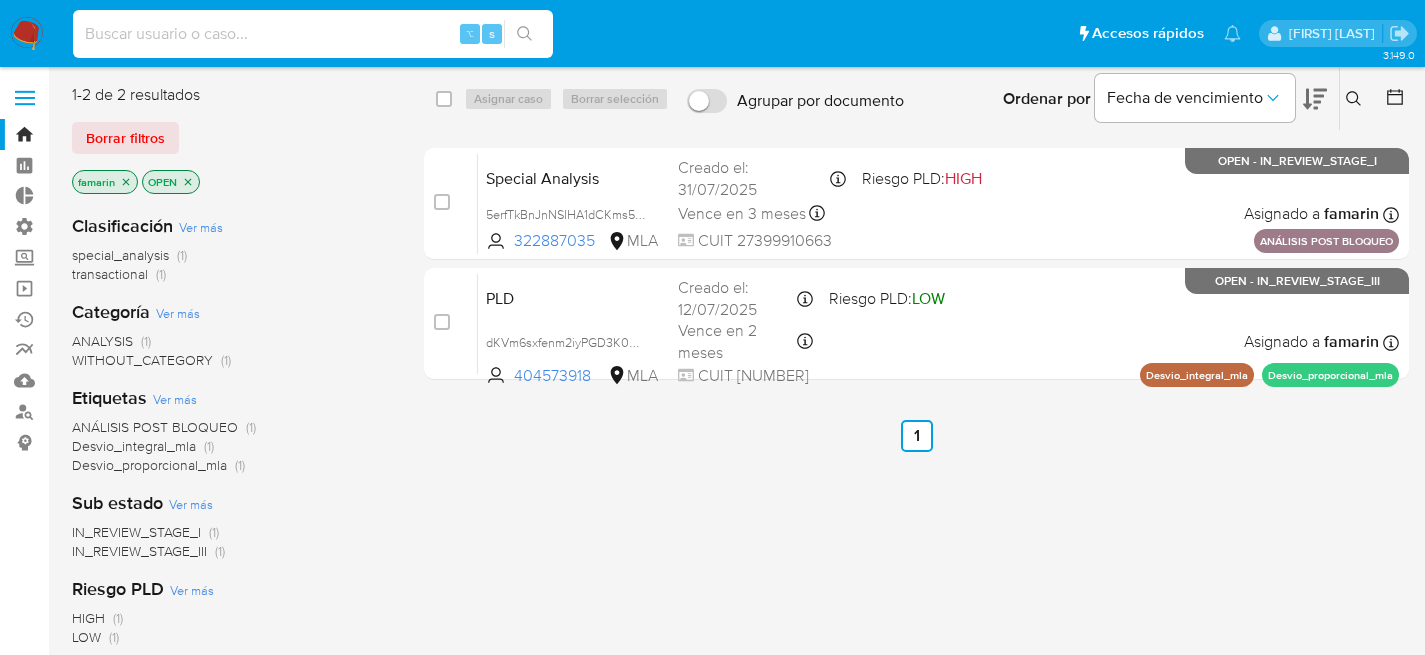 click at bounding box center [313, 34] 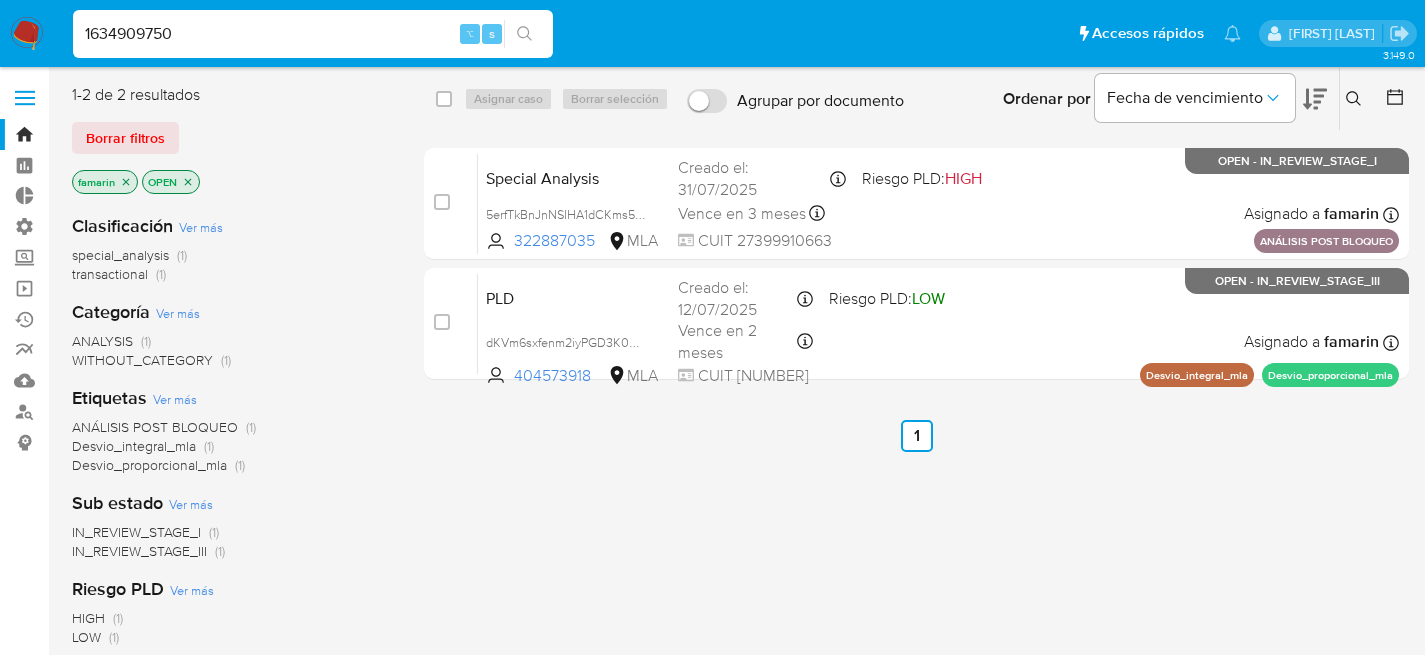 type on "1634909750" 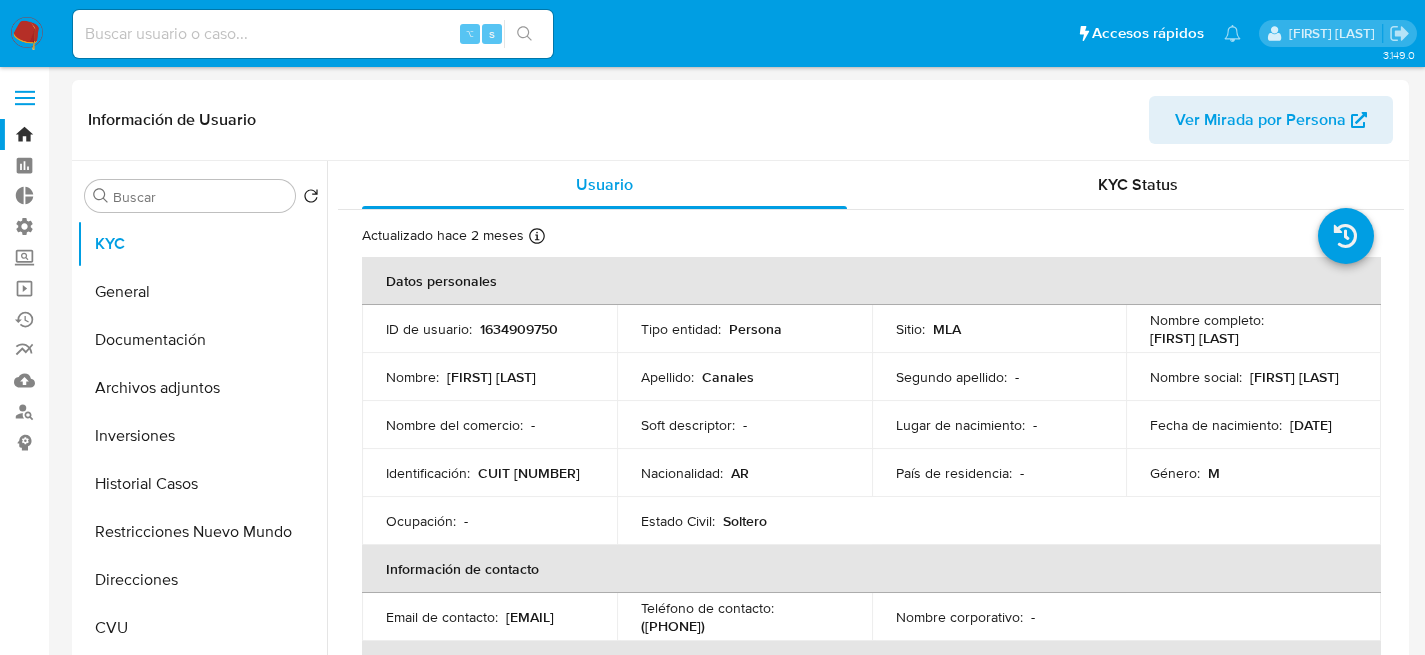 select on "10" 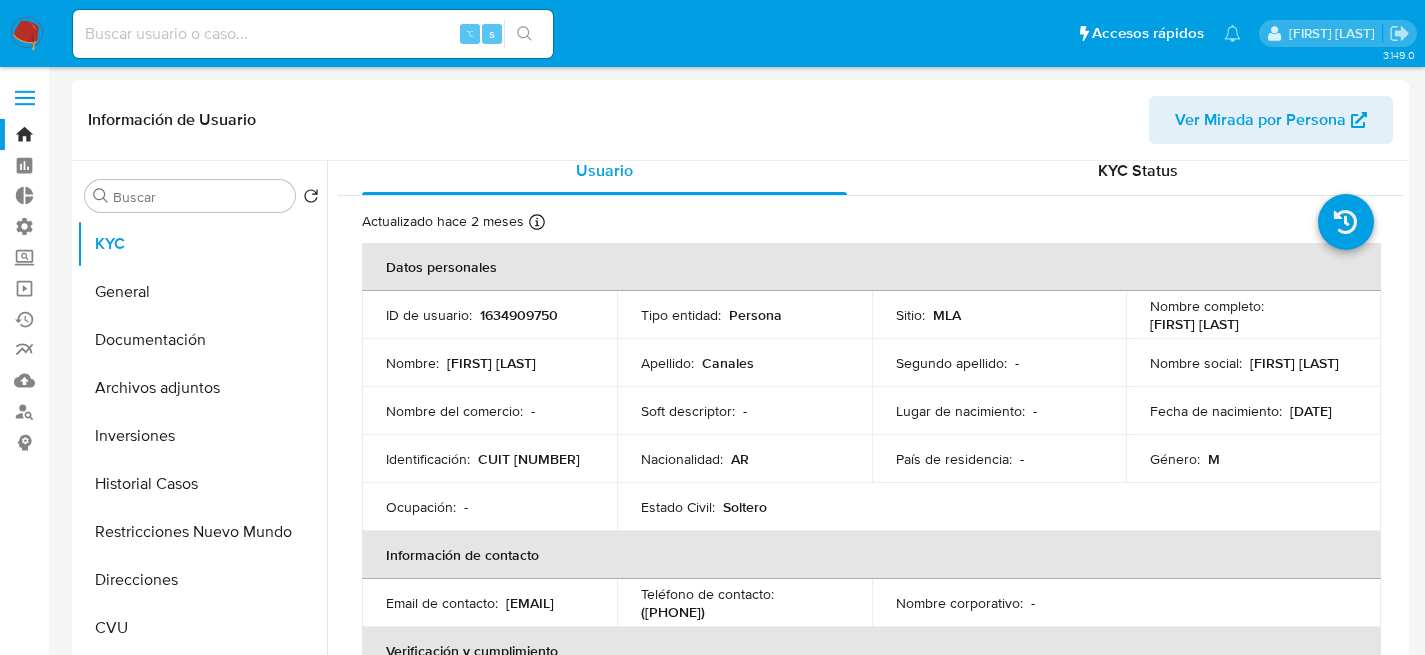 scroll, scrollTop: 29, scrollLeft: 0, axis: vertical 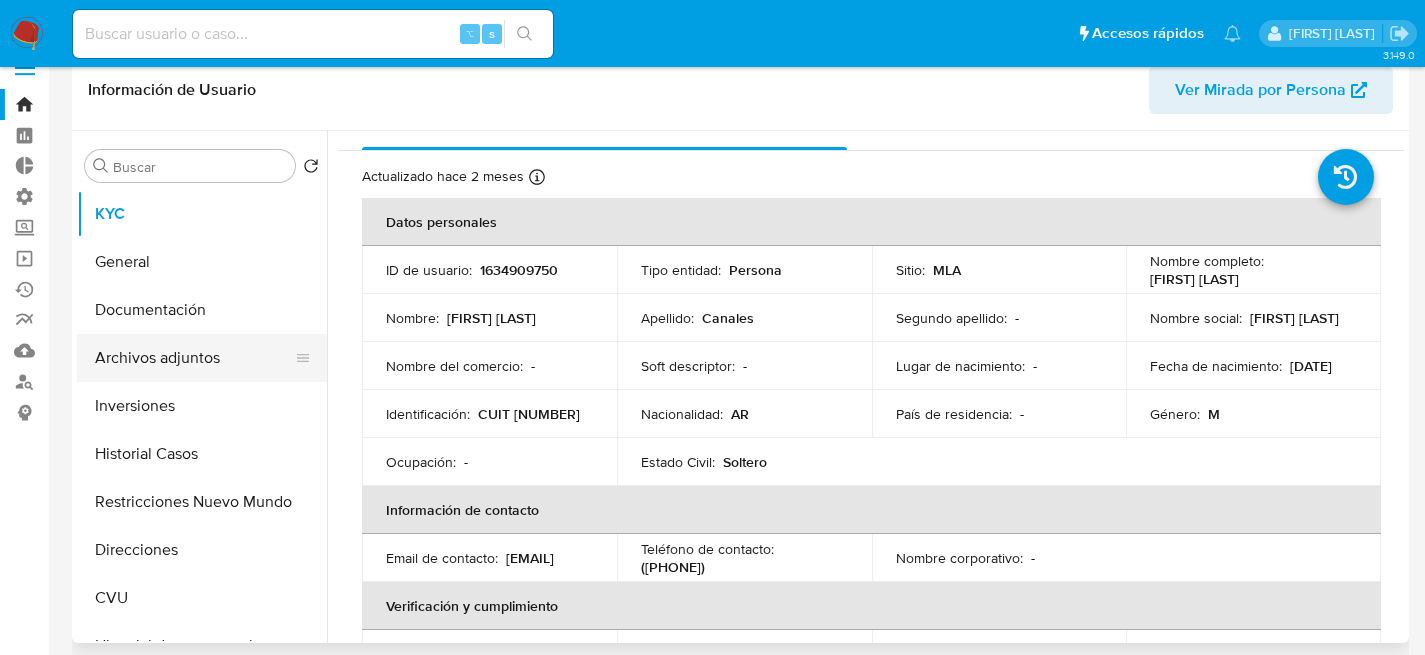 click on "Archivos adjuntos" at bounding box center (194, 358) 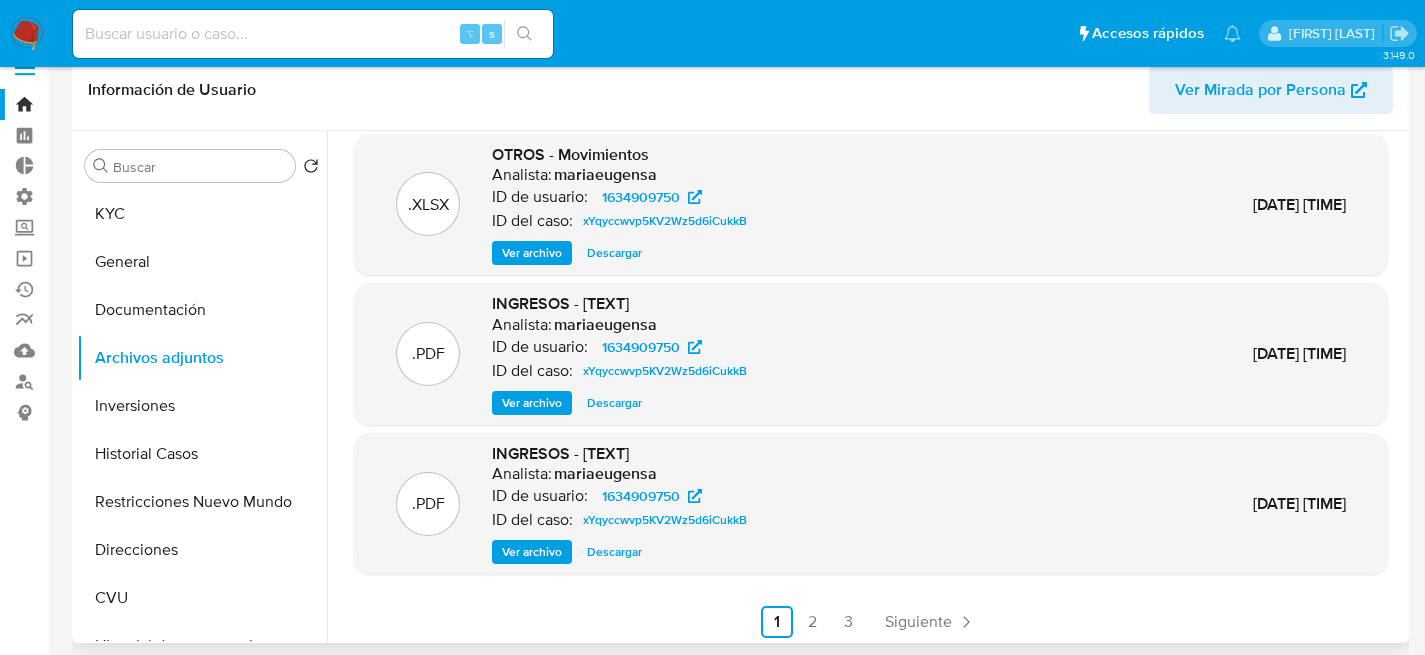 scroll, scrollTop: 168, scrollLeft: 0, axis: vertical 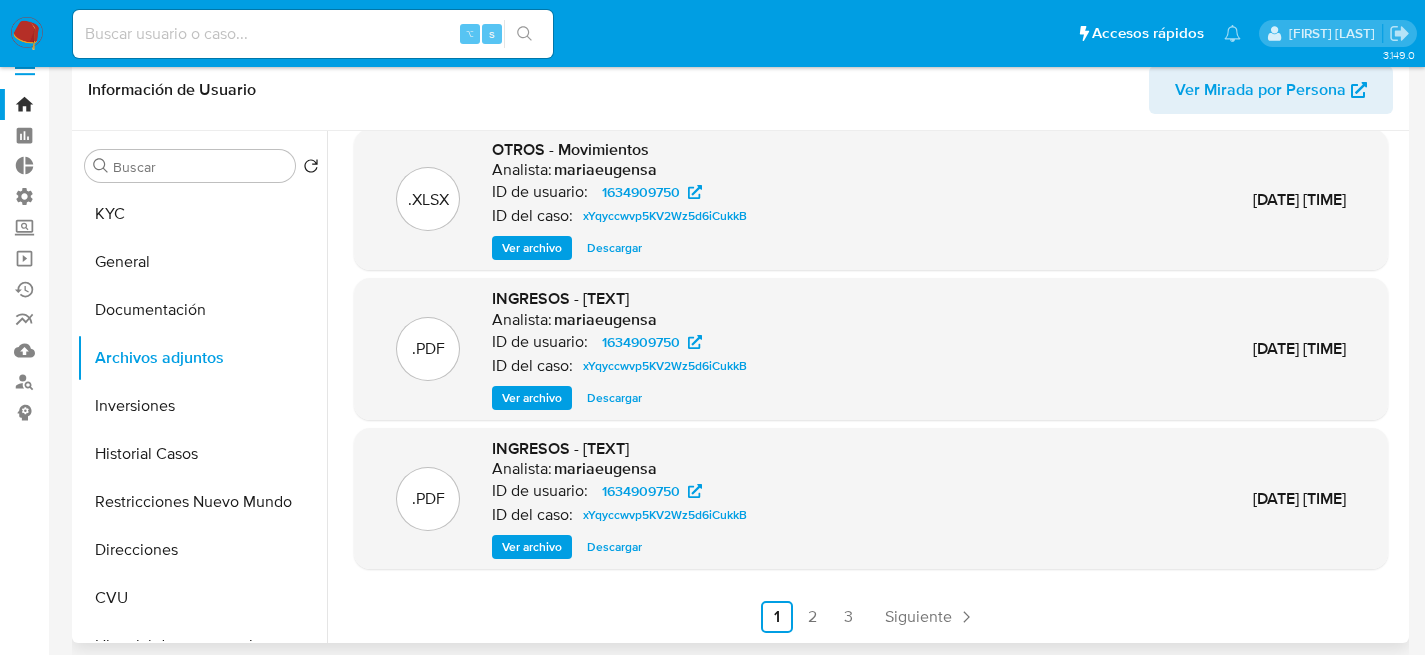 click on "Ver archivo" at bounding box center [532, 398] 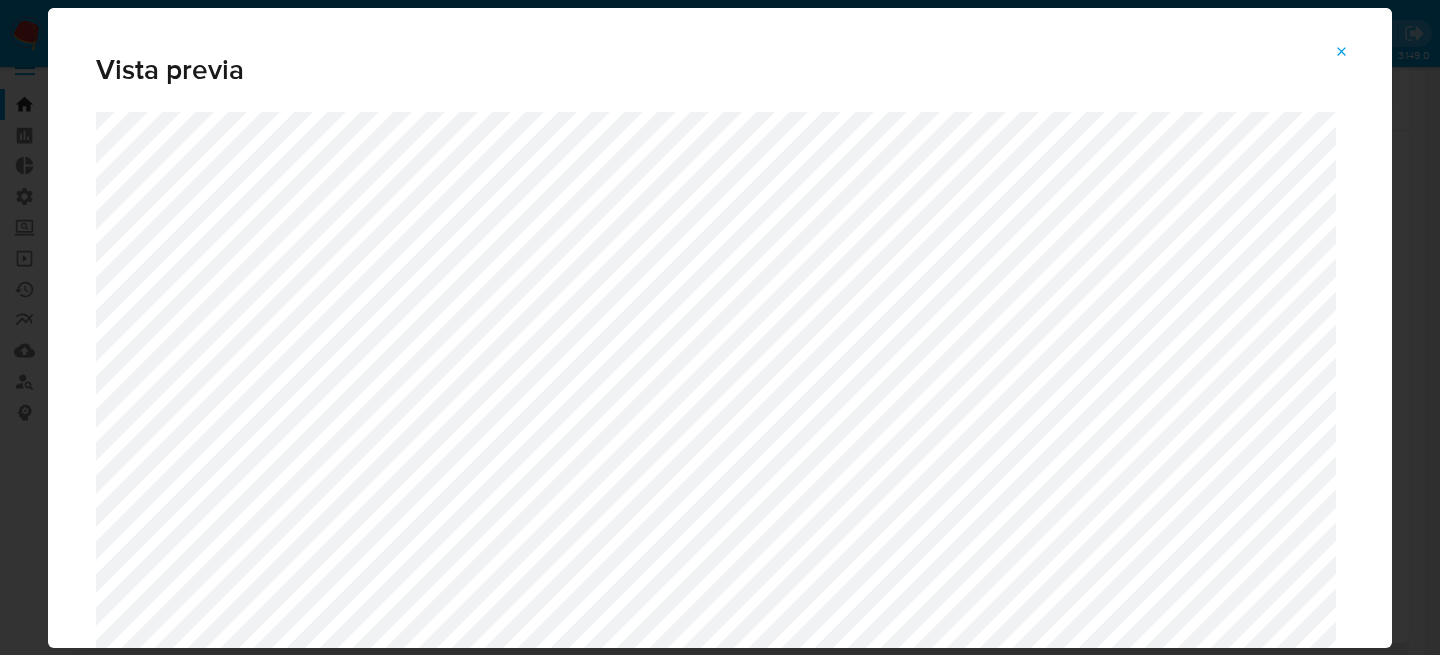 click at bounding box center (1342, 52) 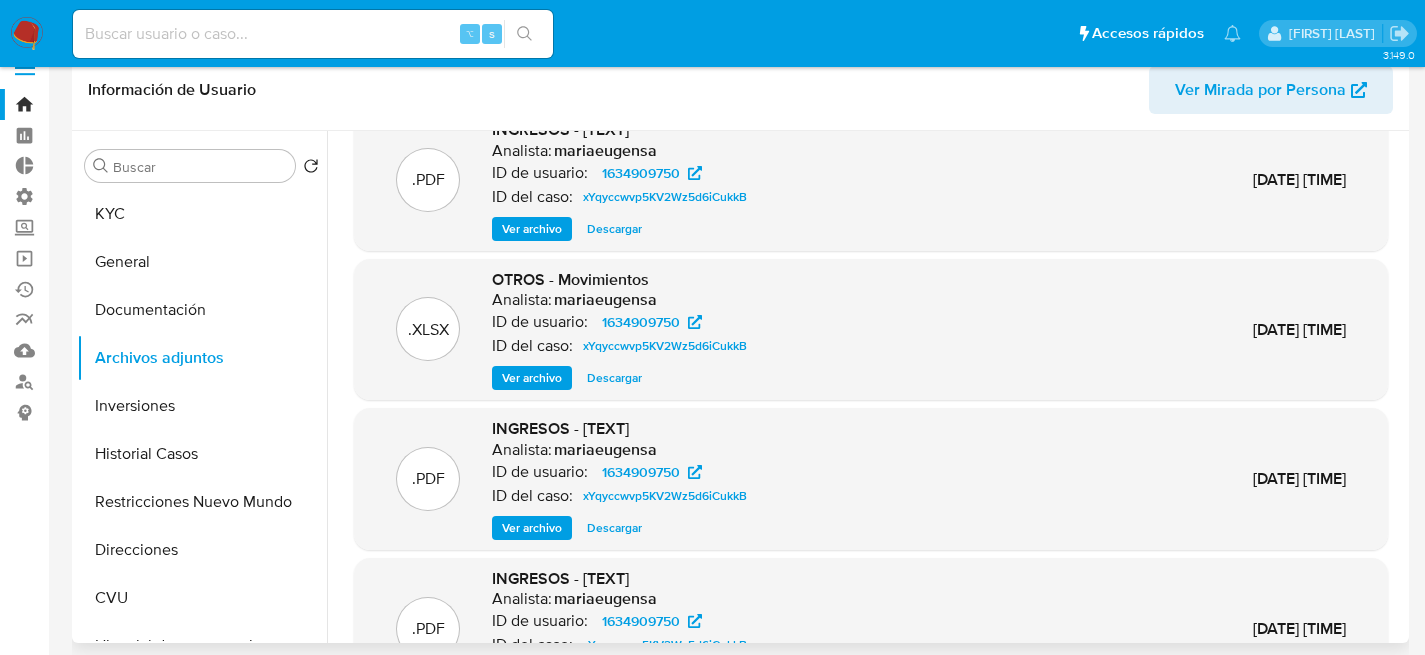 scroll, scrollTop: 0, scrollLeft: 0, axis: both 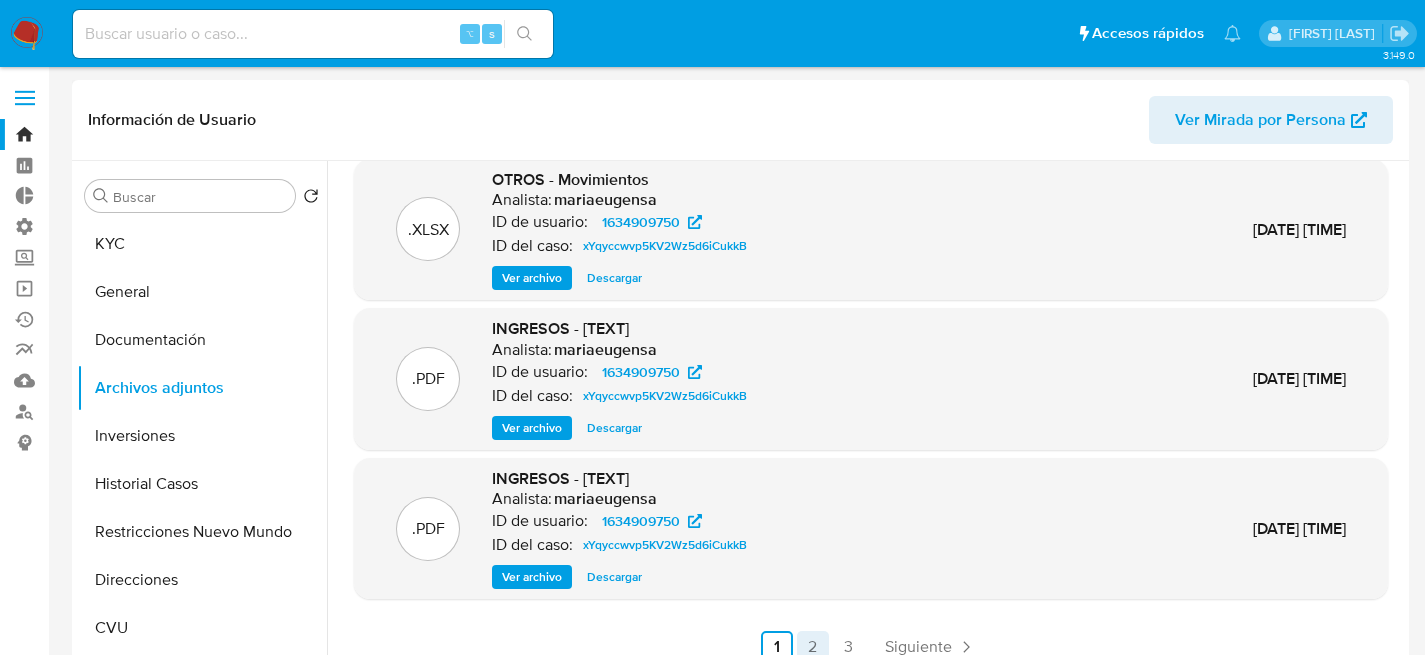 click on "2" at bounding box center (813, 647) 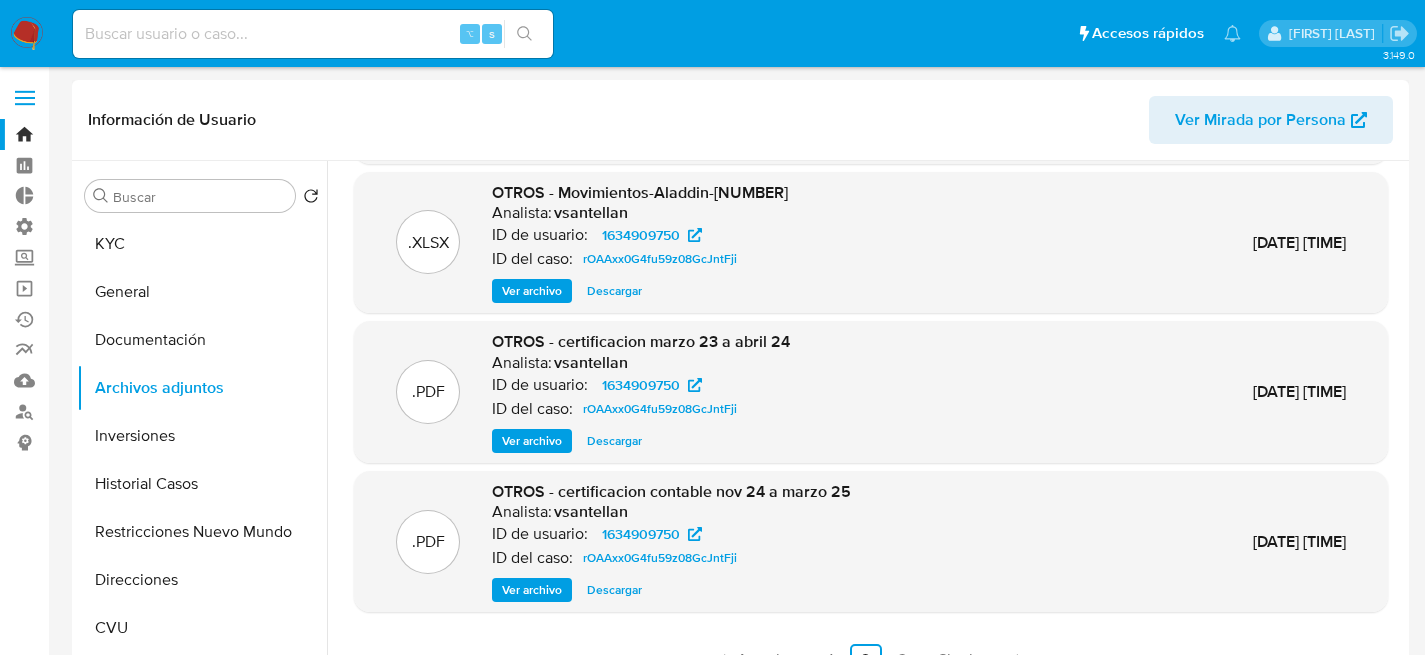 scroll, scrollTop: 168, scrollLeft: 0, axis: vertical 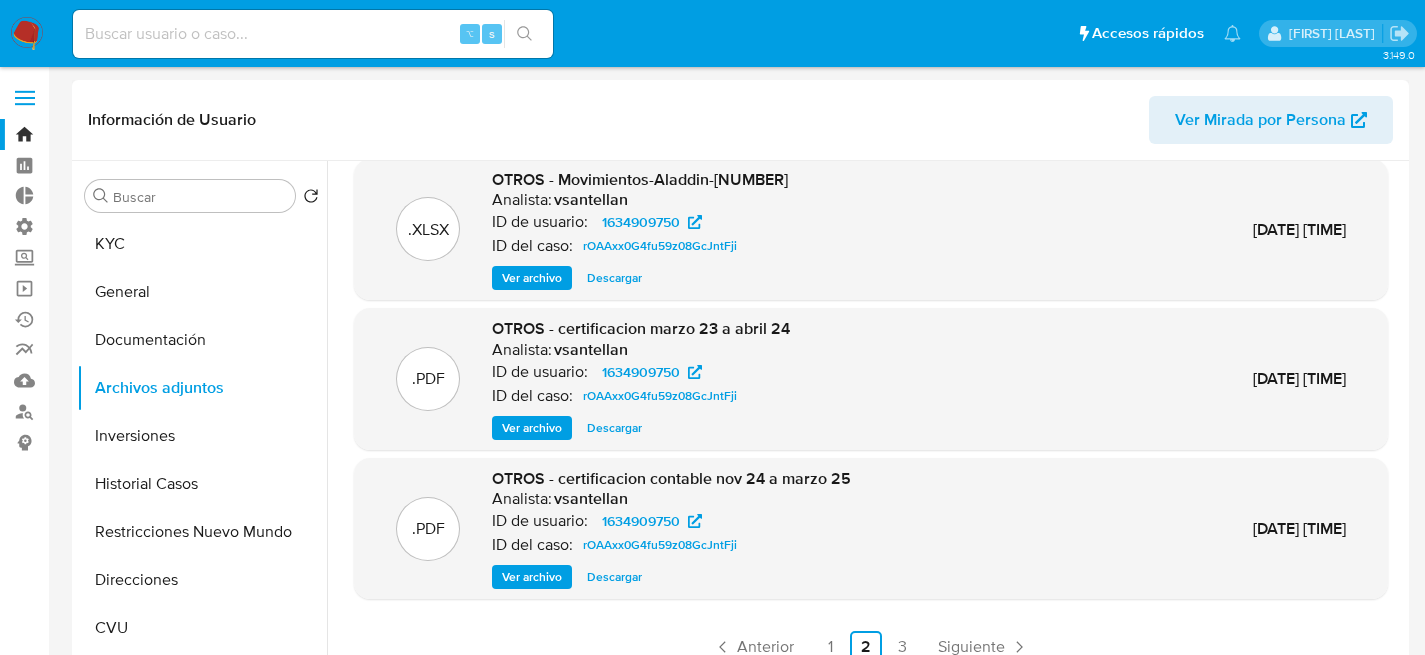 click on ".PDF OTROS - prestamo Analista: vsantellan ID de usuario: 1634909750 ID del caso: rOAAxx0G4fu59z08GcJntFji Ver archivo Descargar 22/May/2025 10:35:09 .XLSX OTROS - Movimientos-Aladdin-1634909750 Analista: vsantellan ID de usuario: 1634909750 ID del caso: rOAAxx0G4fu59z08GcJntFji Ver archivo Descargar 22/May/2025 10:35:09 .PDF OTROS - certificacion marzo 23 a abril 24 Analista: vsantellan ID de usuario: 1634909750 ID del caso: rOAAxx0G4fu59z08GcJntFji Ver archivo Descargar 22/May/2025 10:35:07 .PDF OTROS - certificacion contable nov 24 a marzo 25 Analista: vsantellan ID de usuario: 1634909750 ID del caso: rOAAxx0G4fu59z08GcJntFji Ver archivo Descargar 22/May/2025 10:35:04 Anterior 1 2 3 Siguiente" at bounding box center [871, 336] 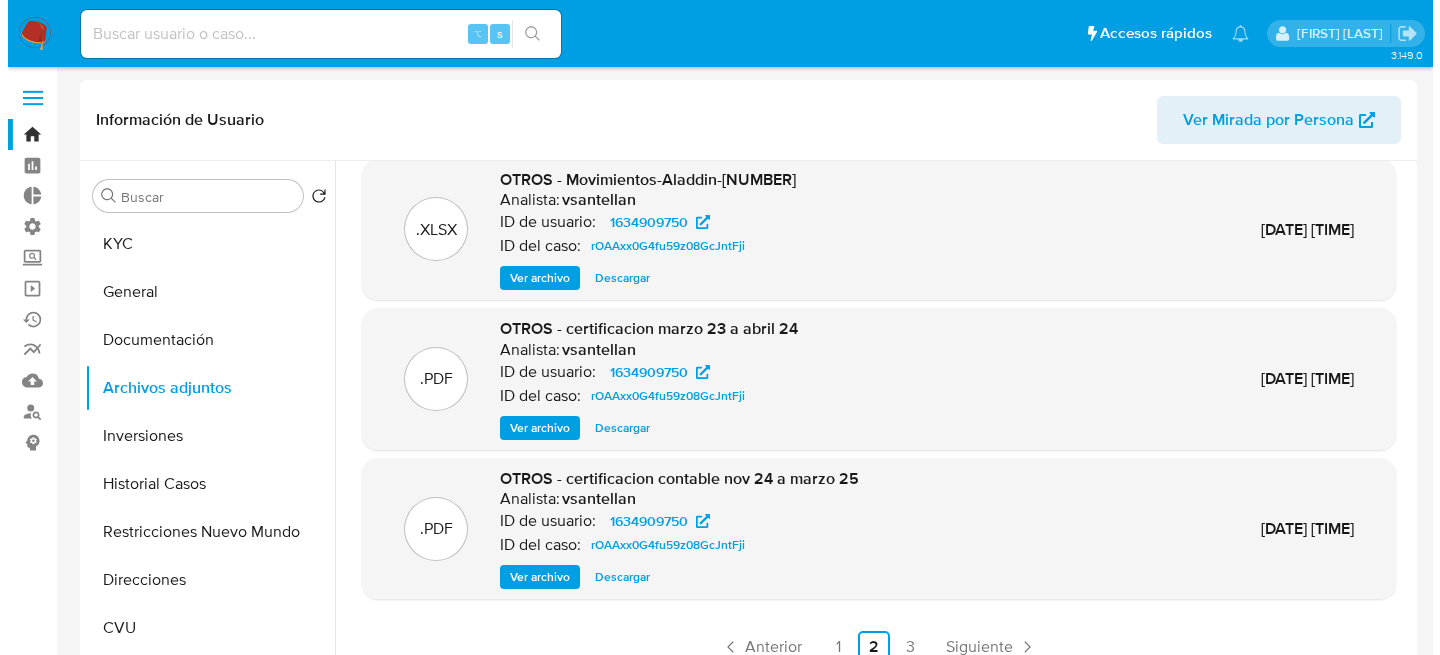 scroll, scrollTop: 0, scrollLeft: 0, axis: both 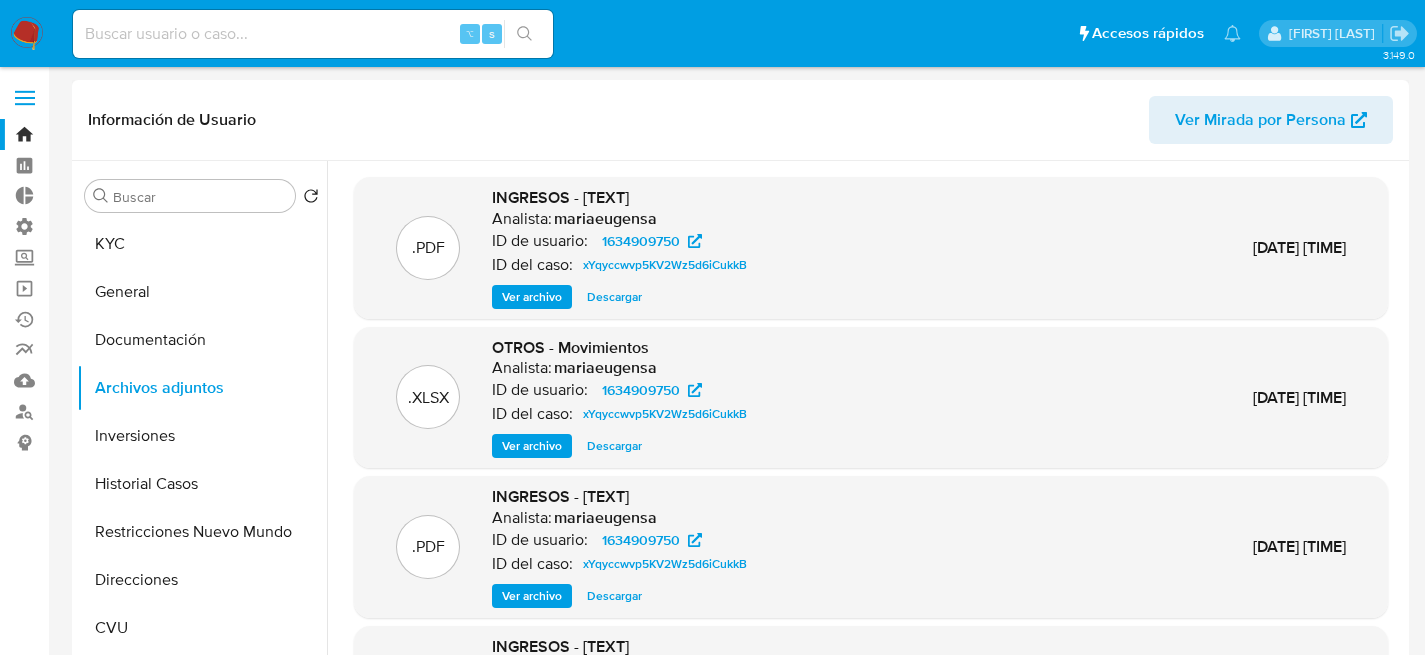 click on "Ver archivo" at bounding box center (532, 297) 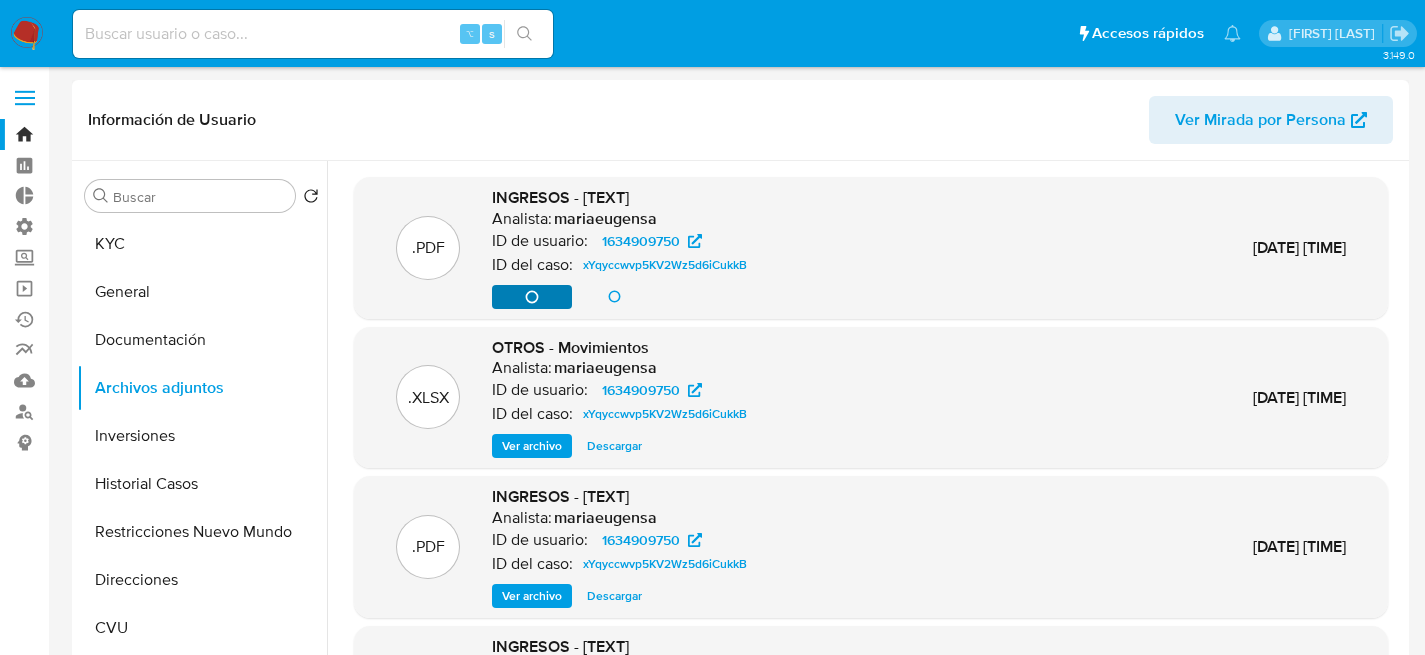 click on "Ver archivo Ver archivo Descargar" at bounding box center [623, 297] 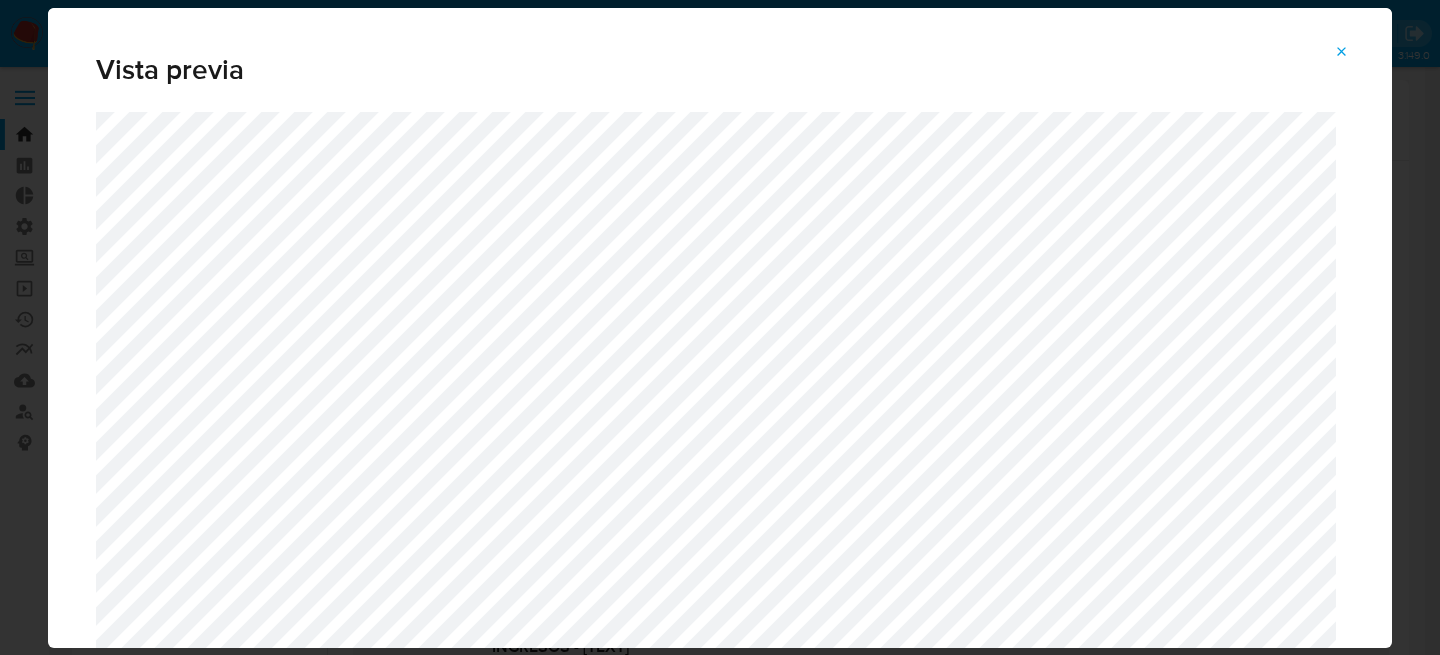 click 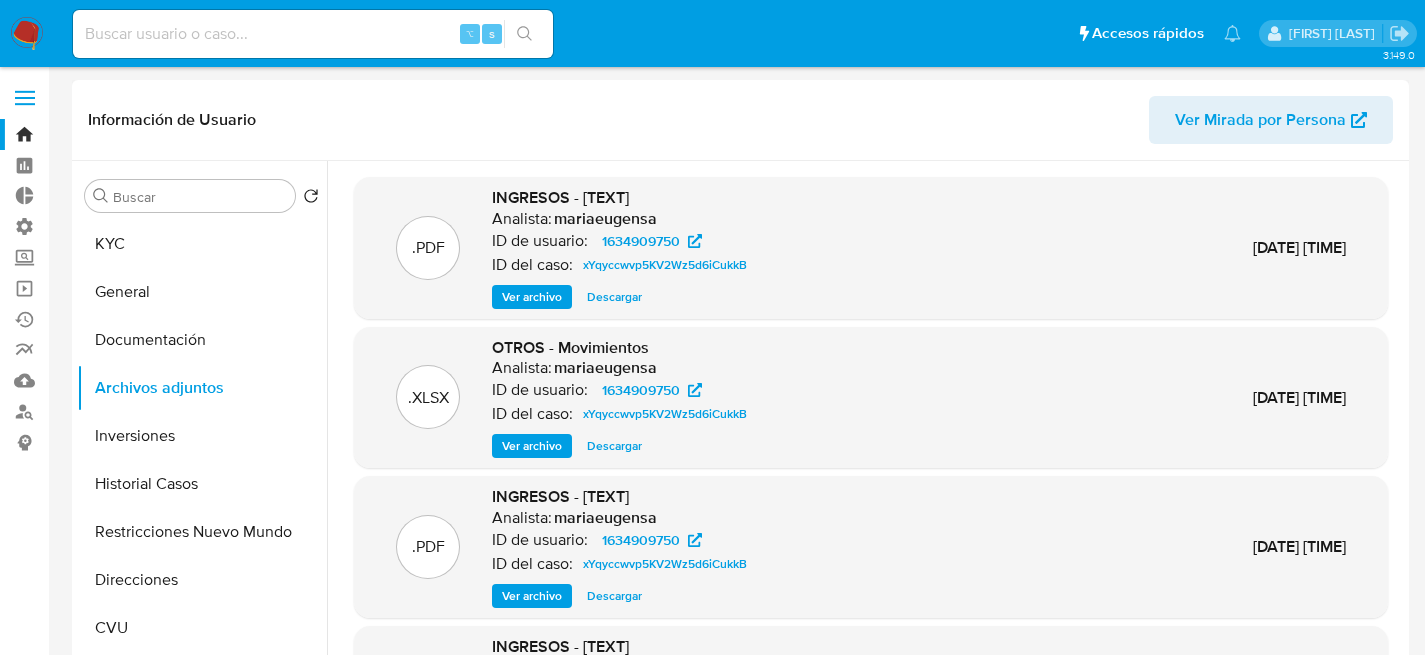 click on "Ver archivo" at bounding box center [532, 446] 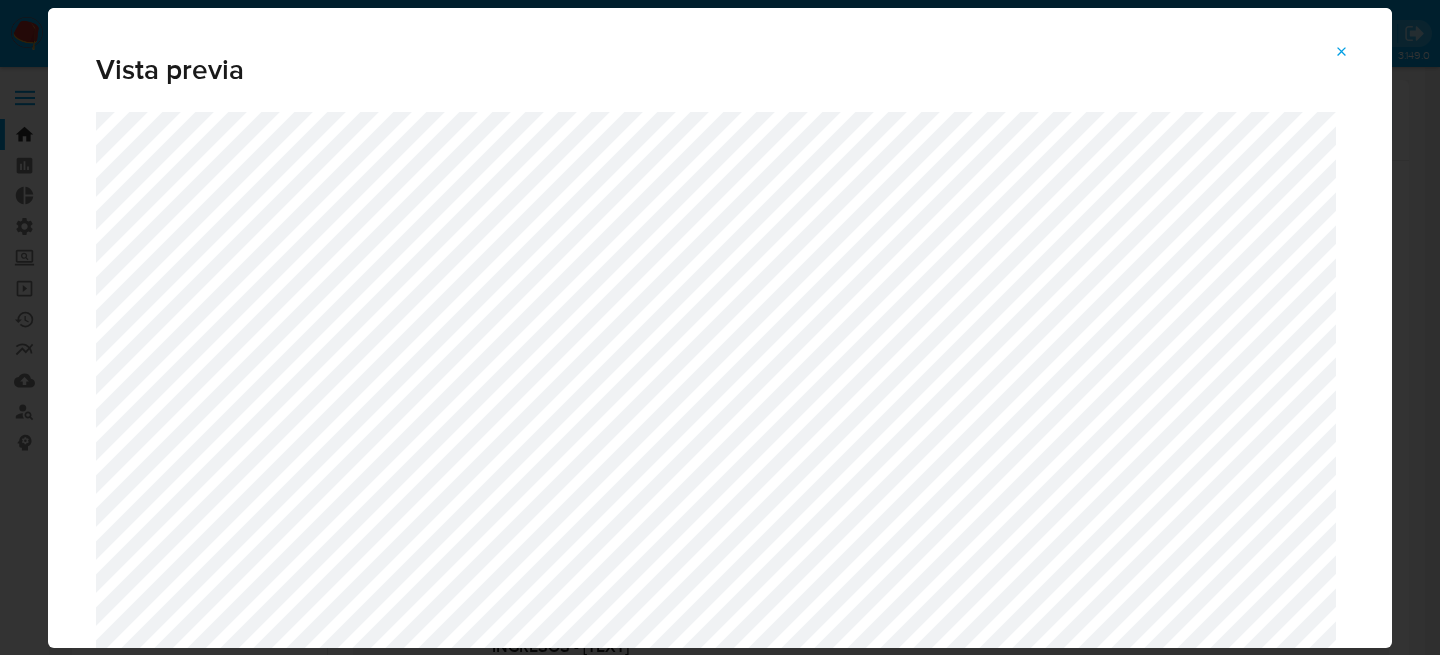 scroll, scrollTop: 168, scrollLeft: 0, axis: vertical 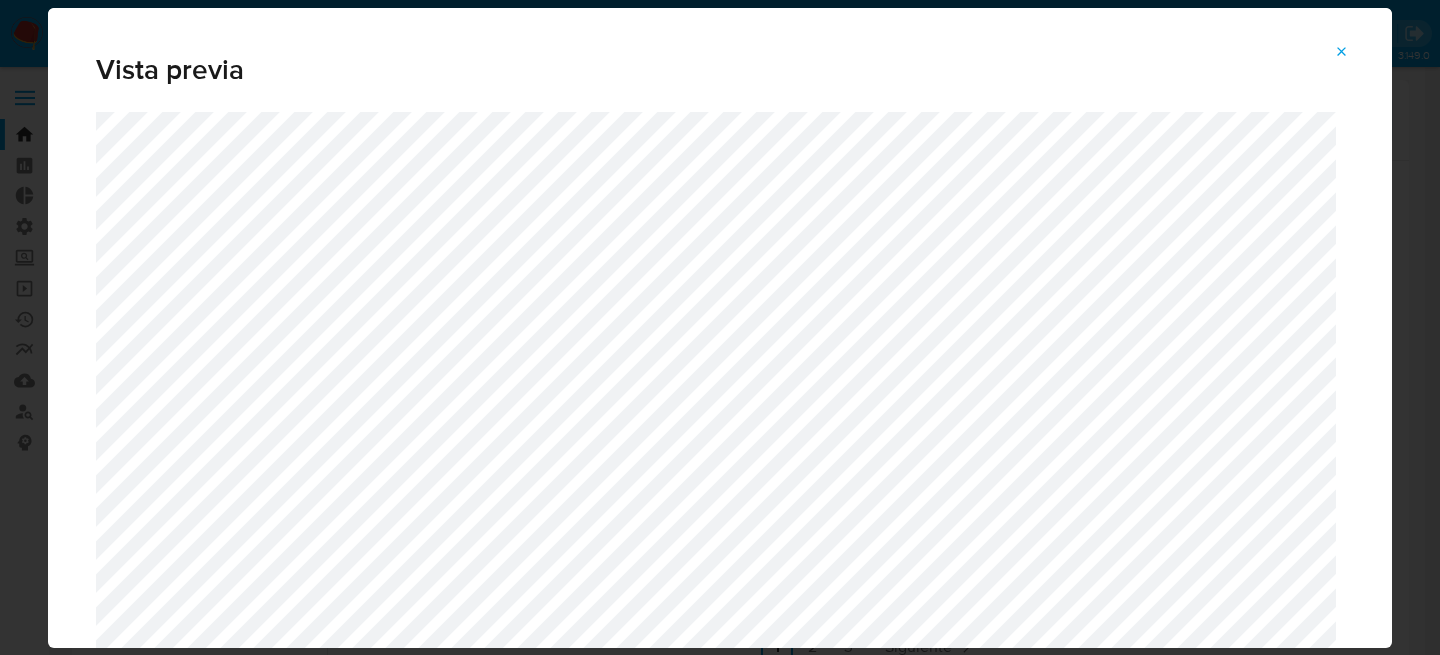 click at bounding box center (1342, 52) 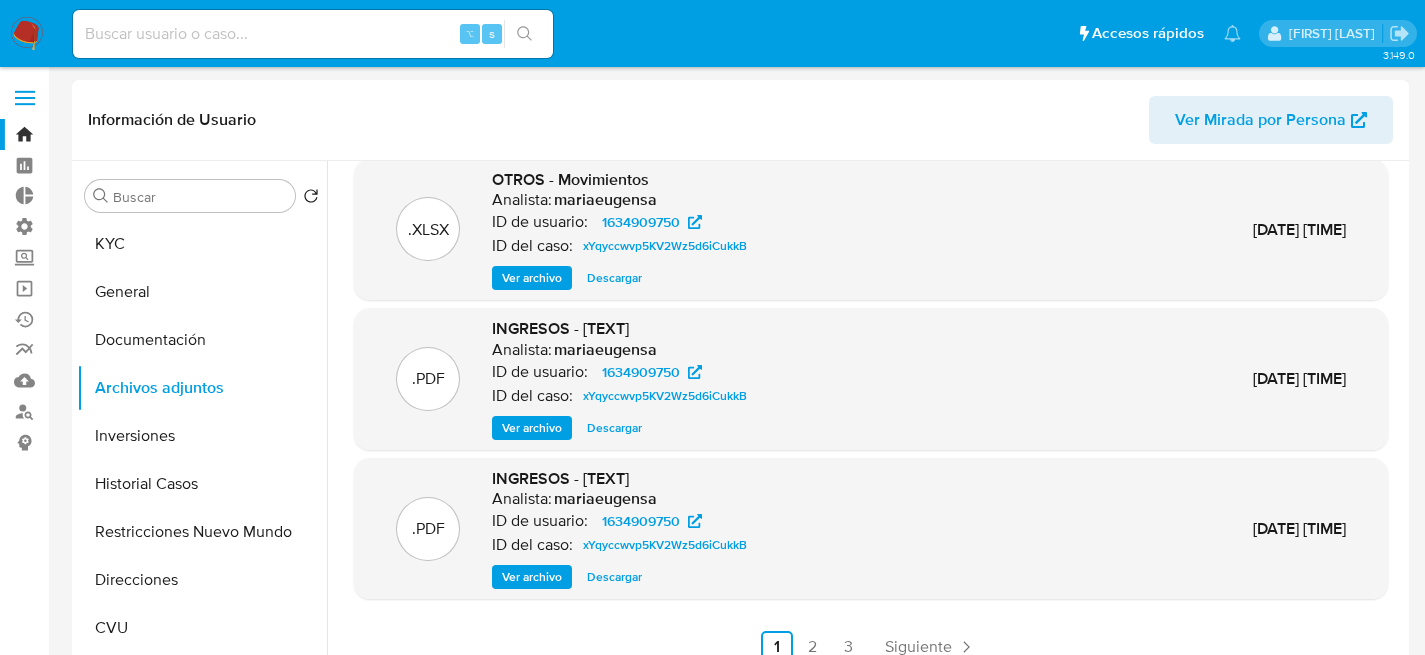 click on "Descargar" at bounding box center [614, 278] 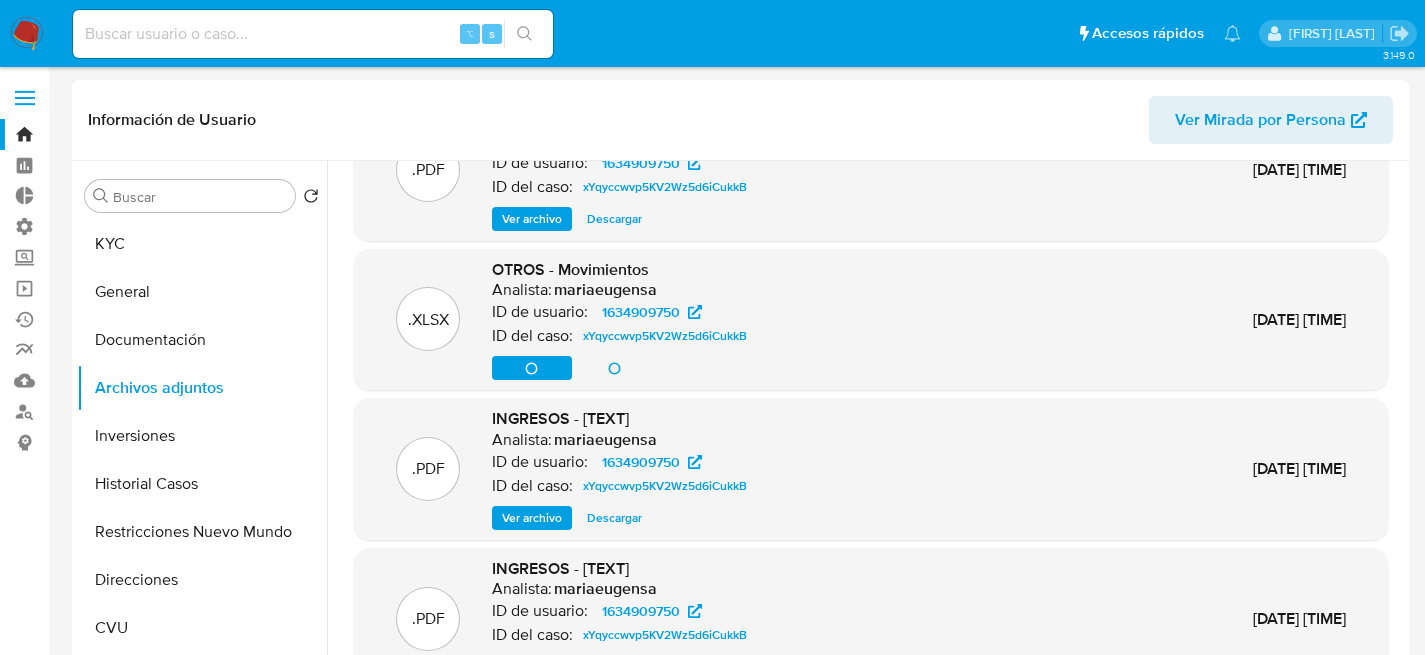 scroll, scrollTop: 0, scrollLeft: 0, axis: both 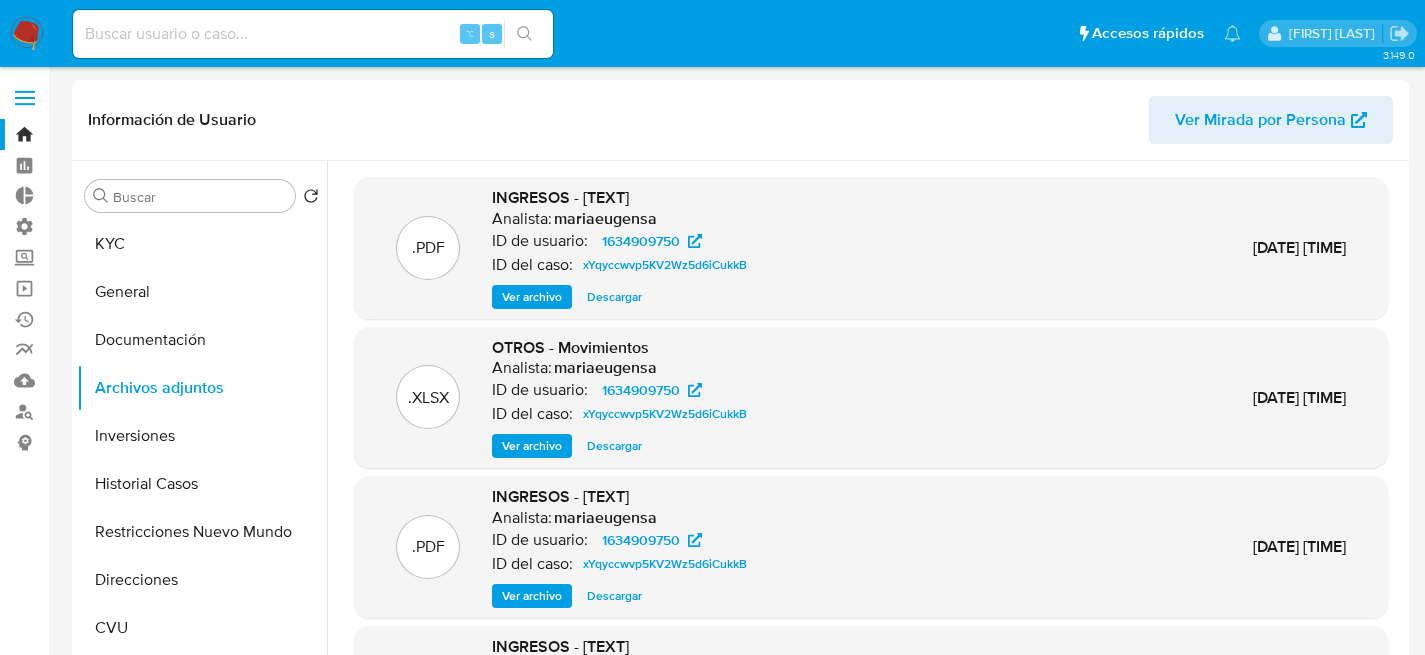 click on "Ver archivo" at bounding box center (532, 297) 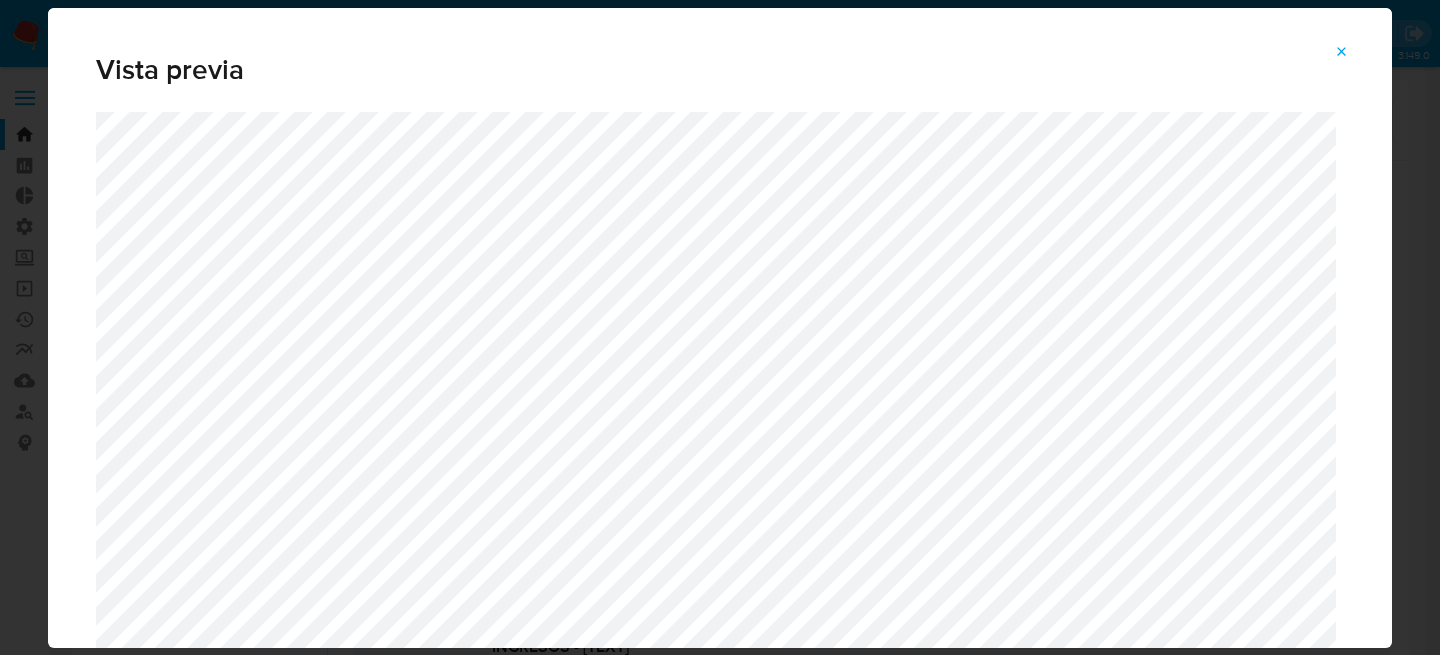 click at bounding box center [1342, 52] 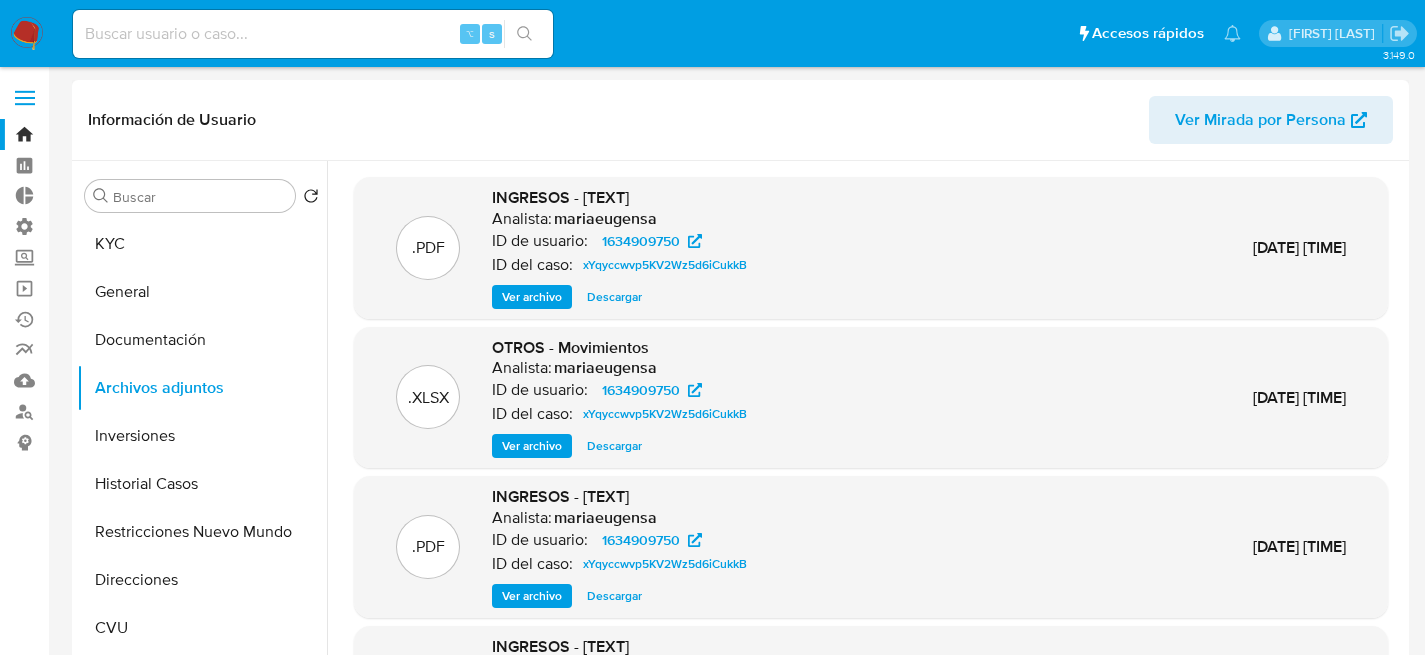 click on "Ver archivo" at bounding box center (532, 297) 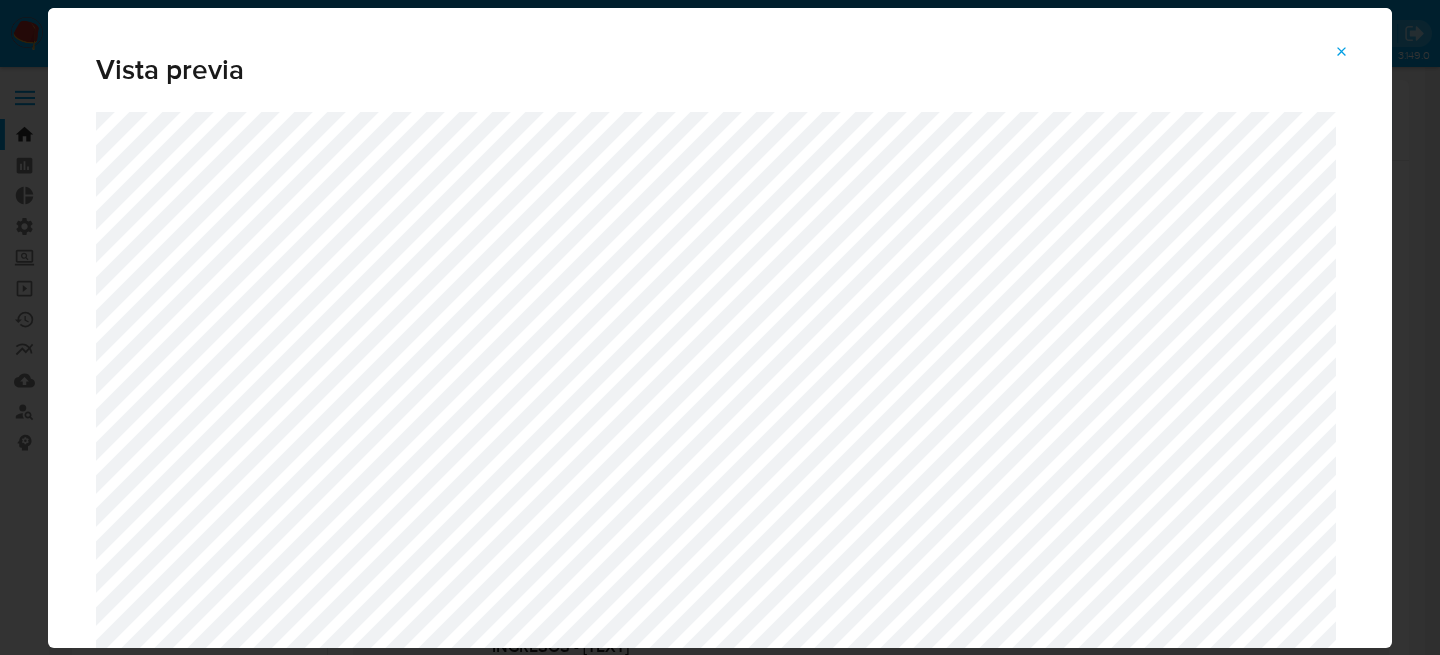 click 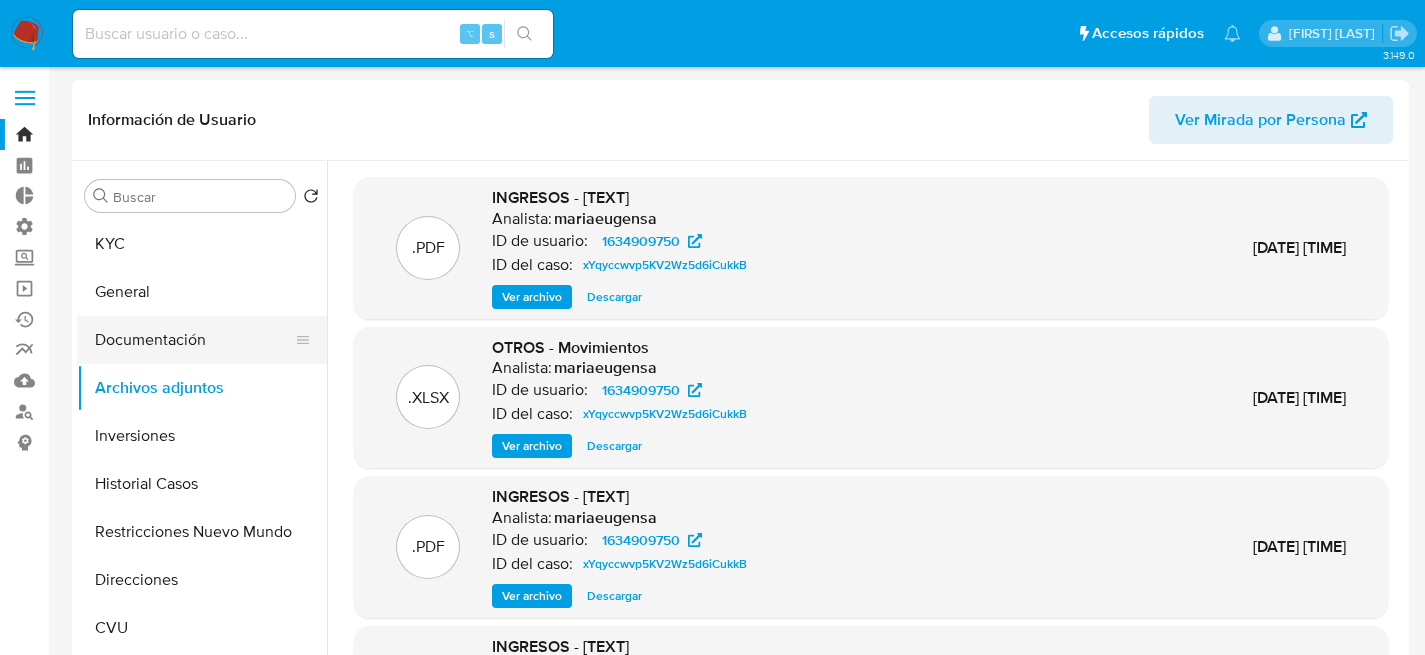 click on "Documentación" at bounding box center [194, 340] 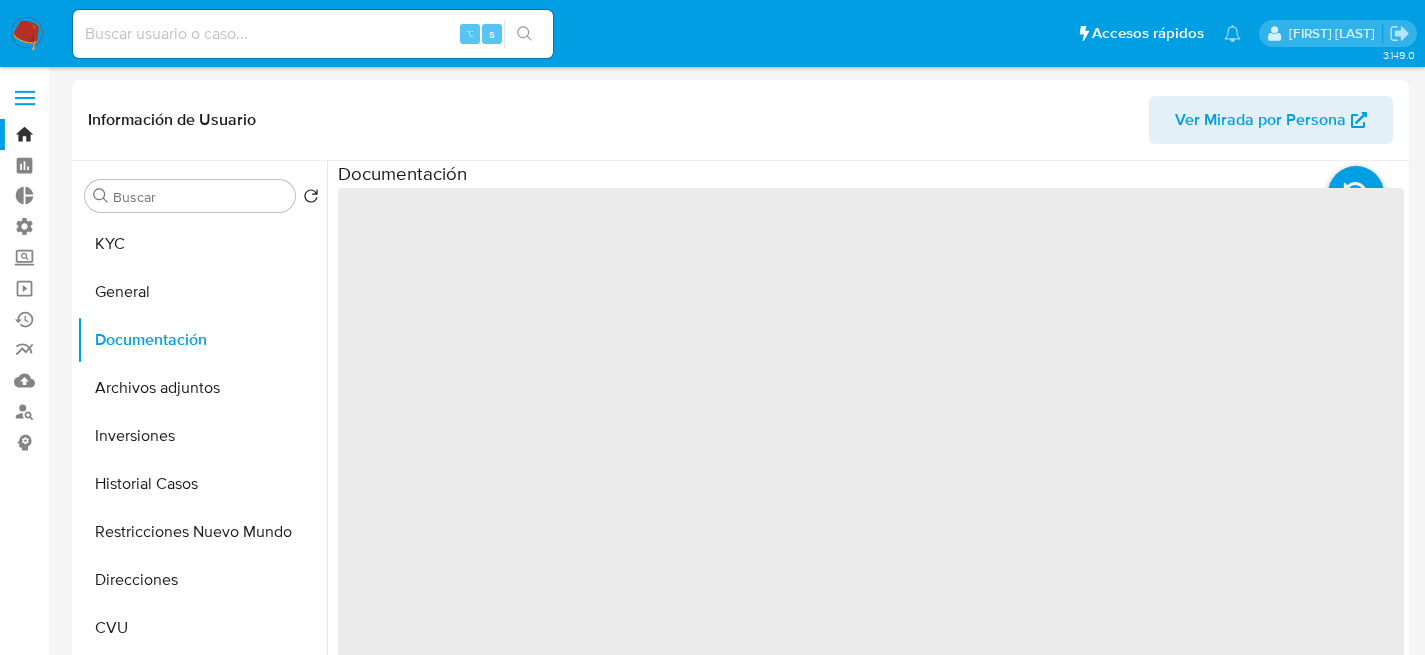 click on "‌" at bounding box center [871, 508] 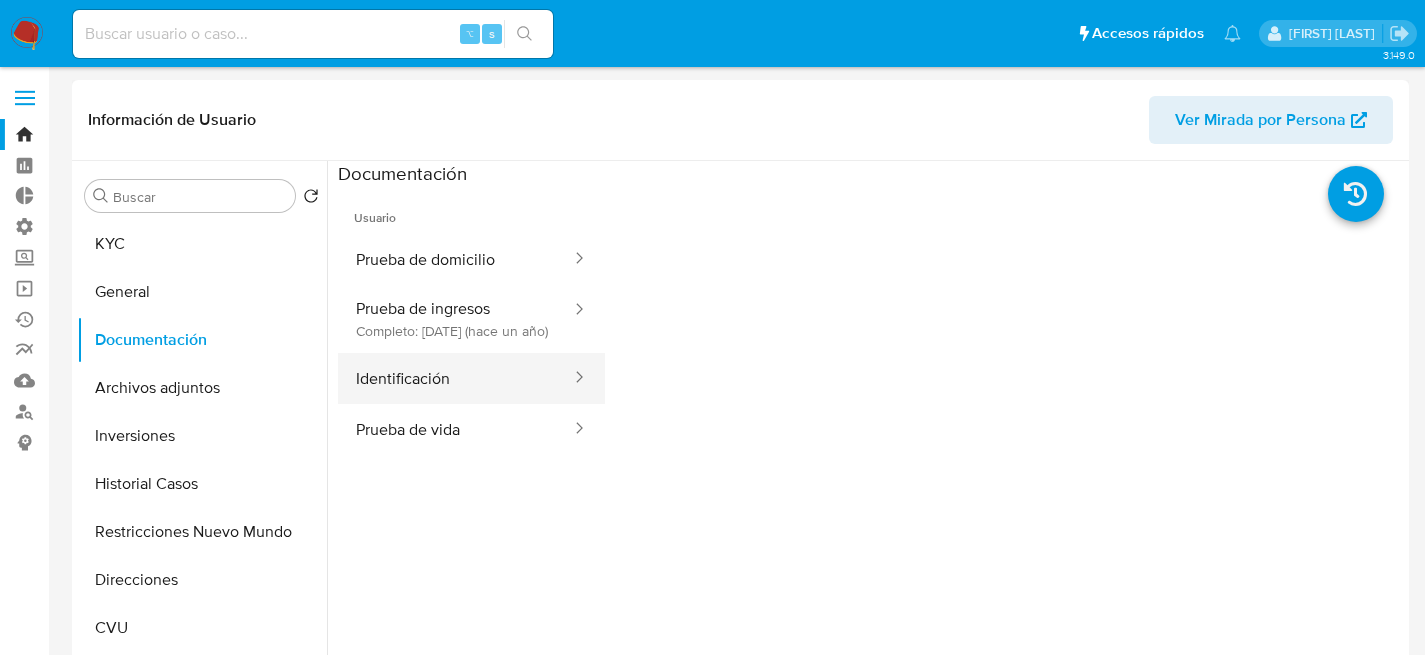 click on "Identificación" at bounding box center (455, 378) 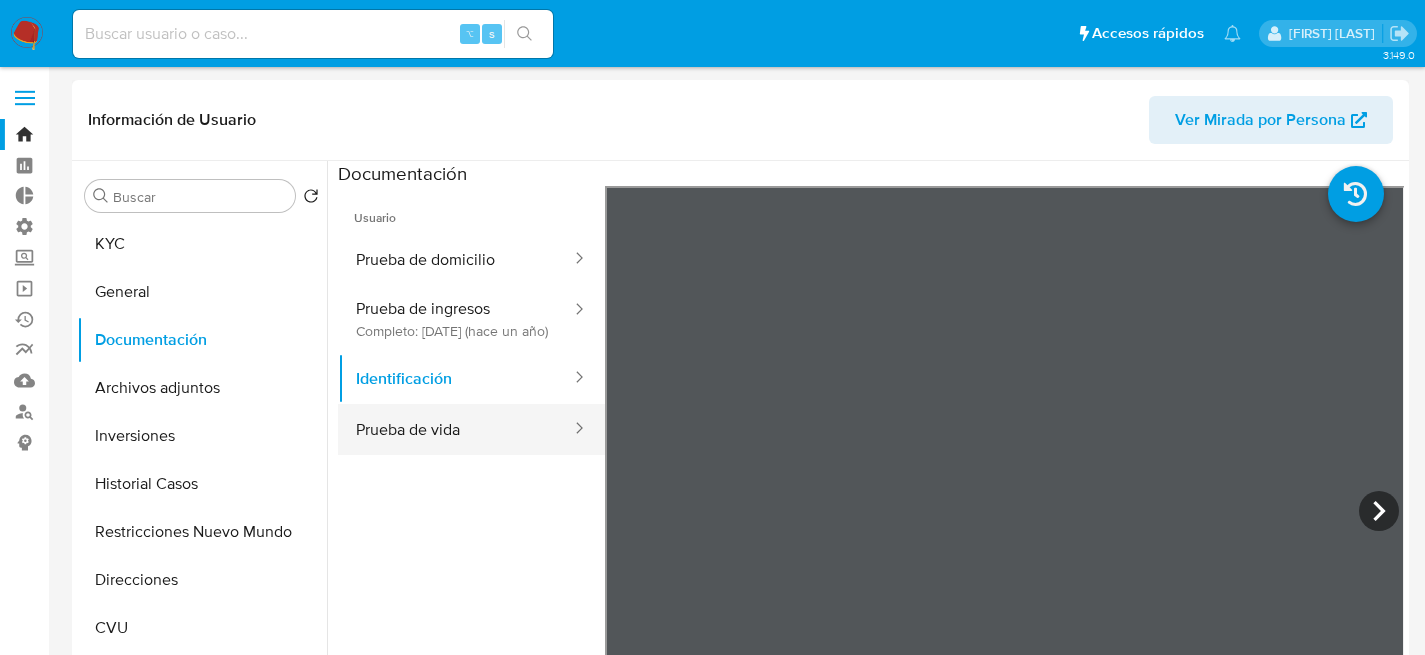 click on "Prueba de vida" at bounding box center [455, 429] 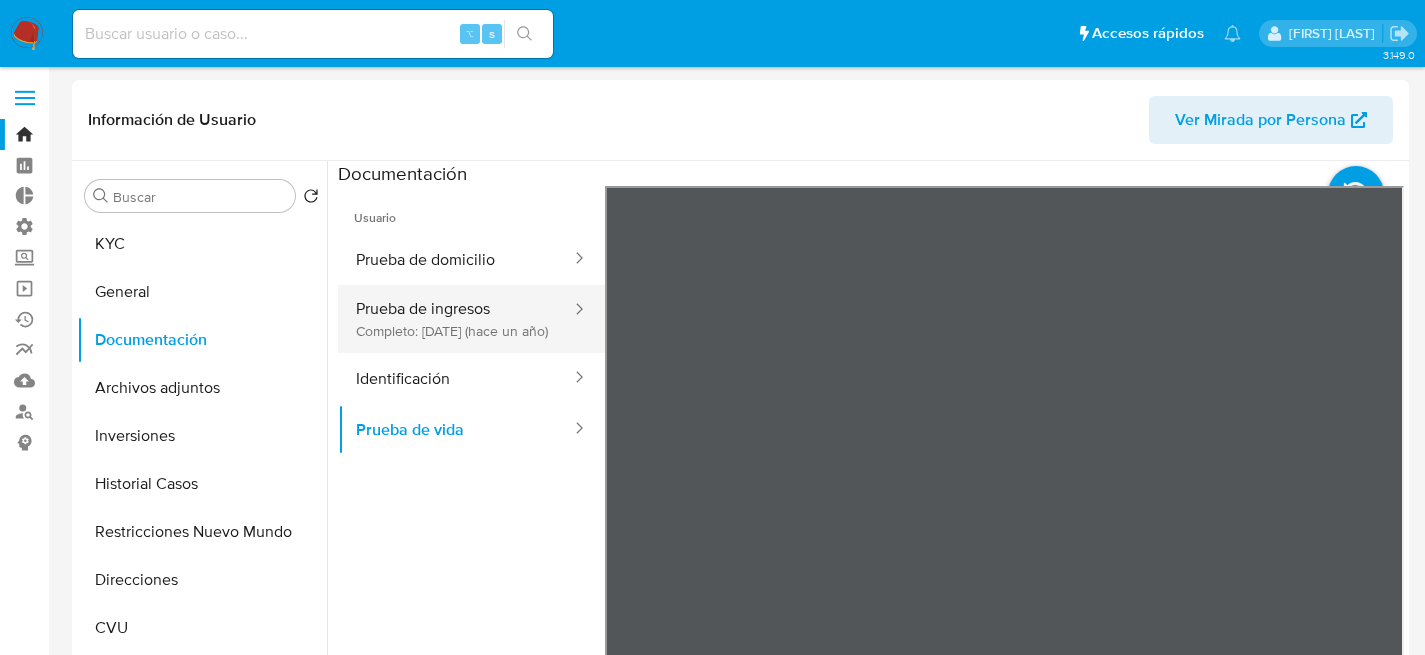 click on "Prueba de ingresos Completo: 29/07/2024 (hace un año)" at bounding box center (455, 319) 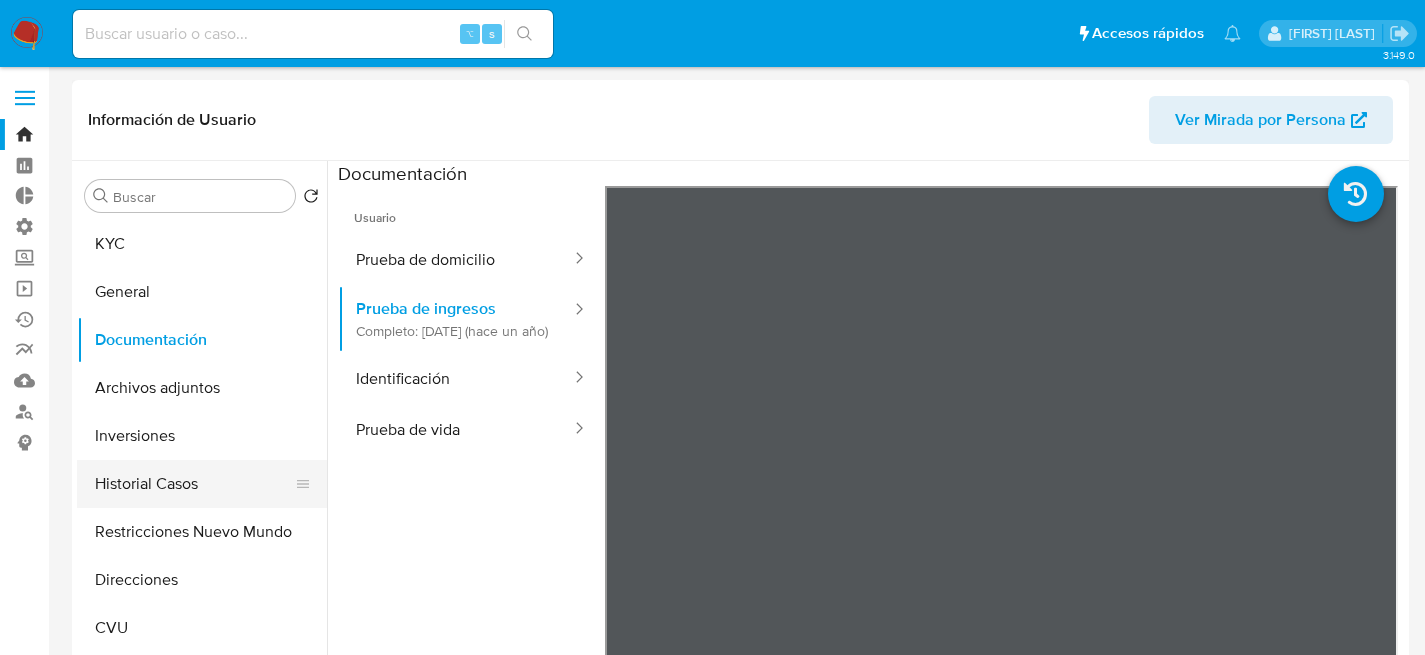 click on "Historial Casos" at bounding box center (194, 484) 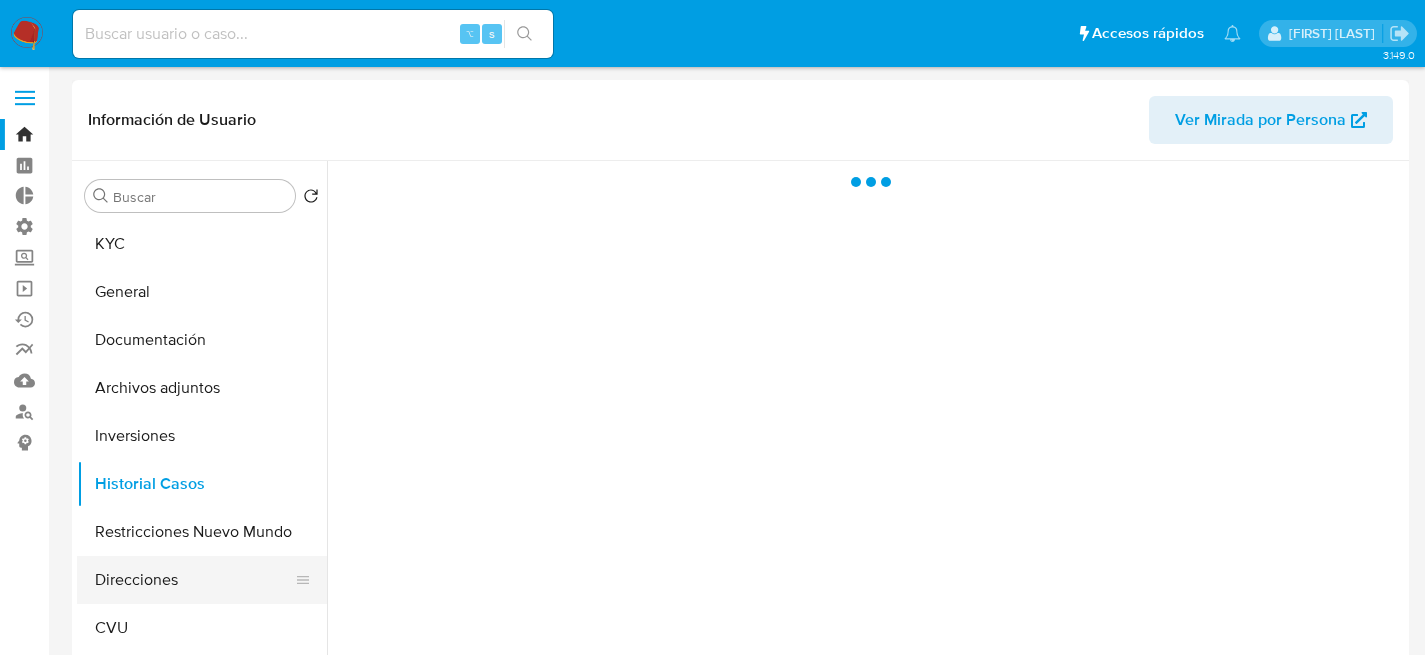 click on "Direcciones" at bounding box center [194, 580] 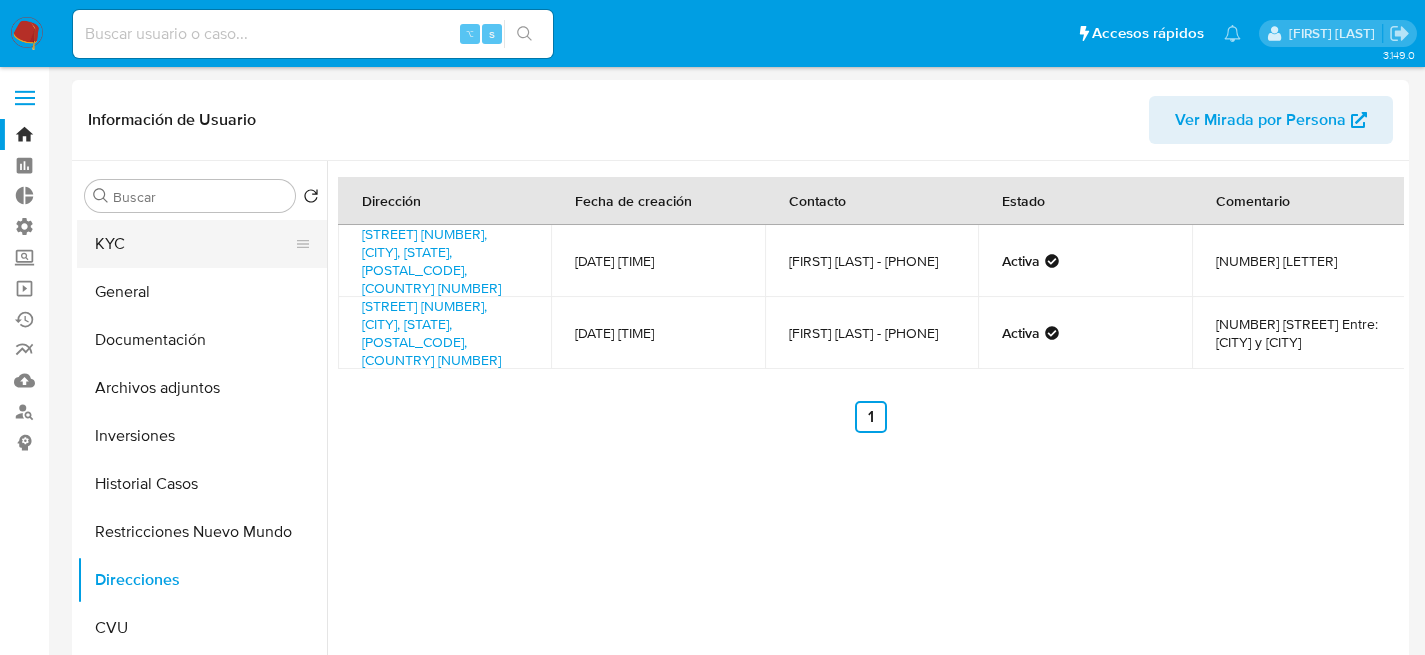 click on "KYC" at bounding box center [194, 244] 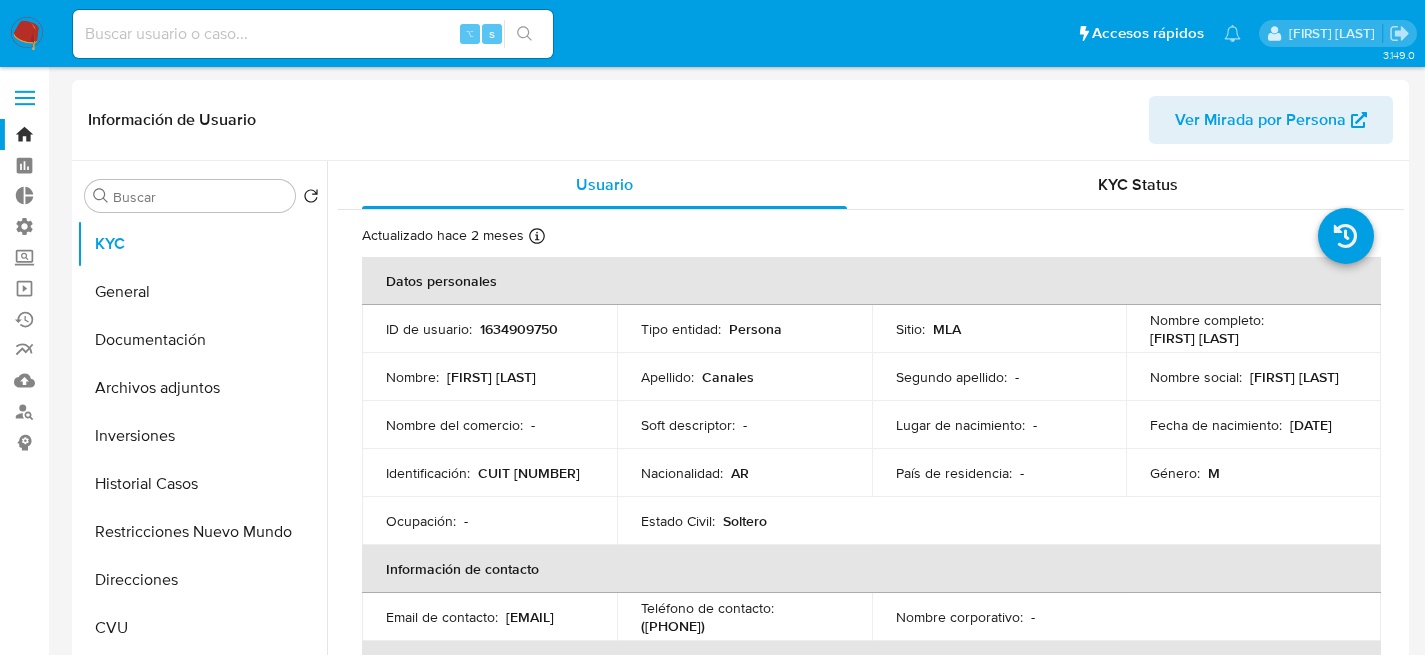 type 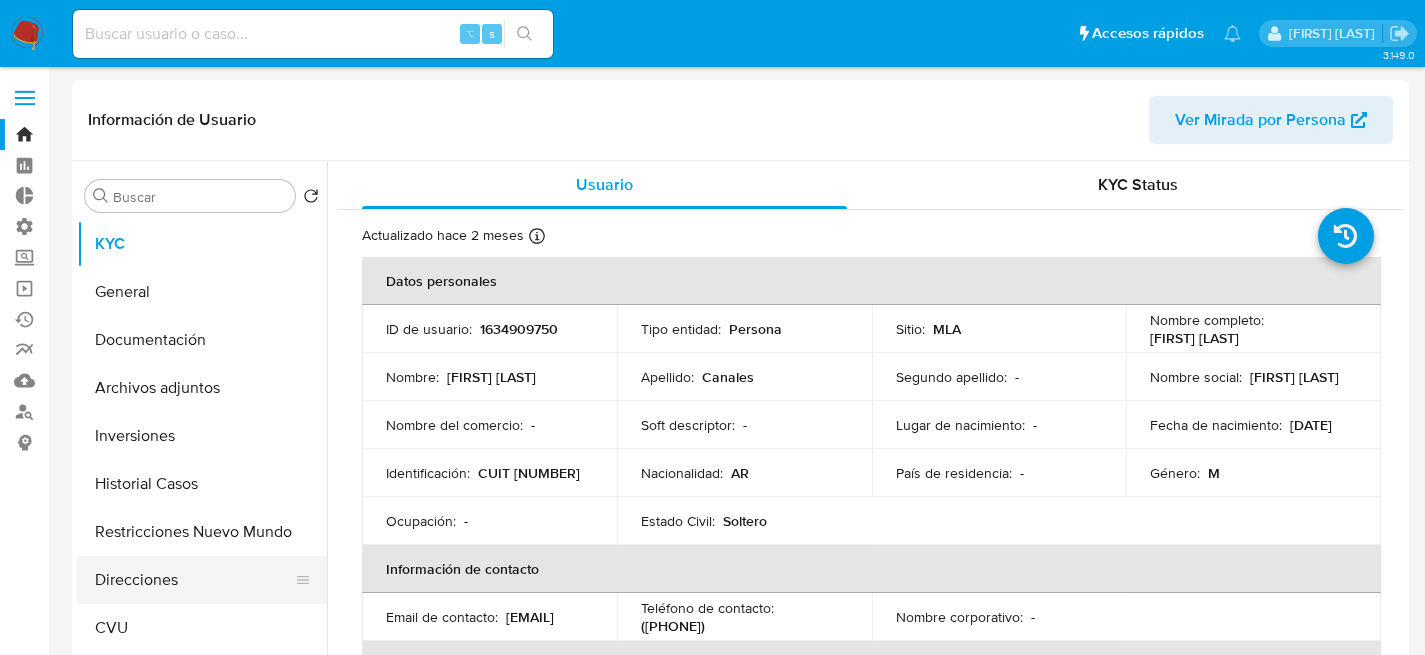 click on "Direcciones" at bounding box center (194, 580) 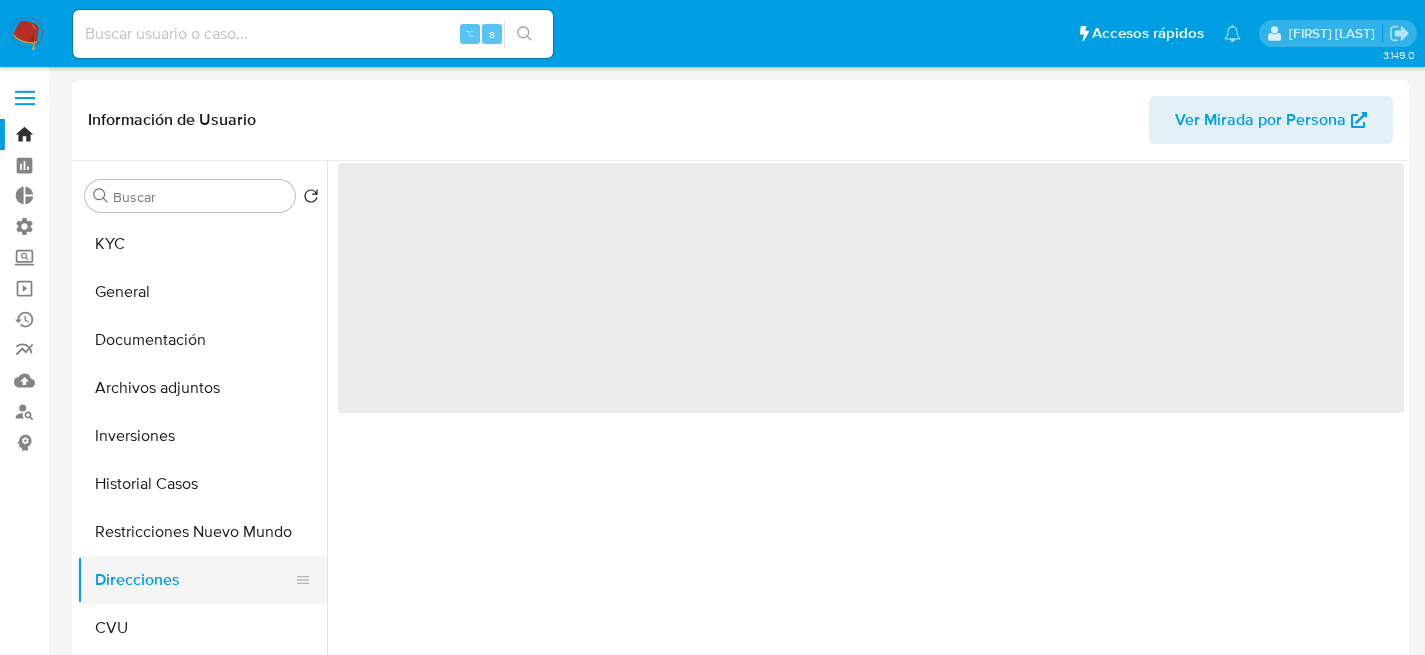 click on "Direcciones" at bounding box center (194, 580) 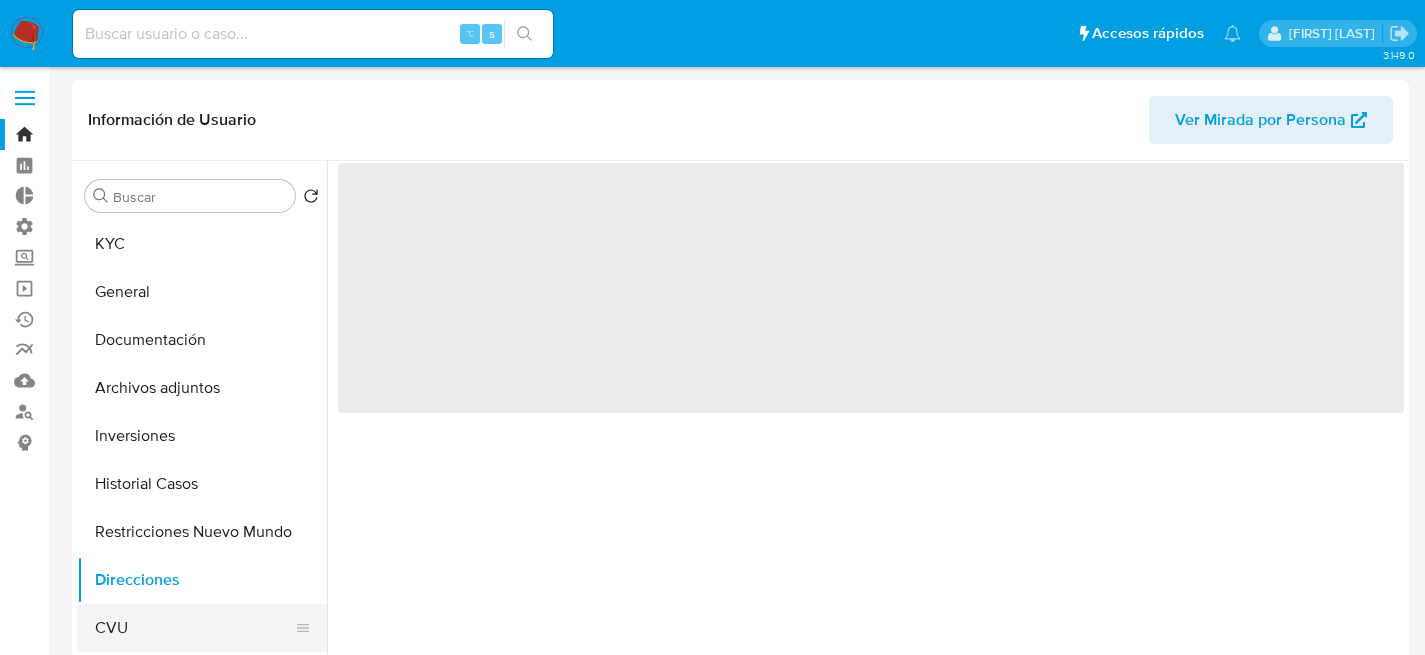 click on "CVU" at bounding box center [194, 628] 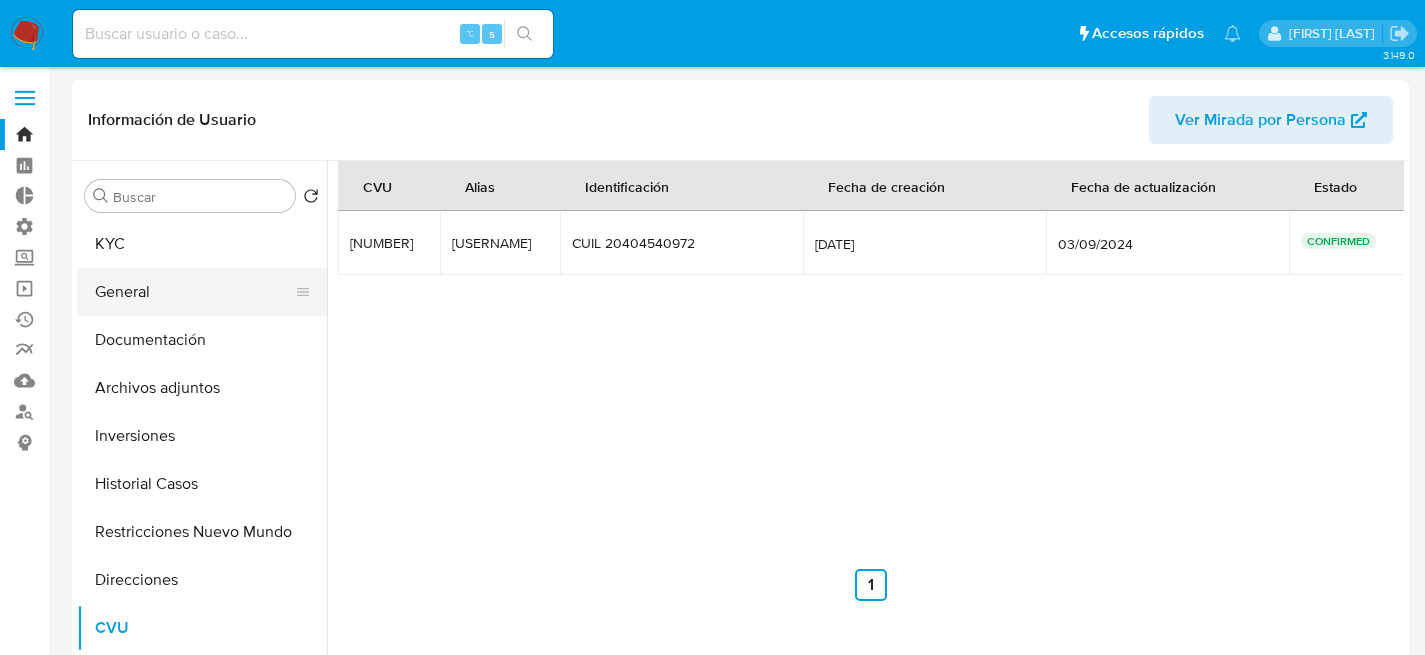 click on "General" at bounding box center [194, 292] 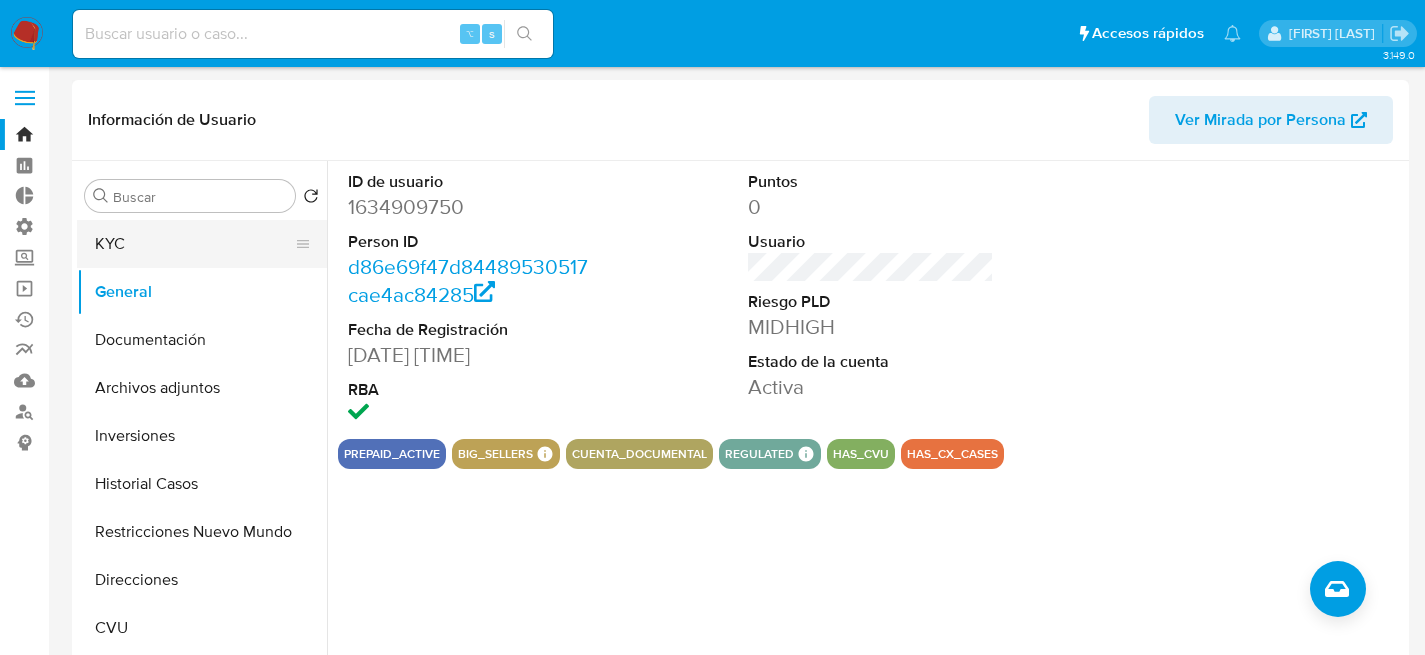 click on "KYC" at bounding box center [194, 244] 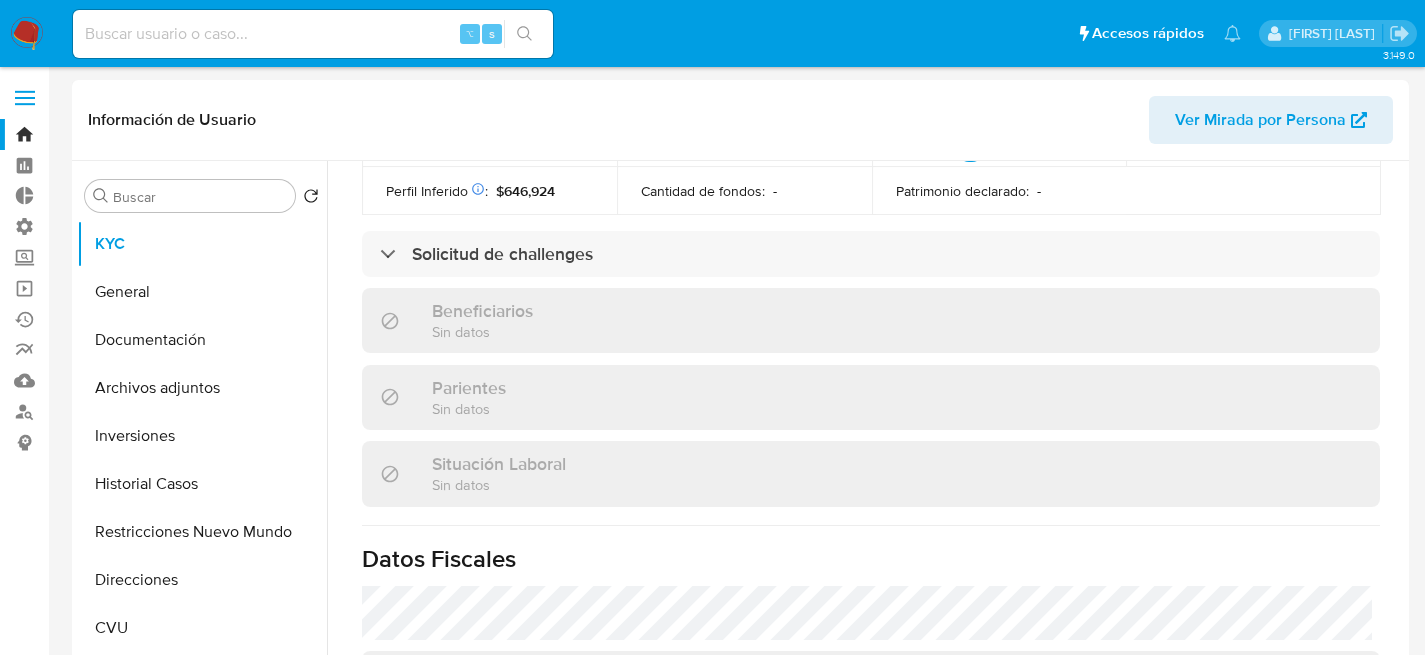 scroll, scrollTop: 1052, scrollLeft: 0, axis: vertical 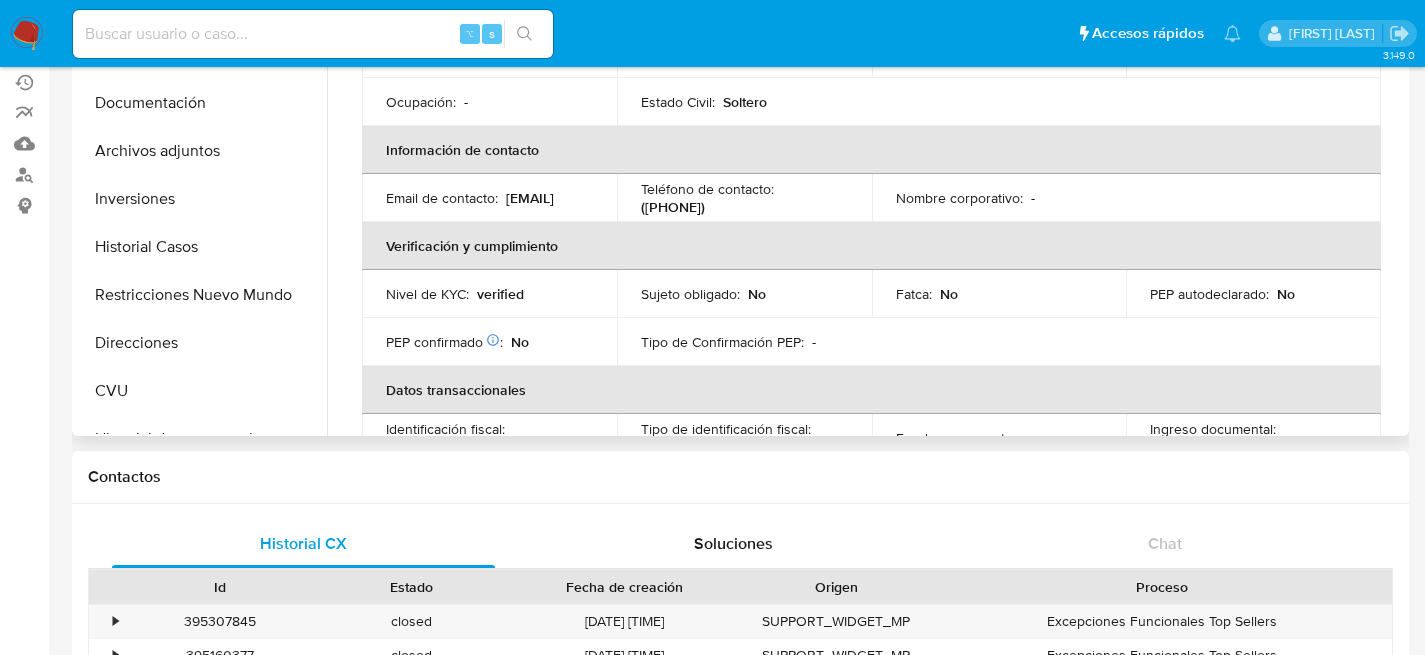 click on "federicocanales459@gmail.com" at bounding box center (530, 198) 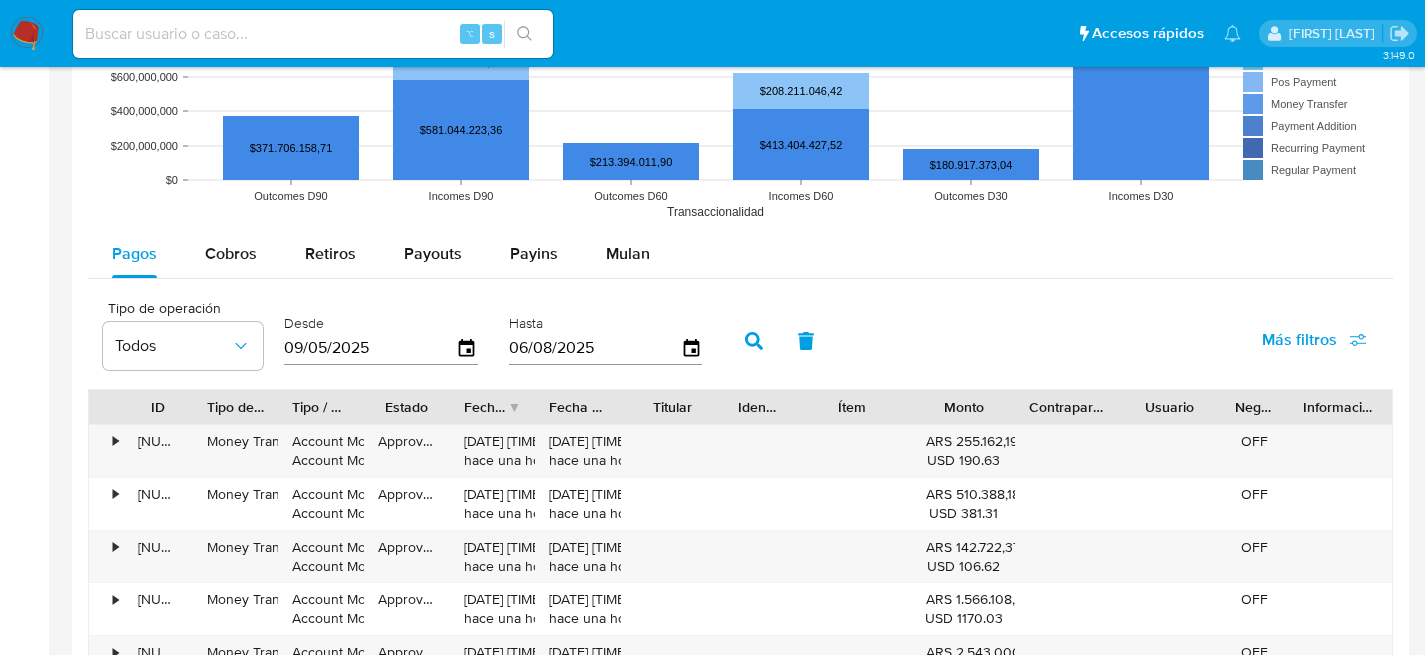 scroll, scrollTop: 2520, scrollLeft: 0, axis: vertical 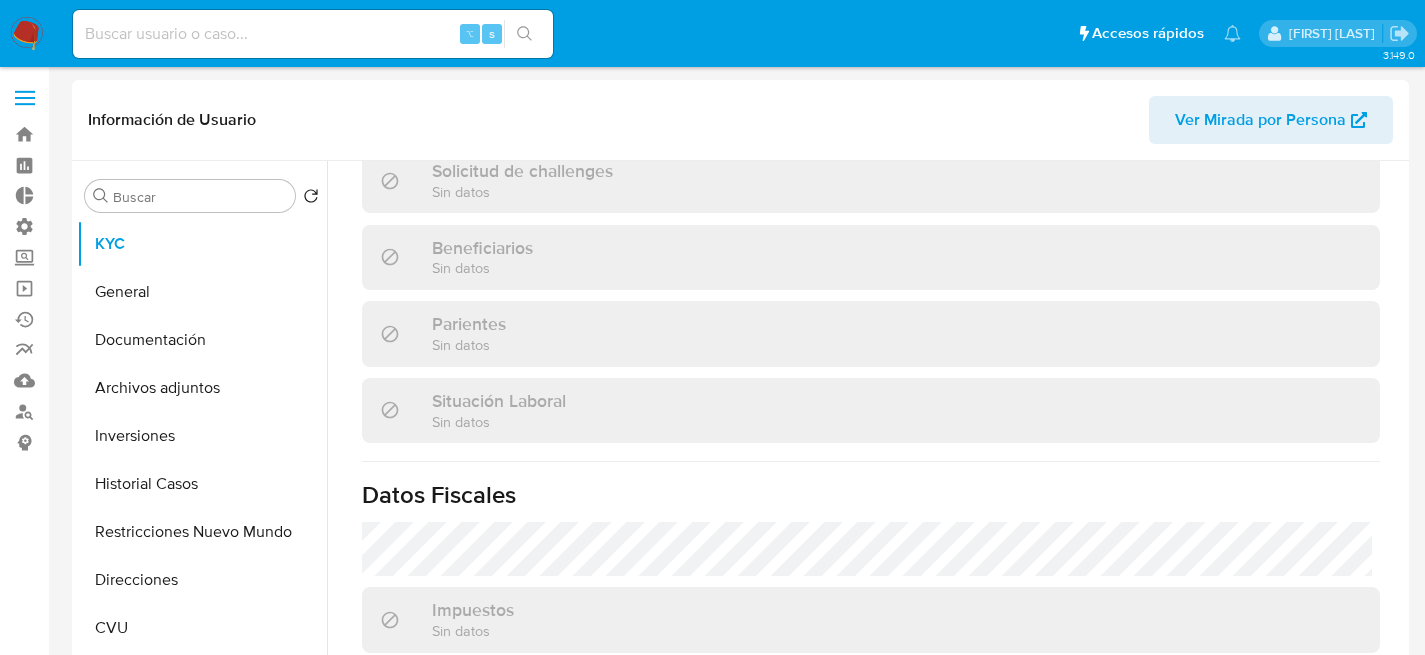 select on "10" 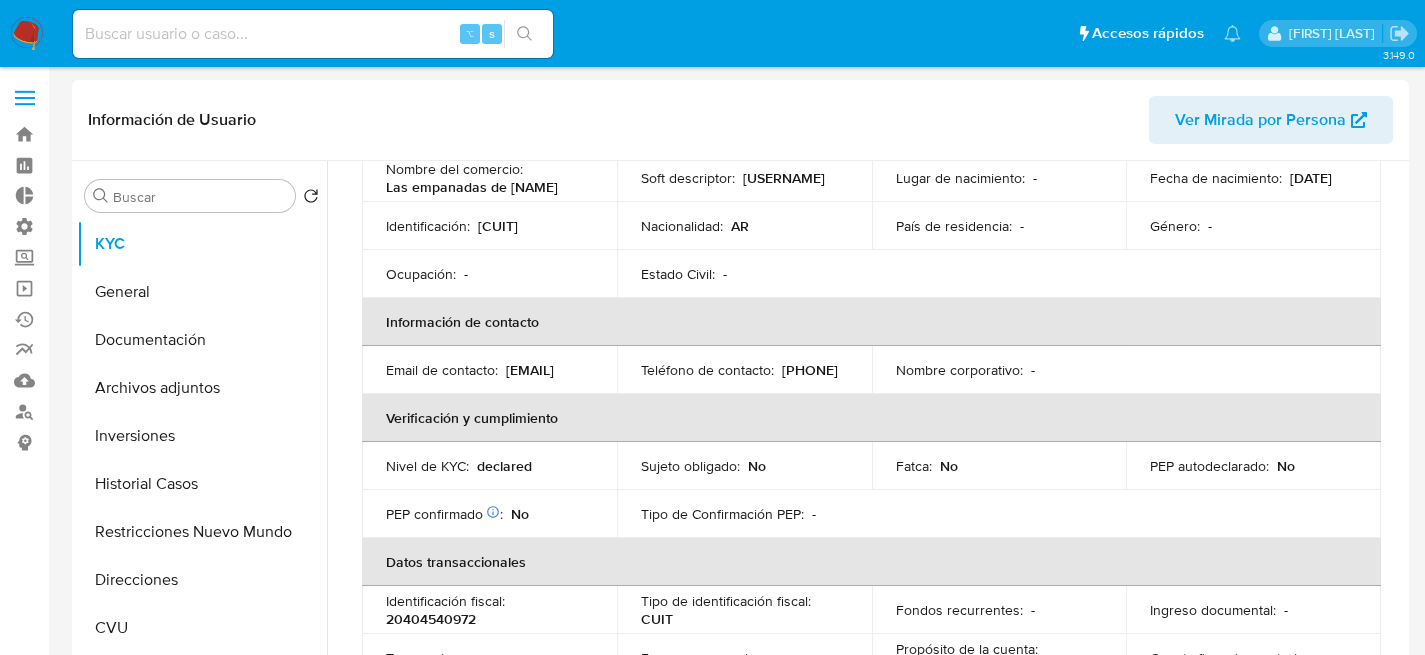 scroll, scrollTop: 0, scrollLeft: 0, axis: both 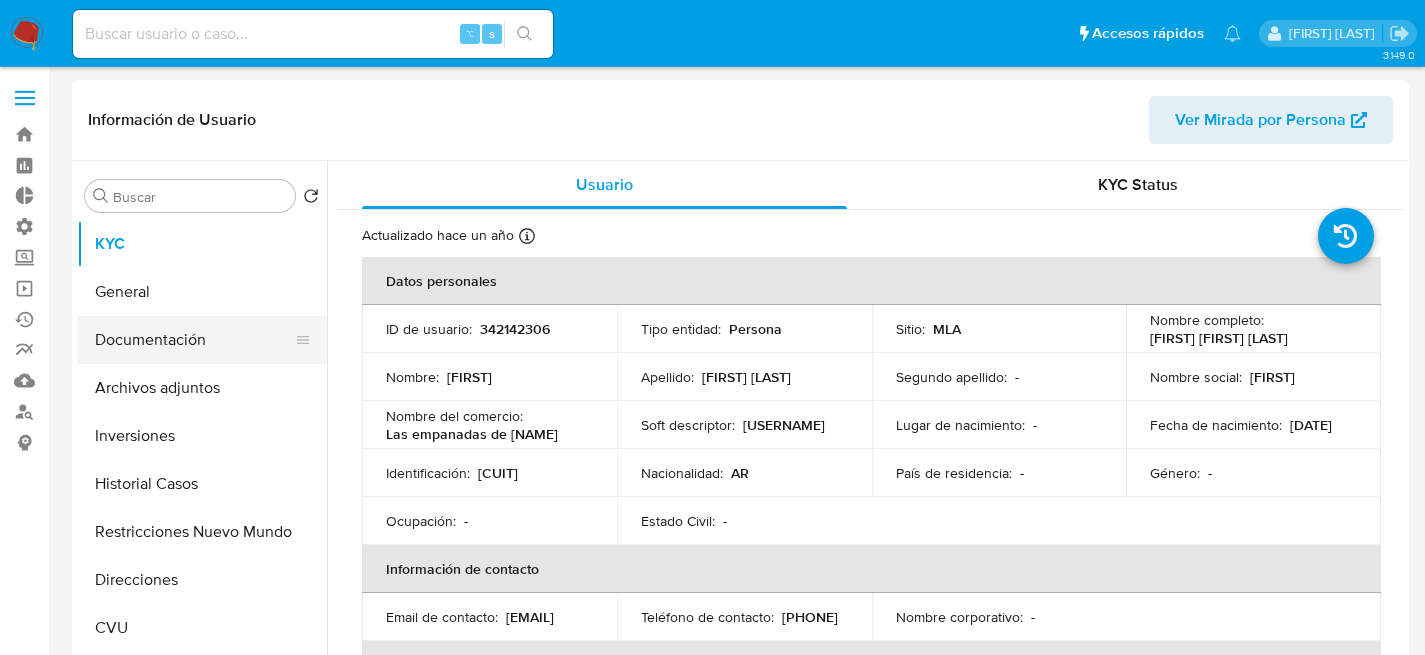 click on "Documentación" at bounding box center (194, 340) 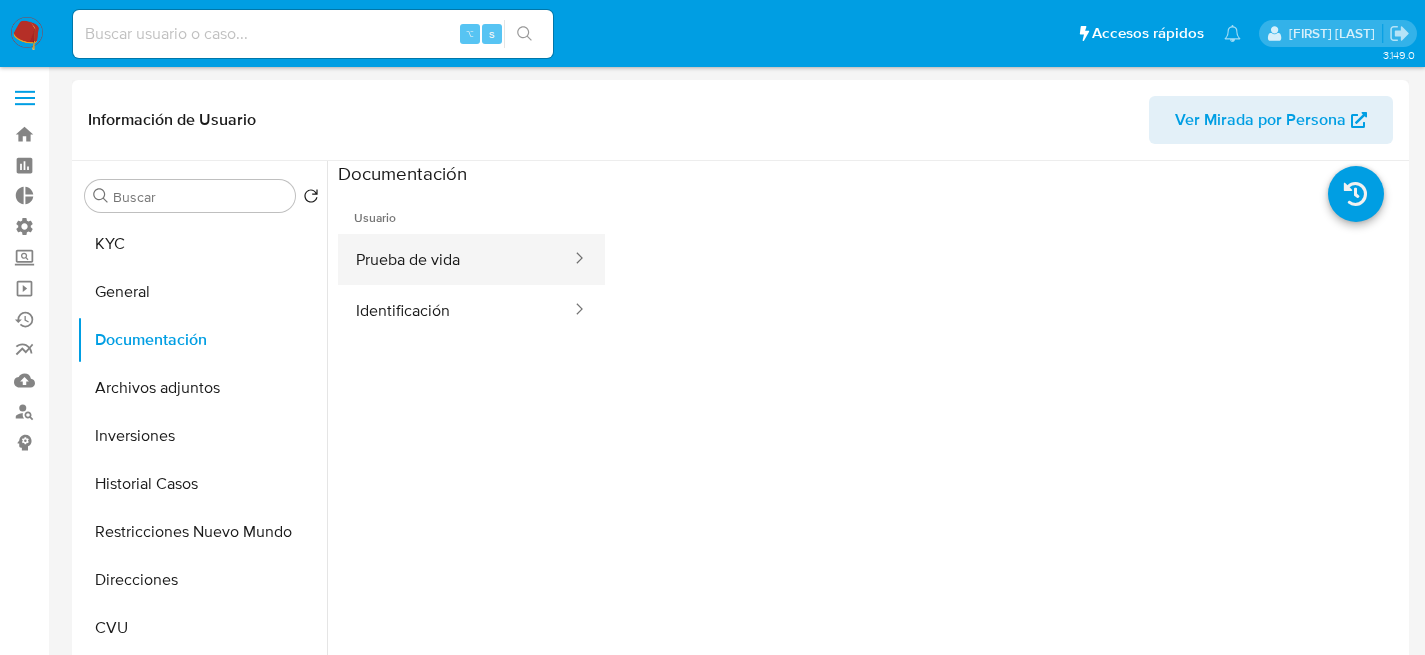click on "Prueba de vida" at bounding box center [455, 259] 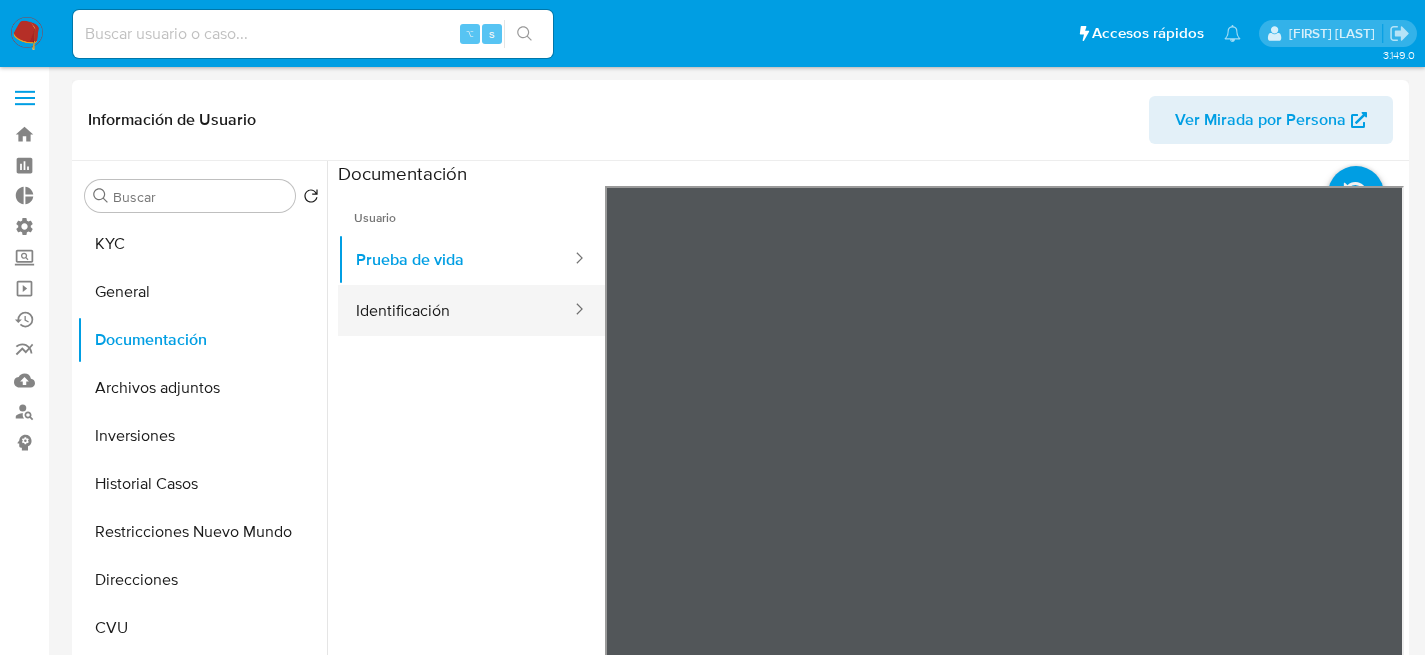 click on "Identificación" at bounding box center [455, 310] 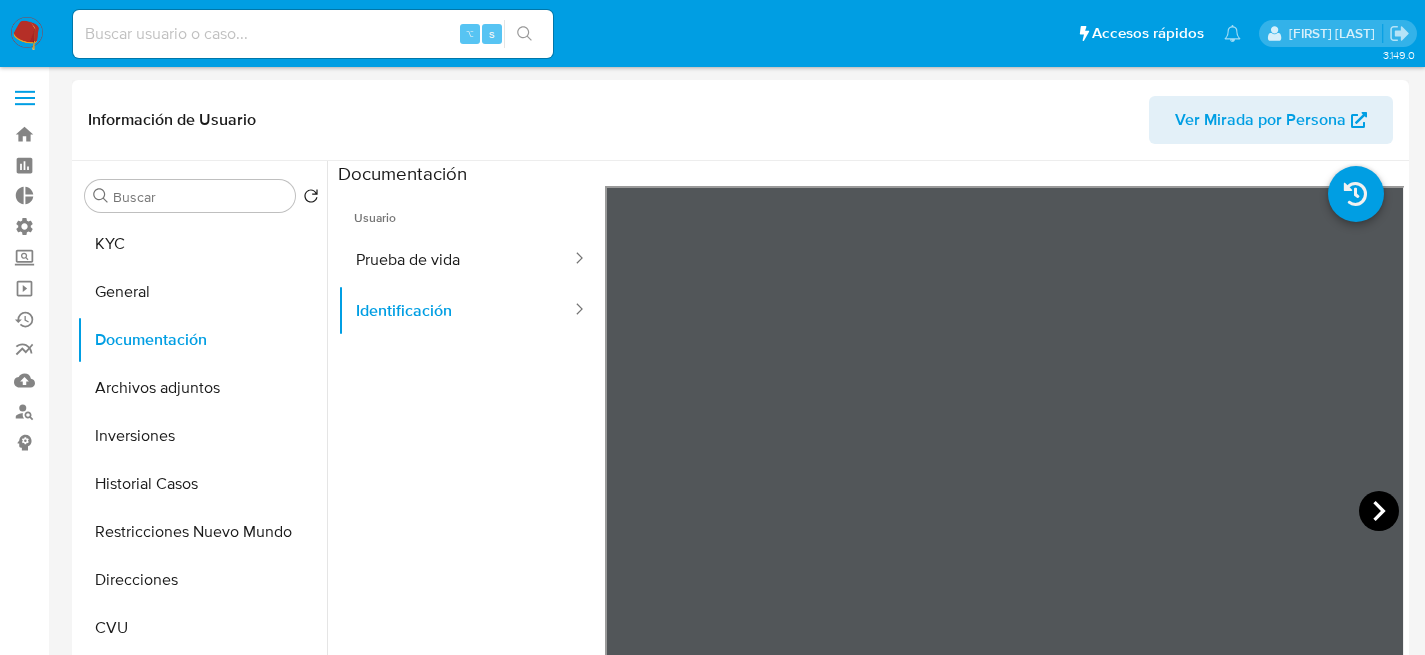 click 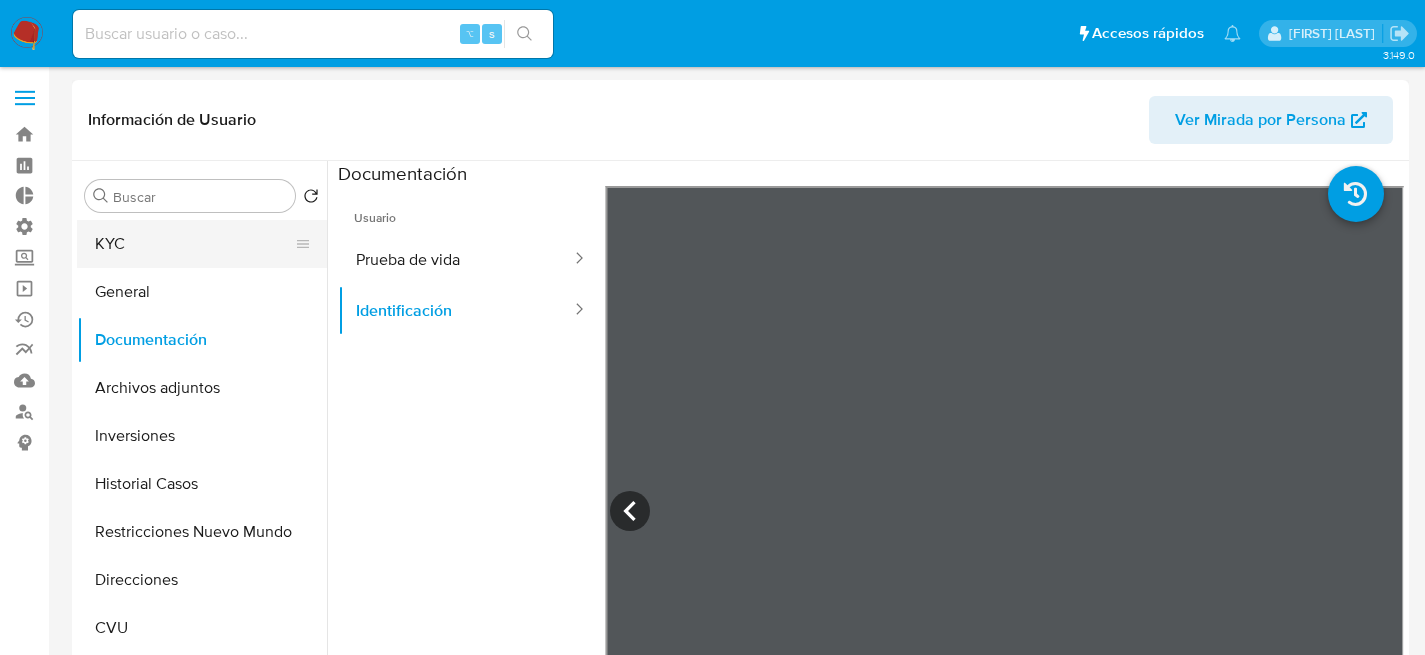 click on "KYC" at bounding box center [194, 244] 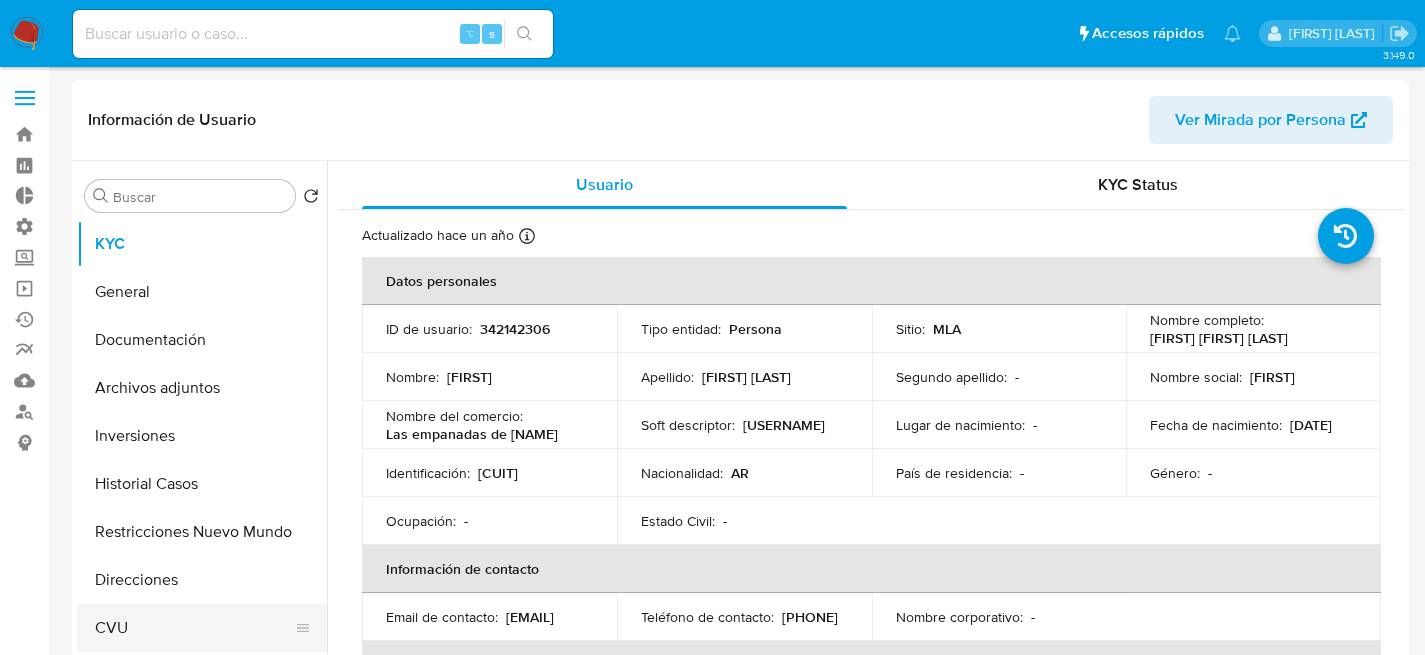 click on "CVU" at bounding box center (194, 628) 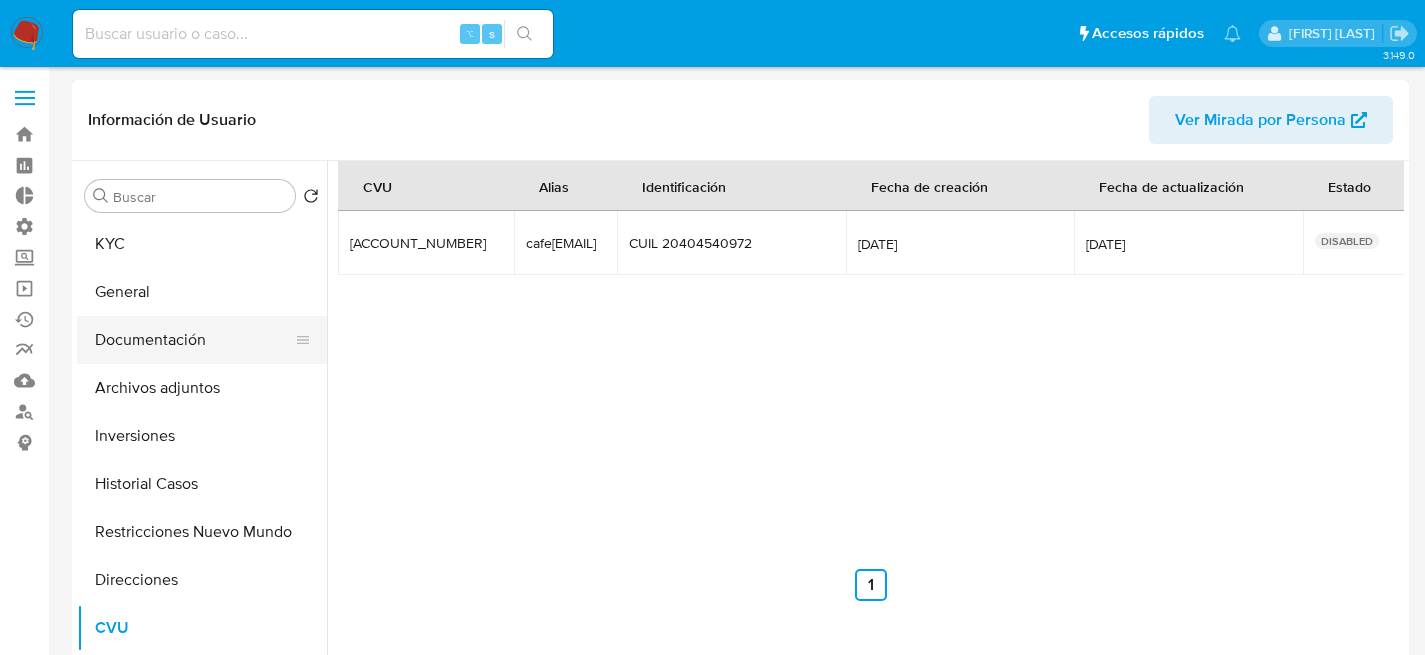 click on "Documentación" at bounding box center [194, 340] 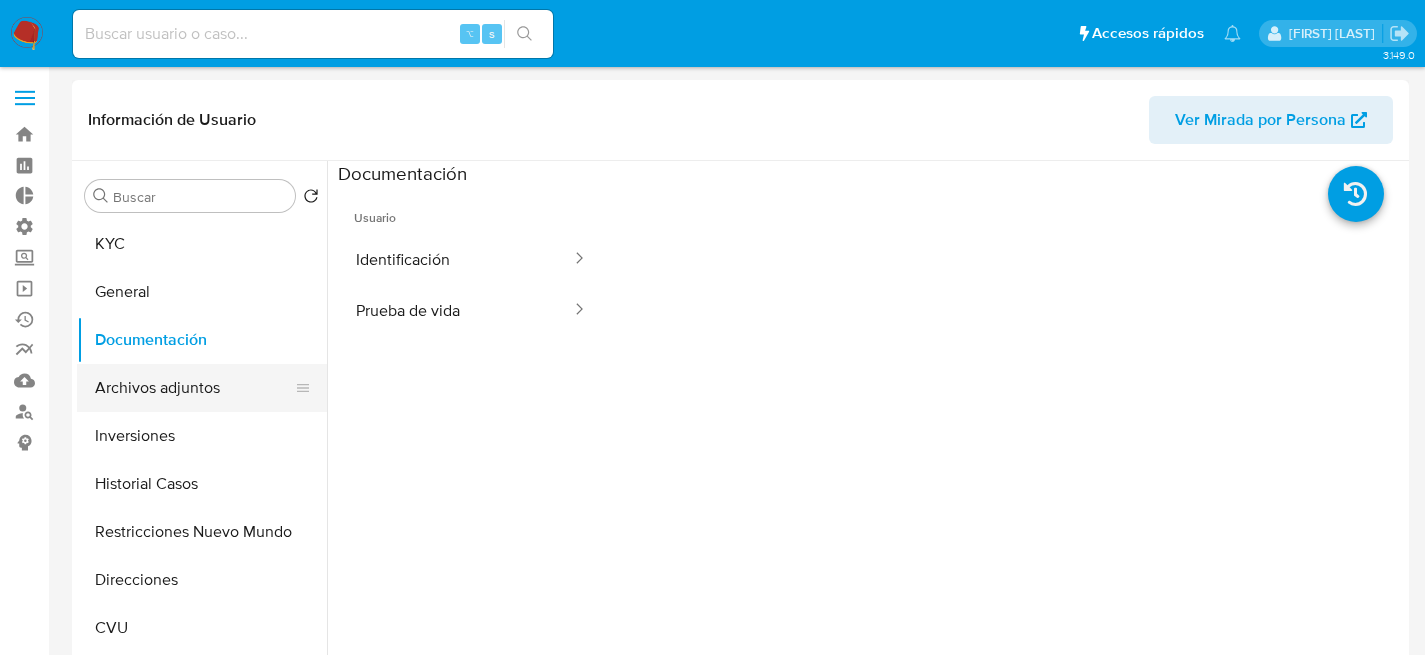 click on "Archivos adjuntos" at bounding box center (194, 388) 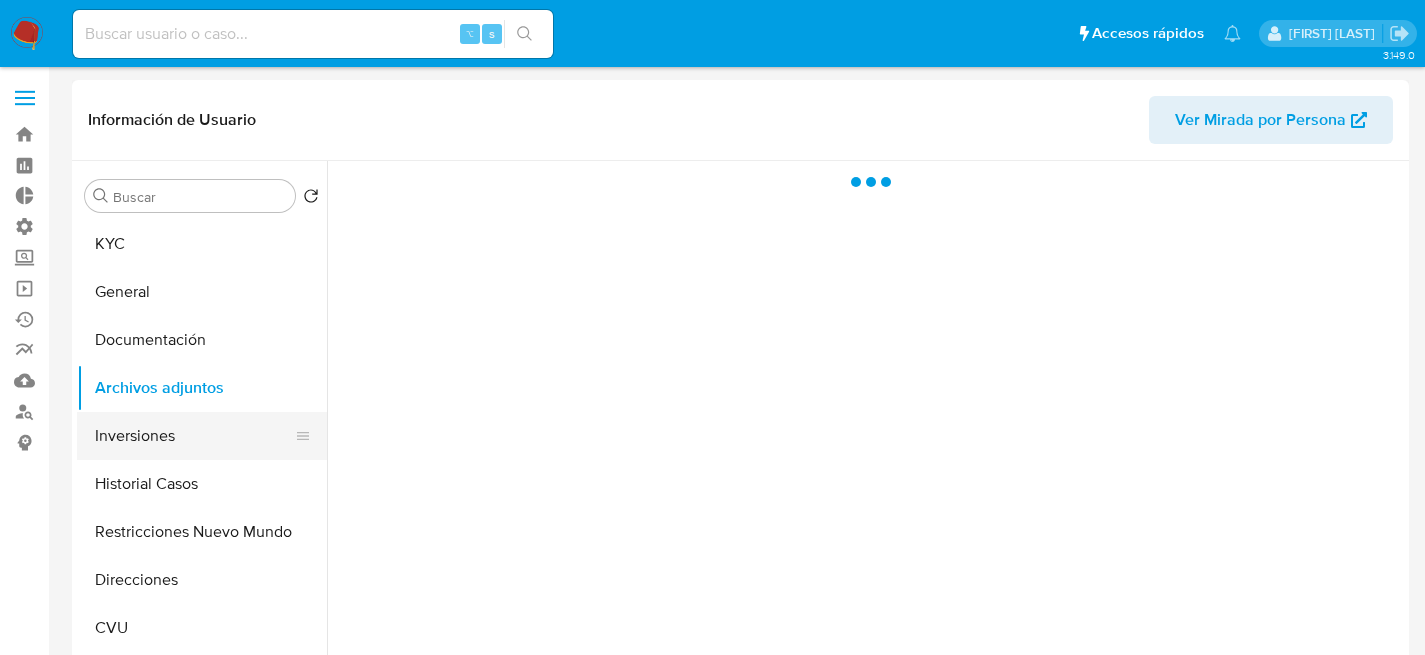 click on "Inversiones" at bounding box center (194, 436) 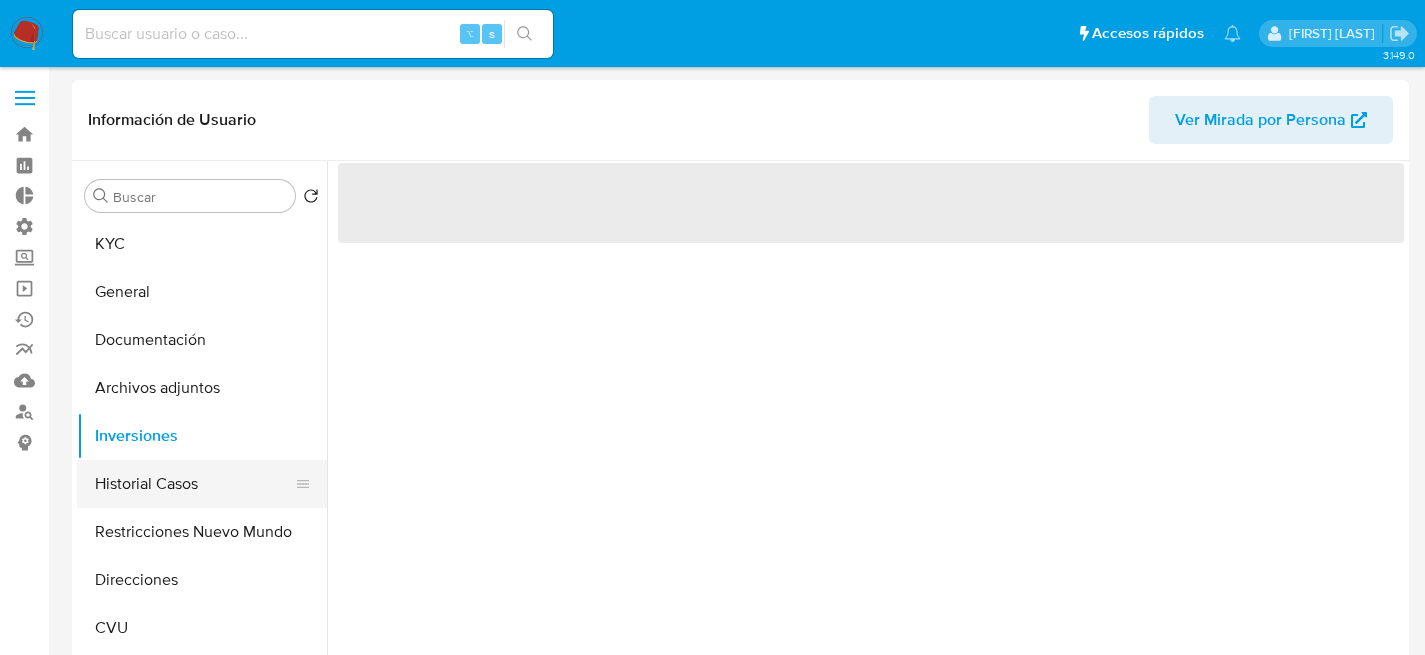 click on "Historial Casos" at bounding box center [194, 484] 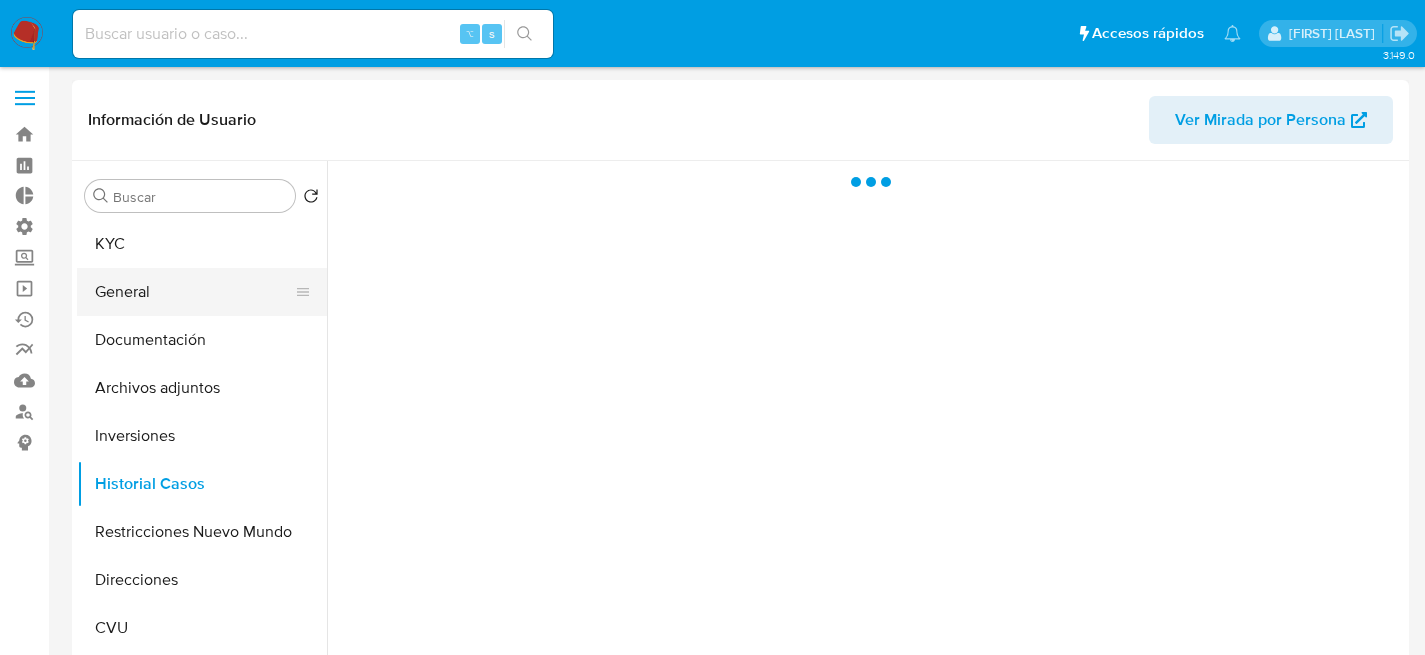 click on "General" at bounding box center [194, 292] 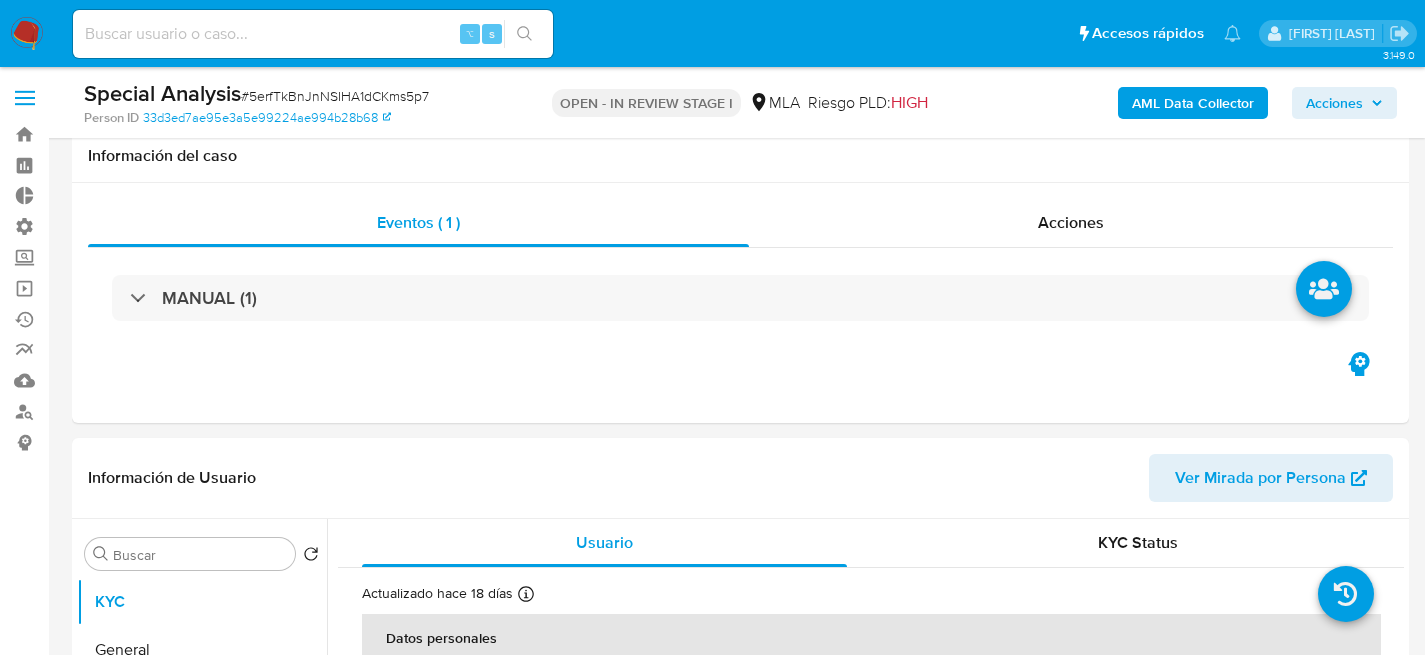 select on "10" 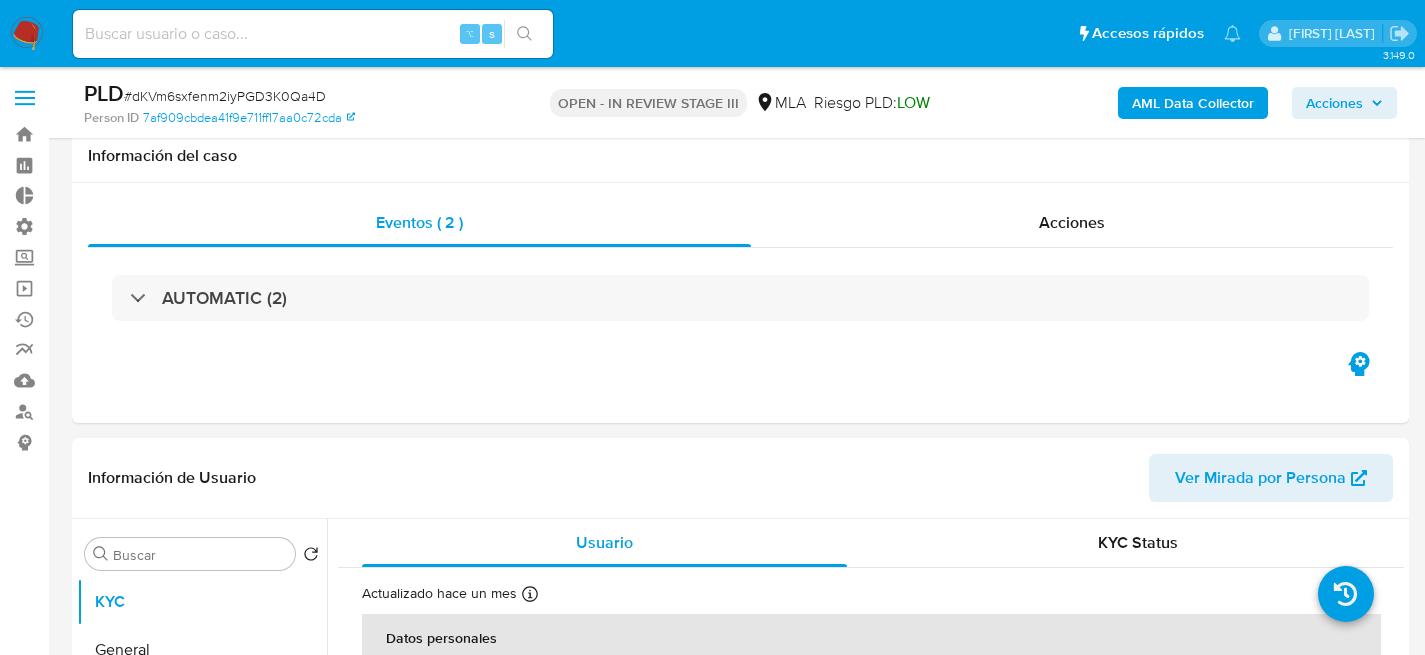select on "10" 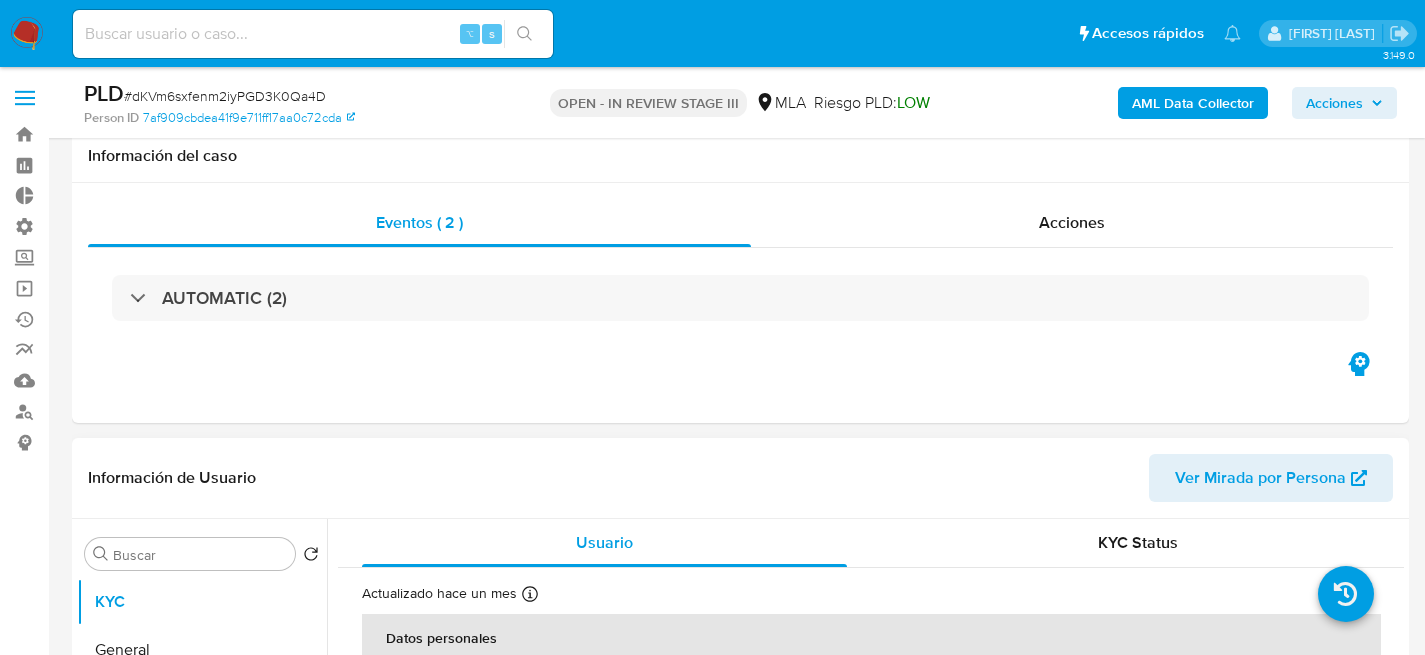 scroll, scrollTop: 357, scrollLeft: 0, axis: vertical 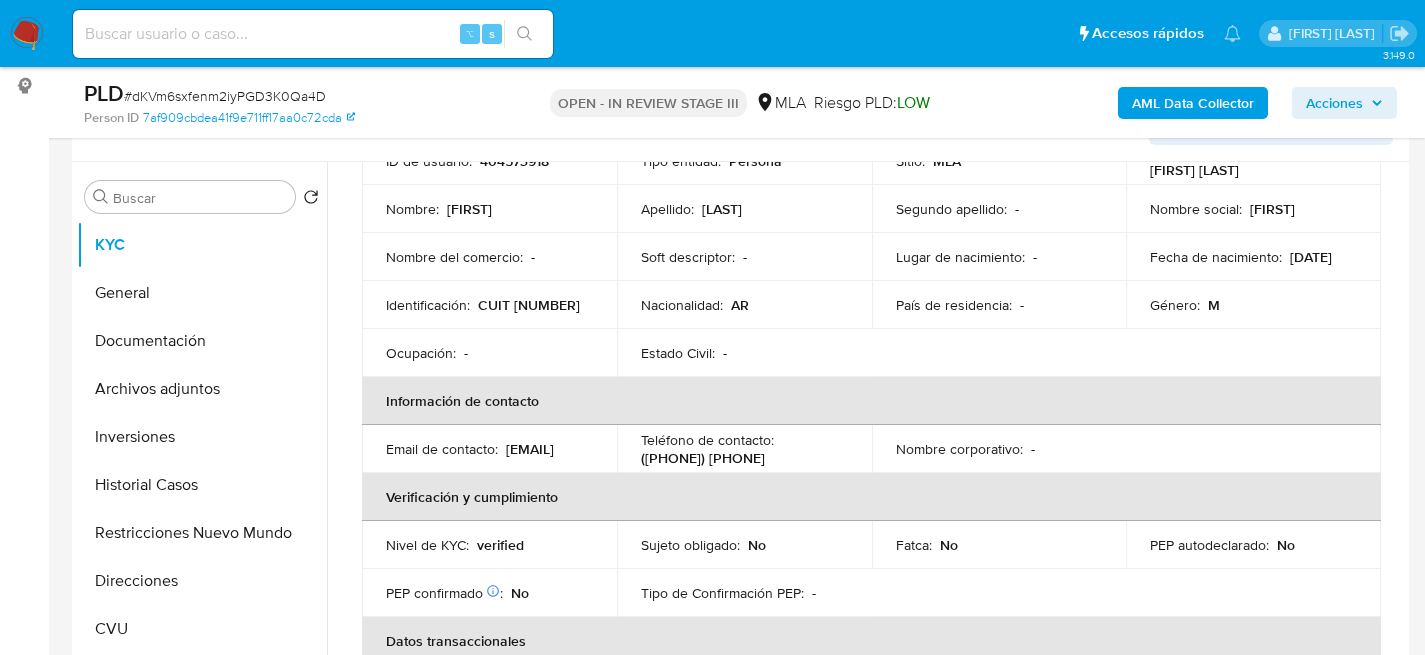 drag, startPoint x: 532, startPoint y: 462, endPoint x: 379, endPoint y: 456, distance: 153.1176 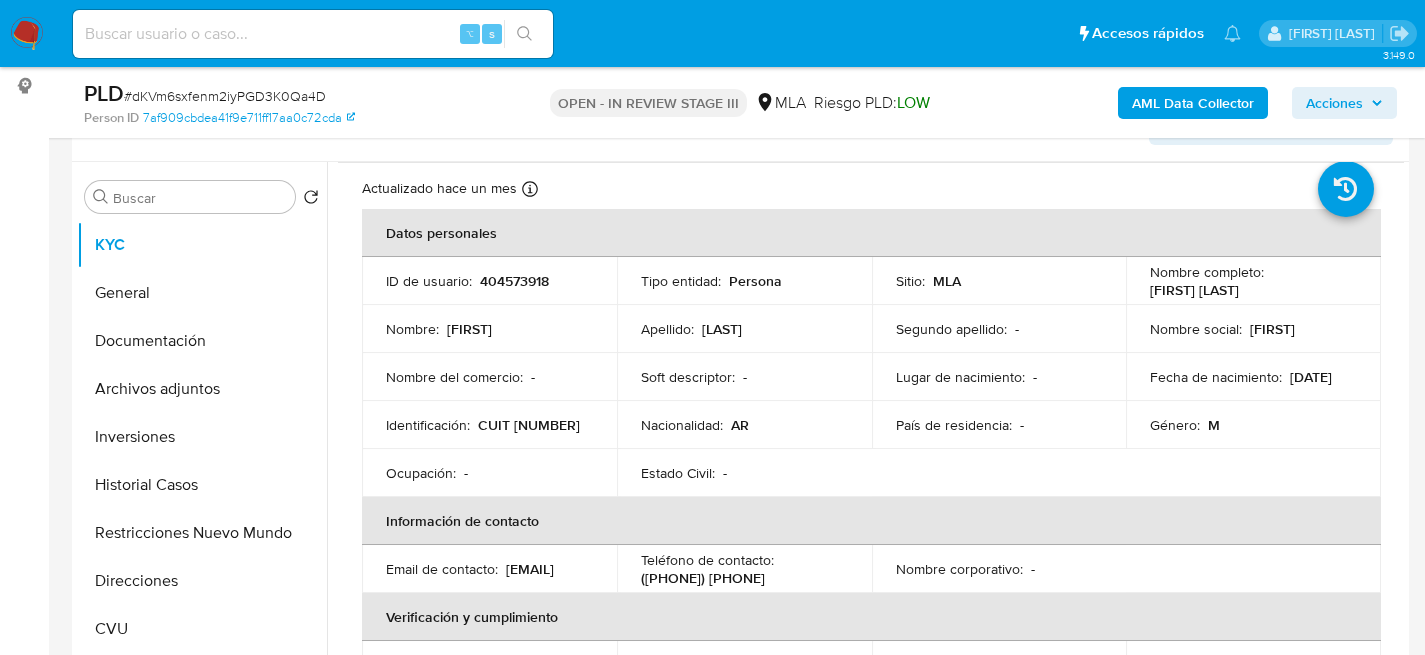 scroll, scrollTop: 0, scrollLeft: 0, axis: both 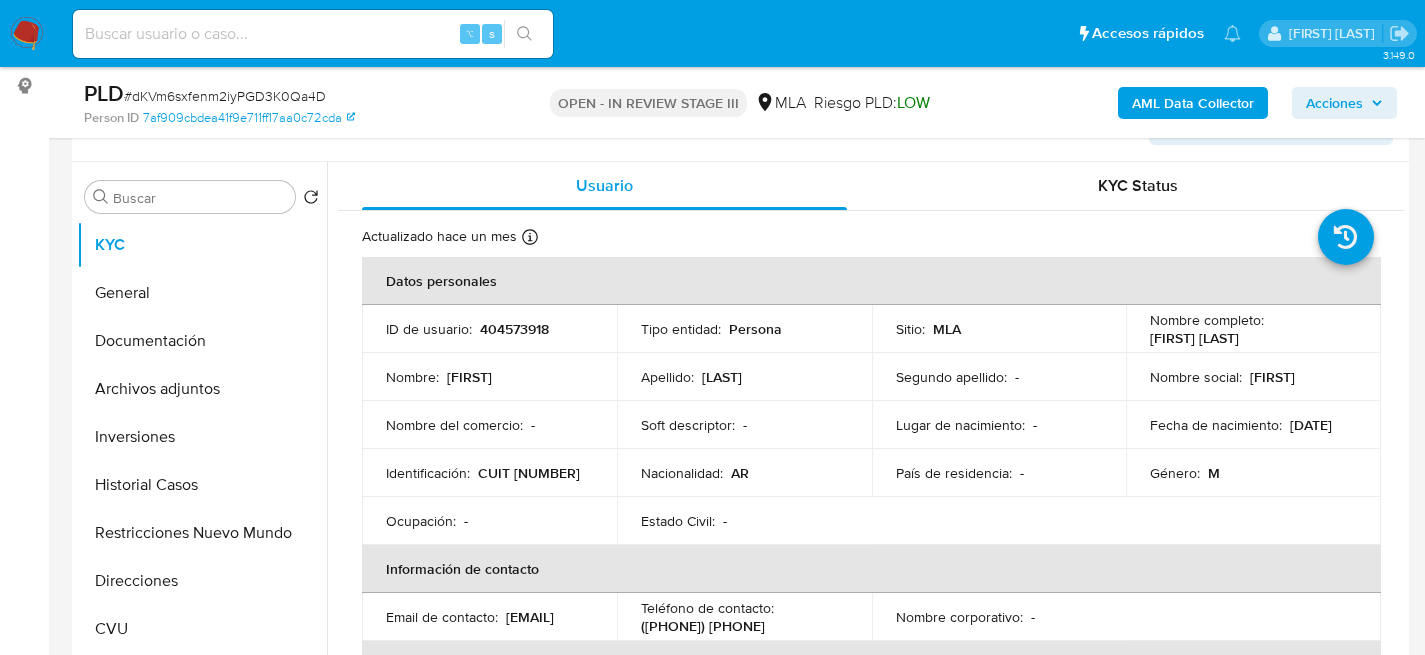 click on "Ocupación :    -" at bounding box center (489, 521) 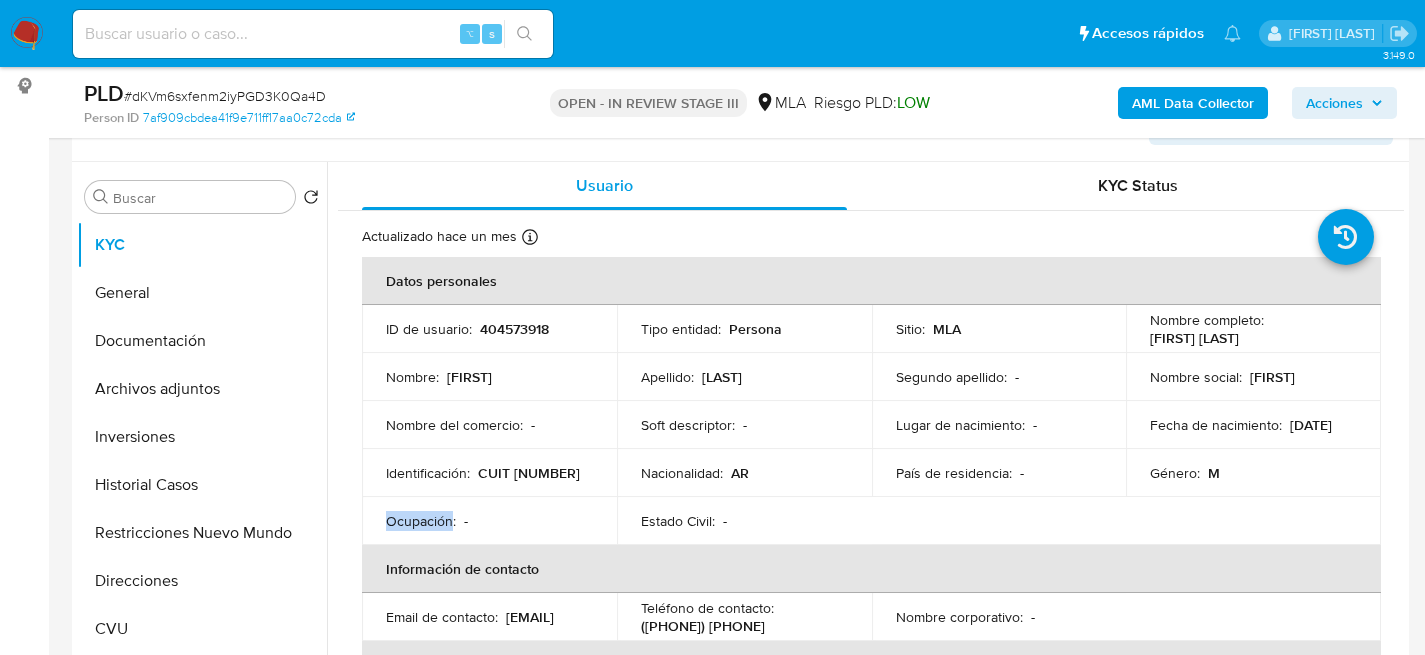 click on "Ocupación :    -" at bounding box center (489, 521) 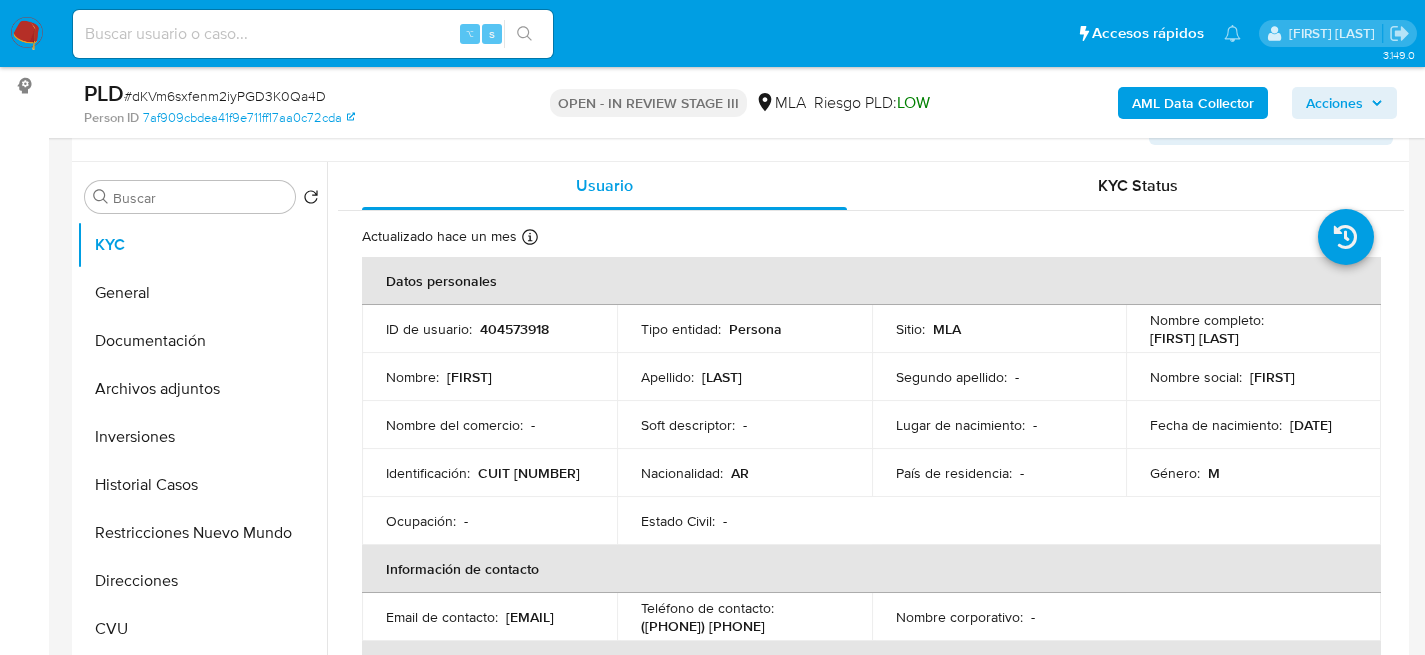 click on "CUIT 20405130182" at bounding box center (529, 473) 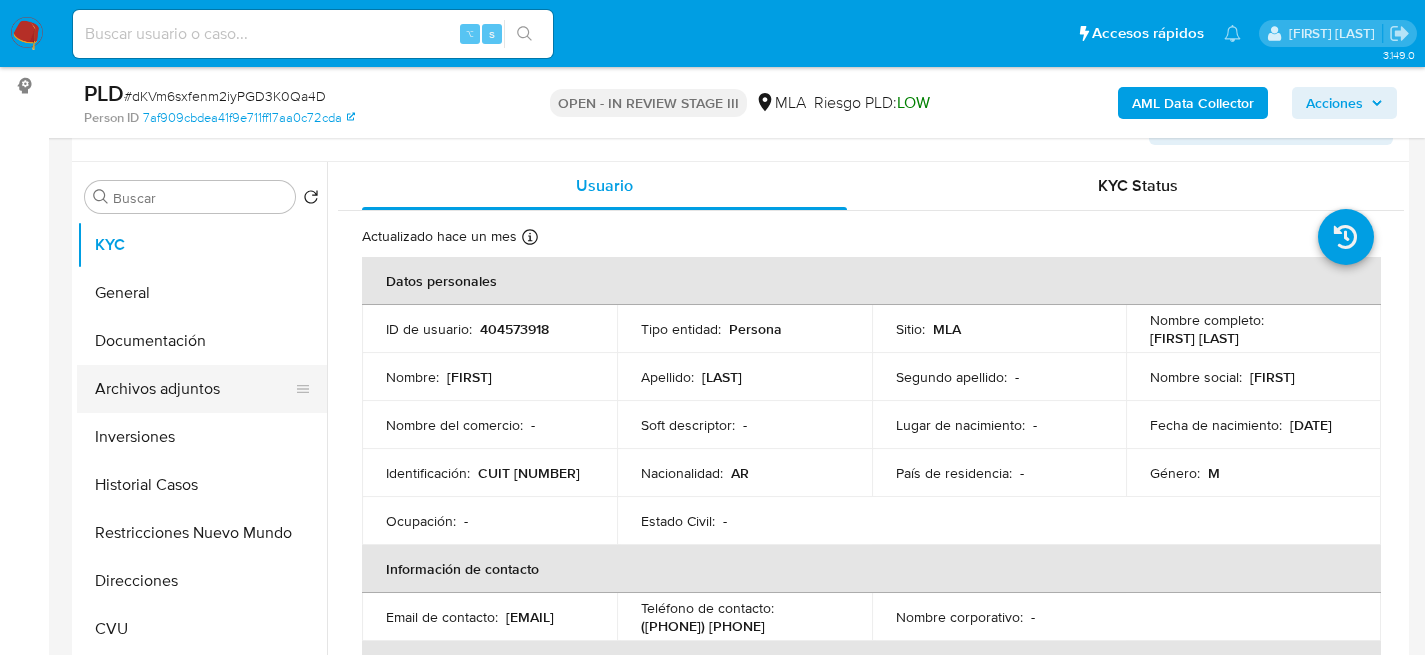 click on "Archivos adjuntos" at bounding box center [194, 389] 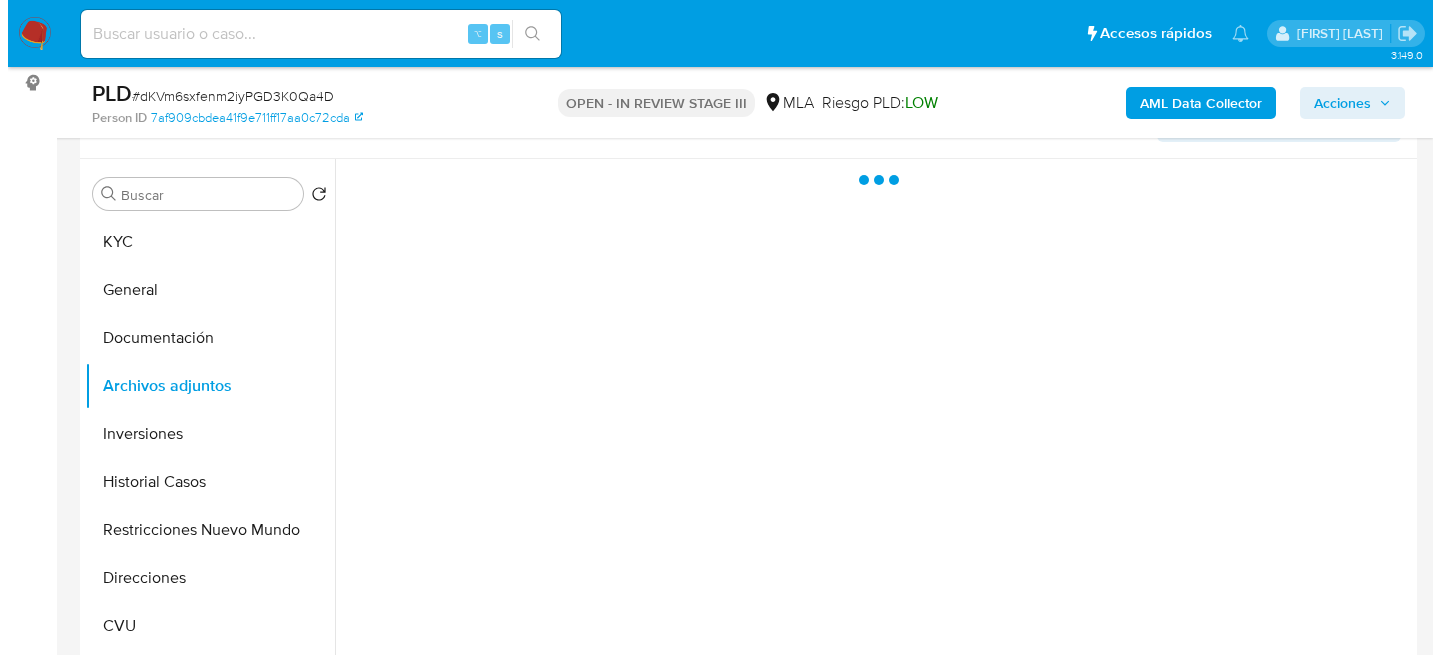 scroll, scrollTop: 361, scrollLeft: 0, axis: vertical 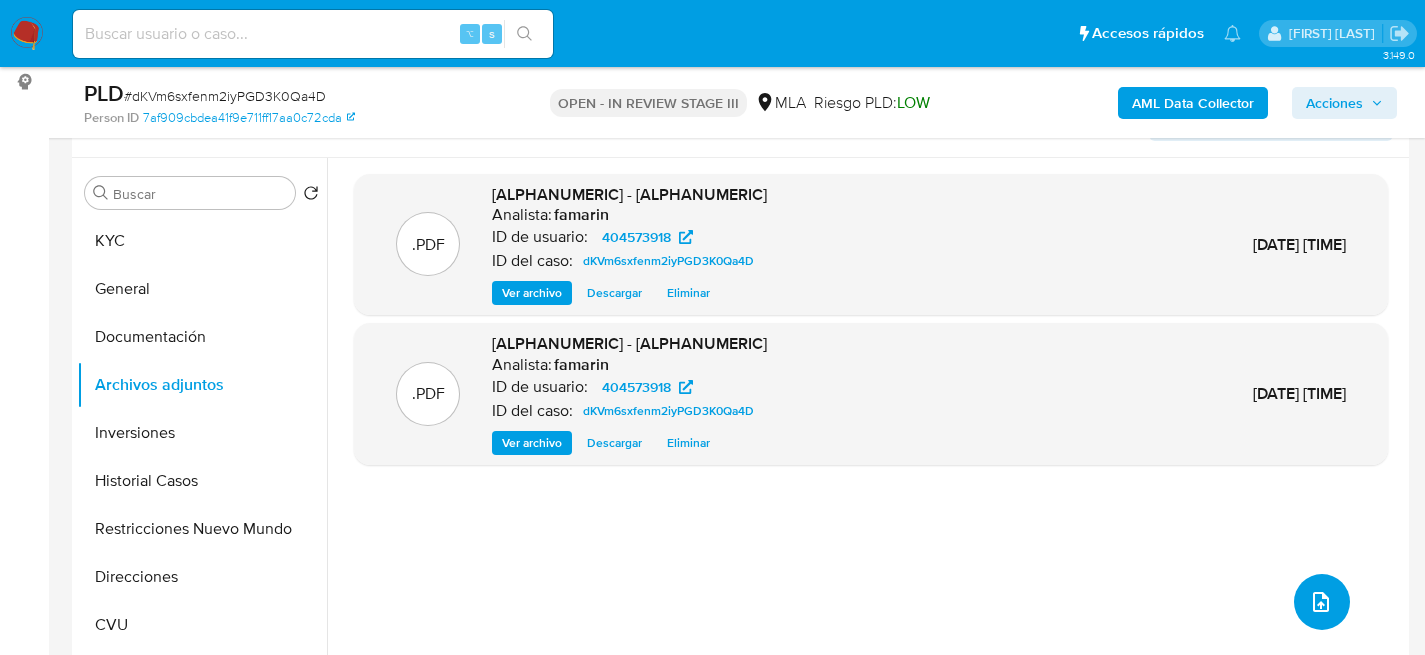 click at bounding box center (1322, 602) 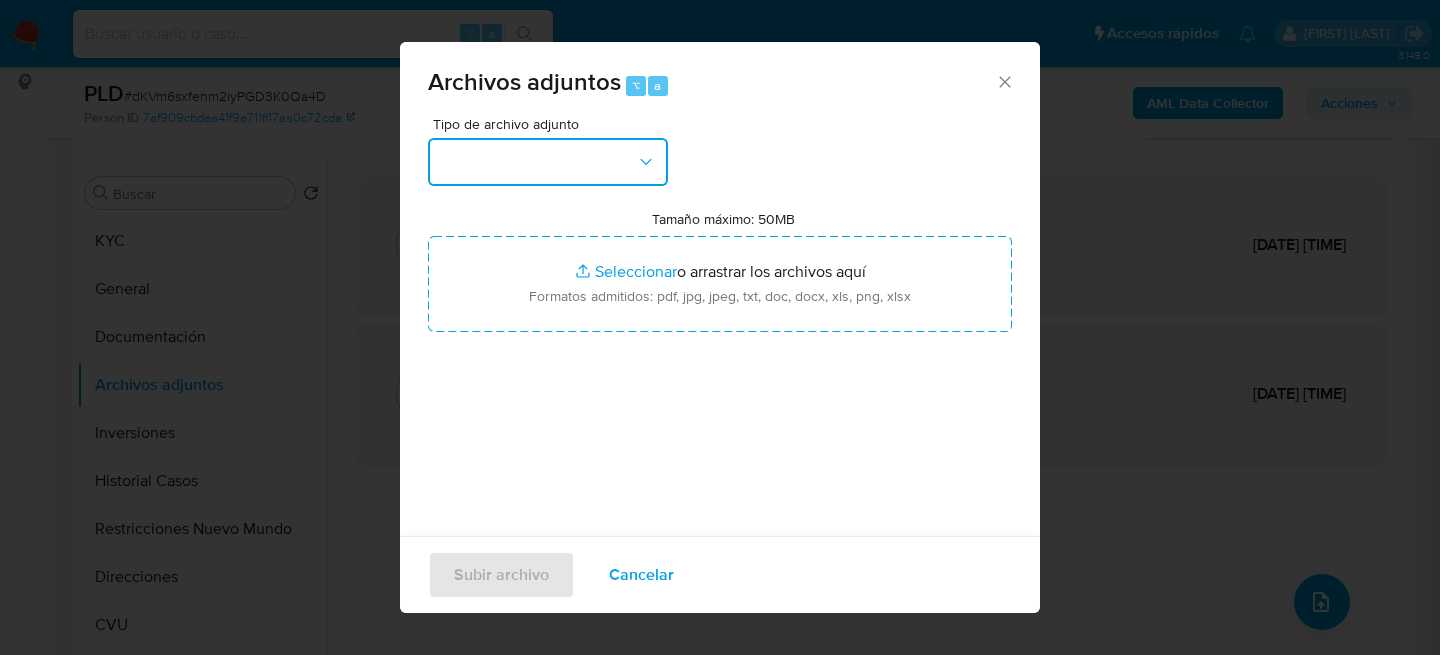 click at bounding box center [548, 162] 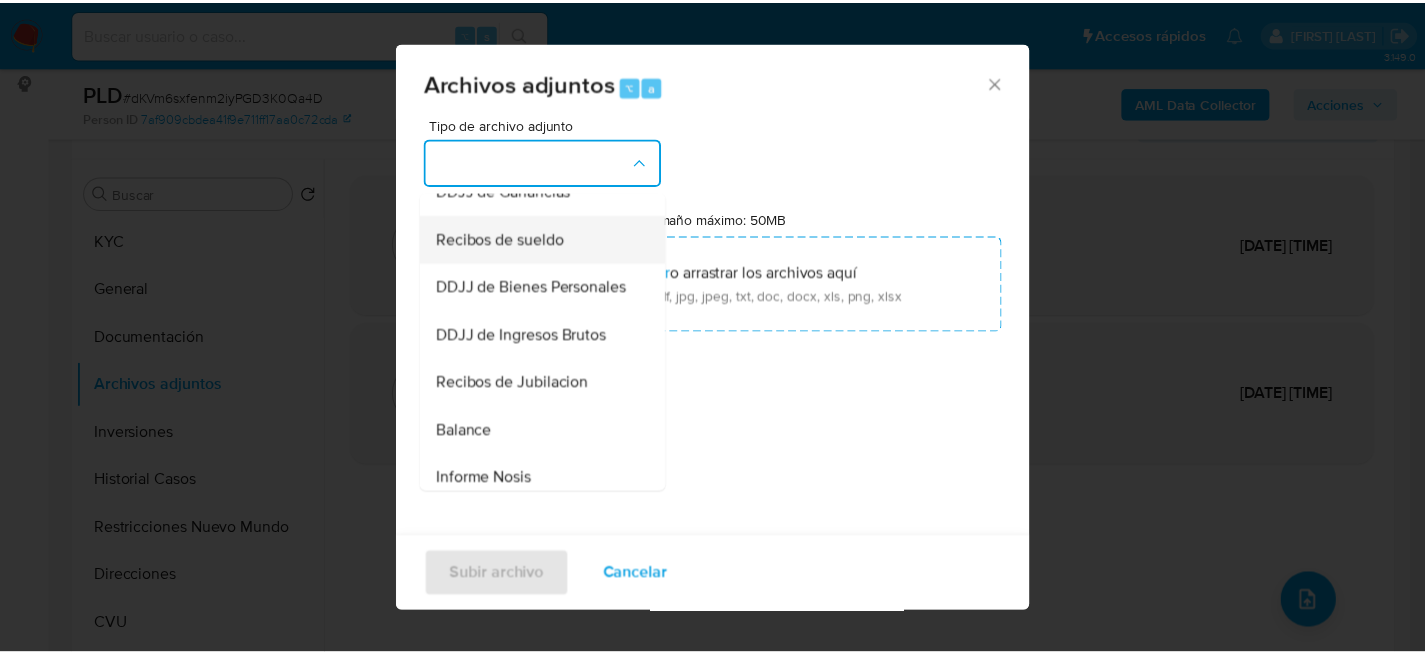 scroll, scrollTop: 378, scrollLeft: 0, axis: vertical 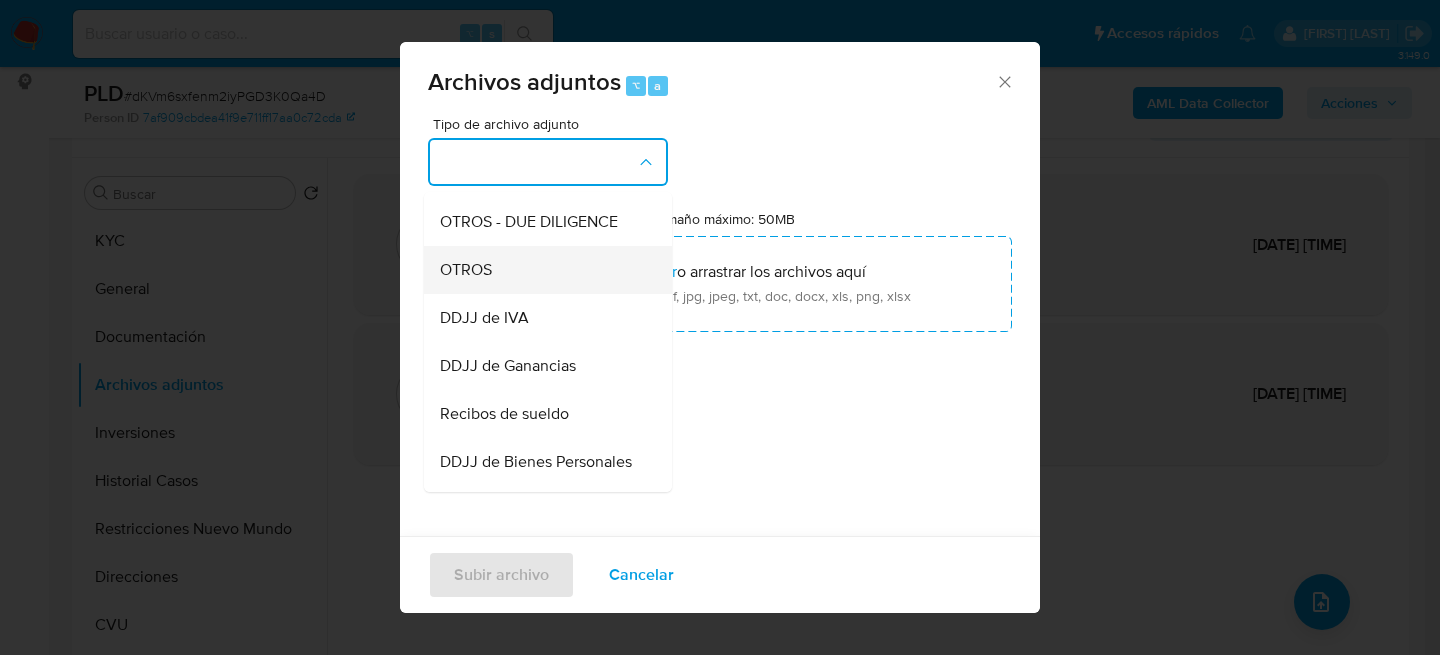 click on "OTROS" at bounding box center [542, 270] 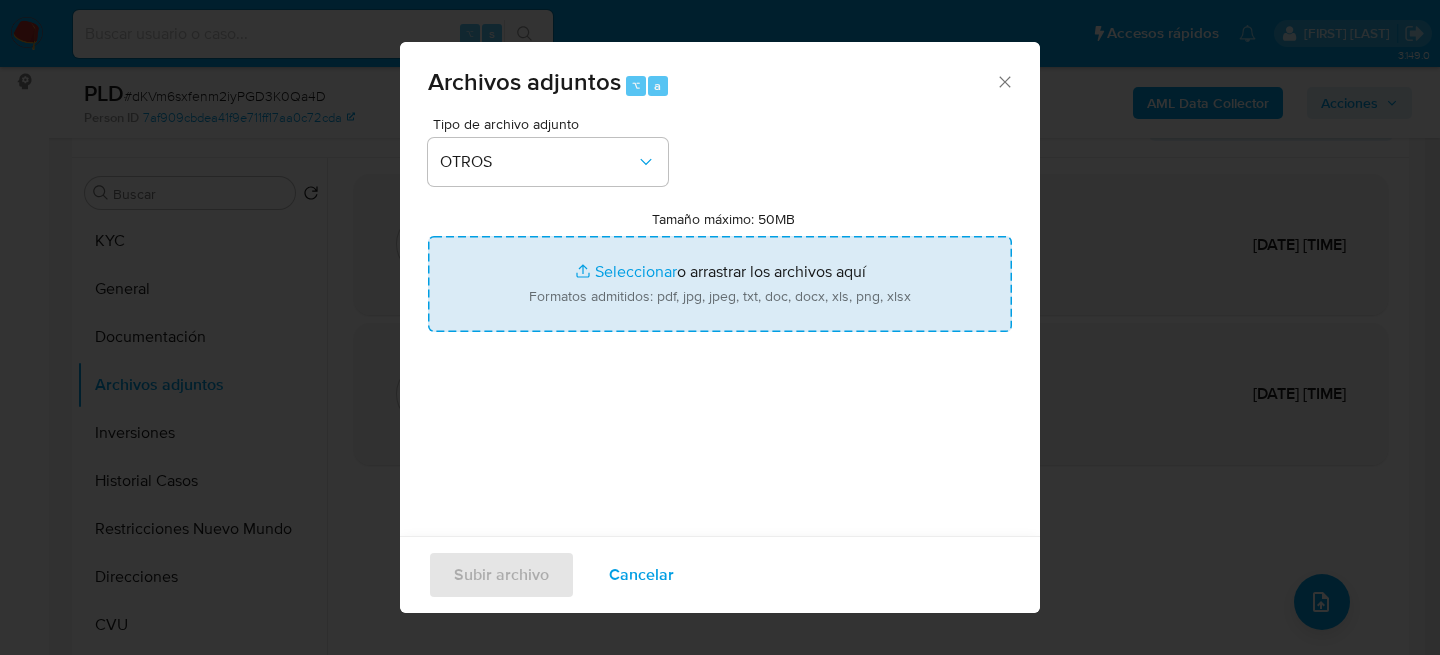 click on "Tamaño máximo: 50MB Seleccionar archivos" at bounding box center [720, 284] 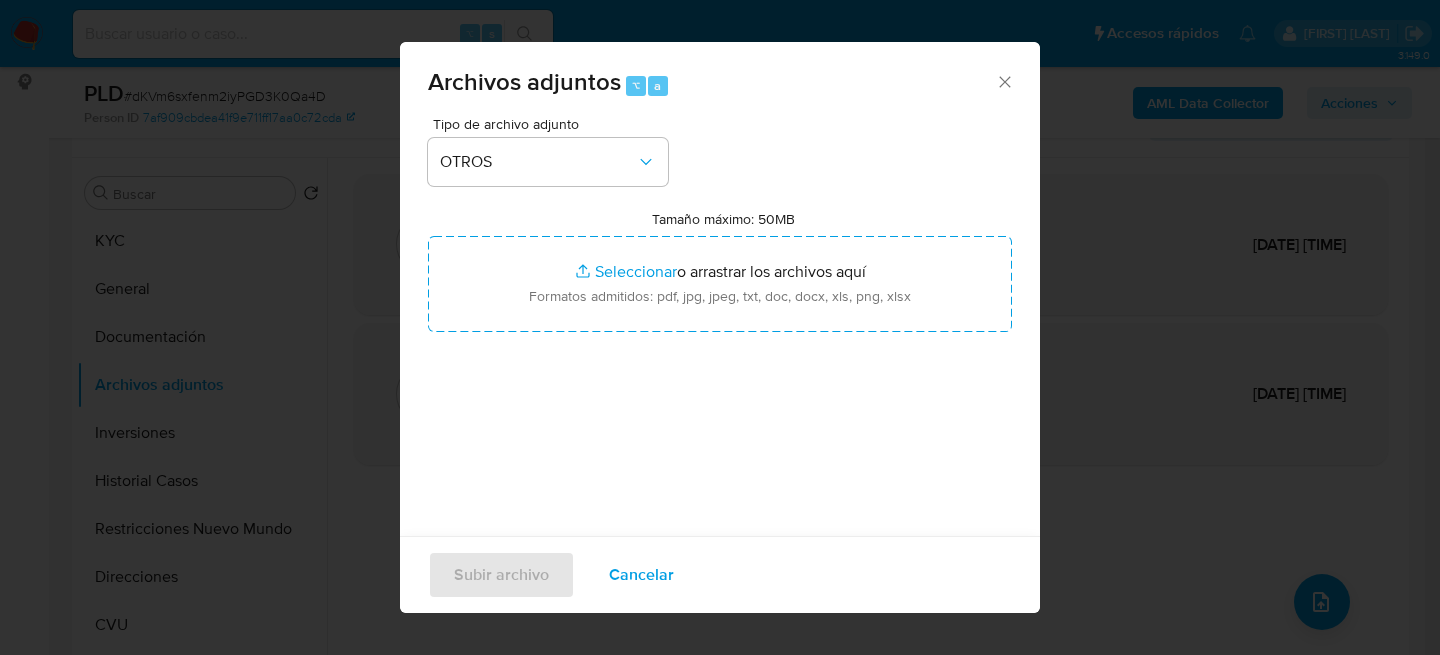 type on "C:\fakepath\Caselog dKVm6sxfenm2iyPGD3K0Qa4D_2025_07_18_05_41_28.docx" 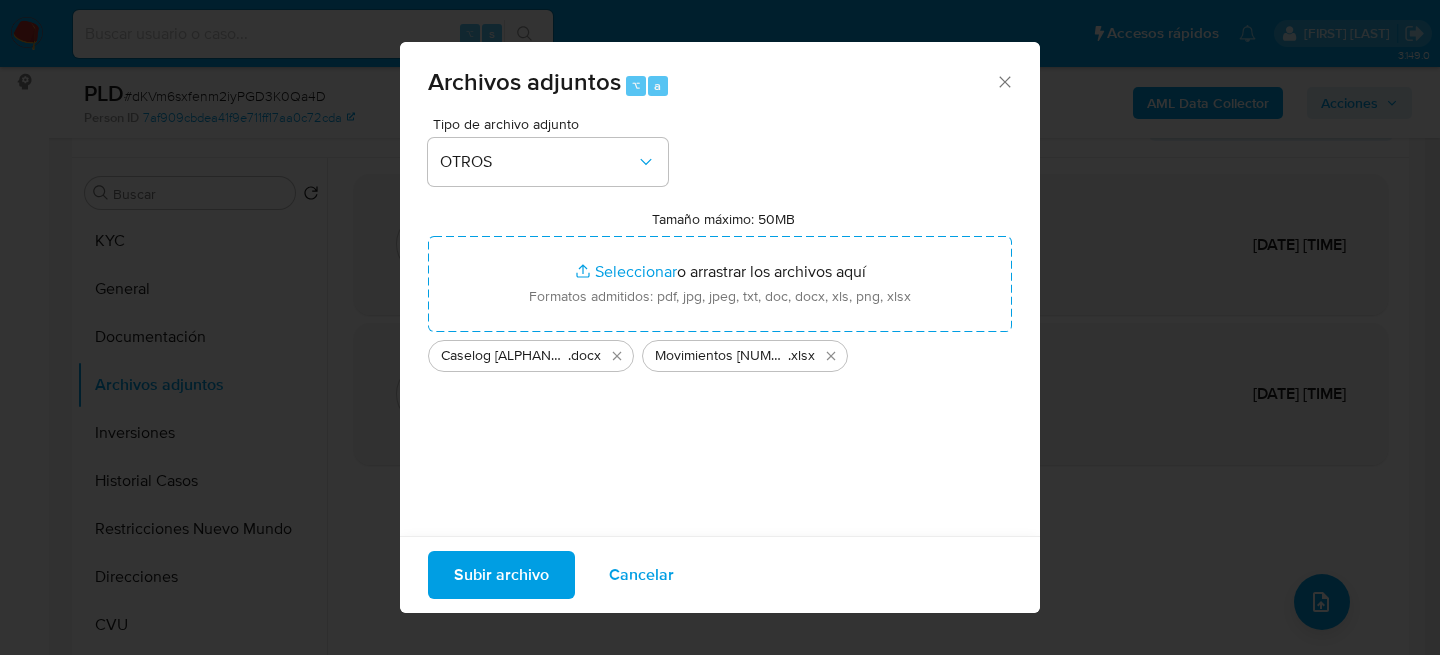 click on "Subir archivo Cancelar" at bounding box center (720, 574) 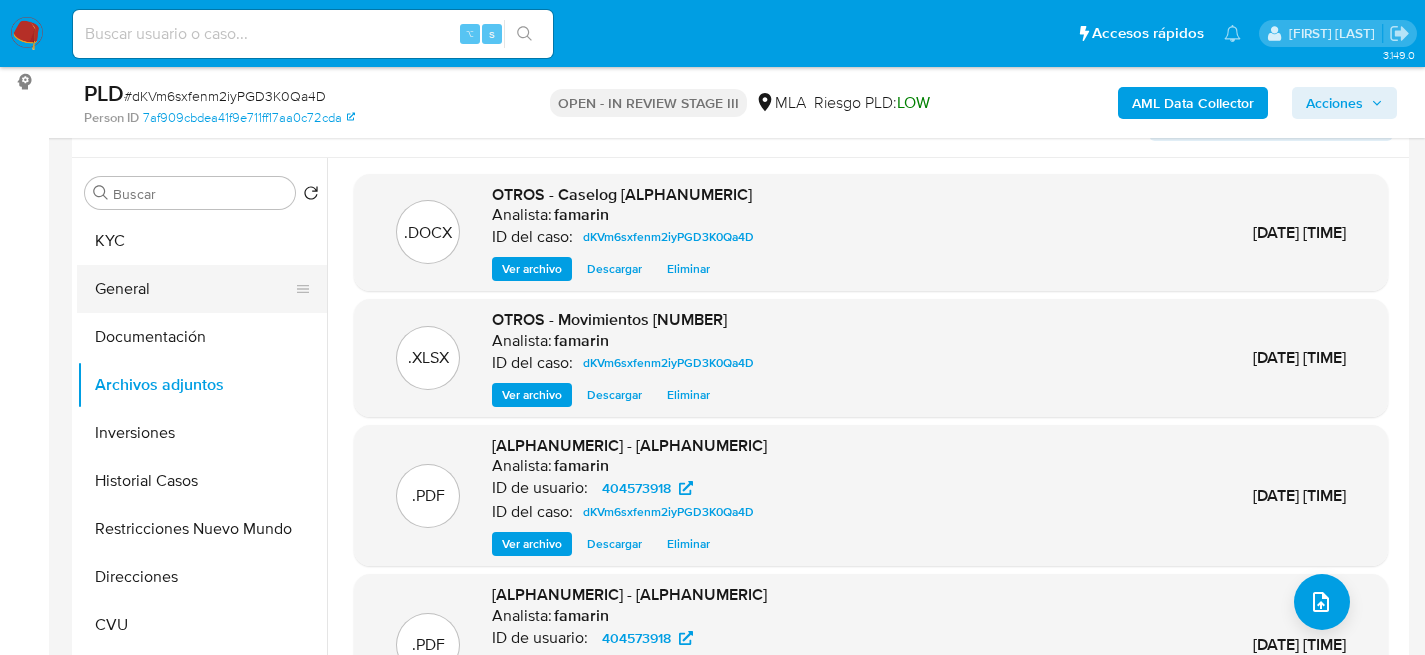 click on "General" at bounding box center [194, 289] 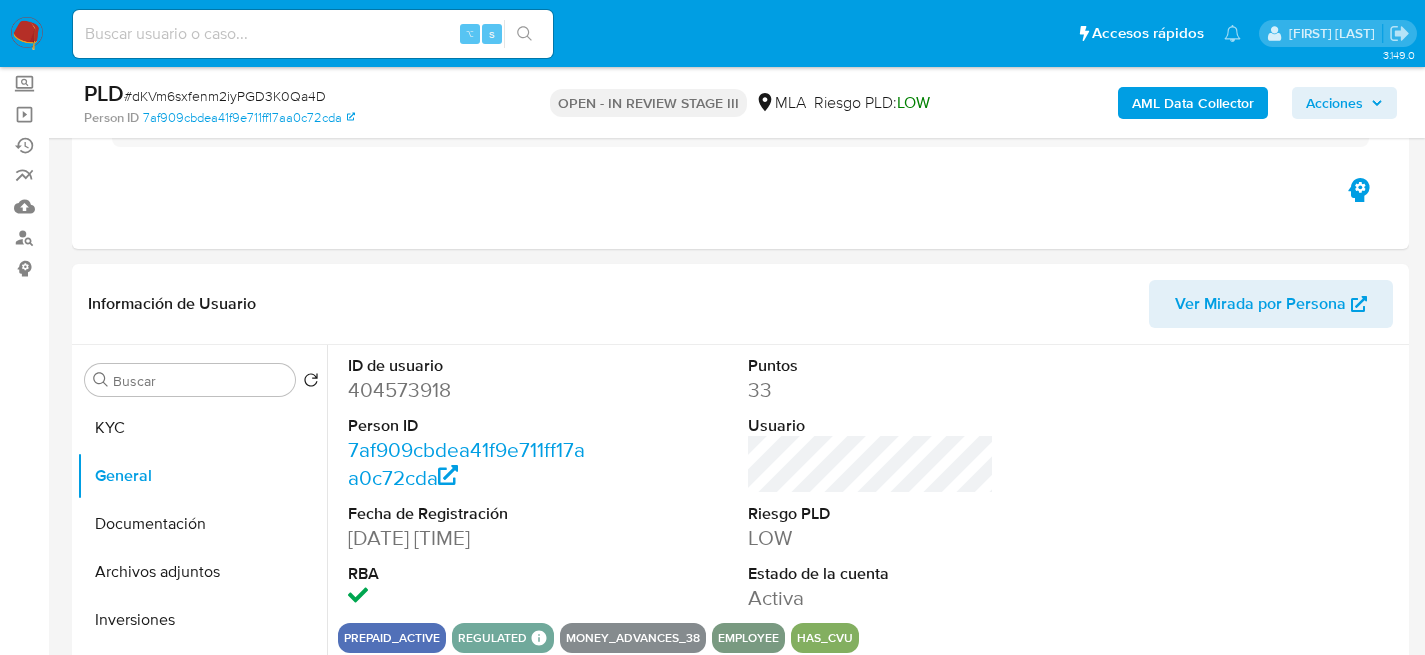 scroll, scrollTop: 0, scrollLeft: 0, axis: both 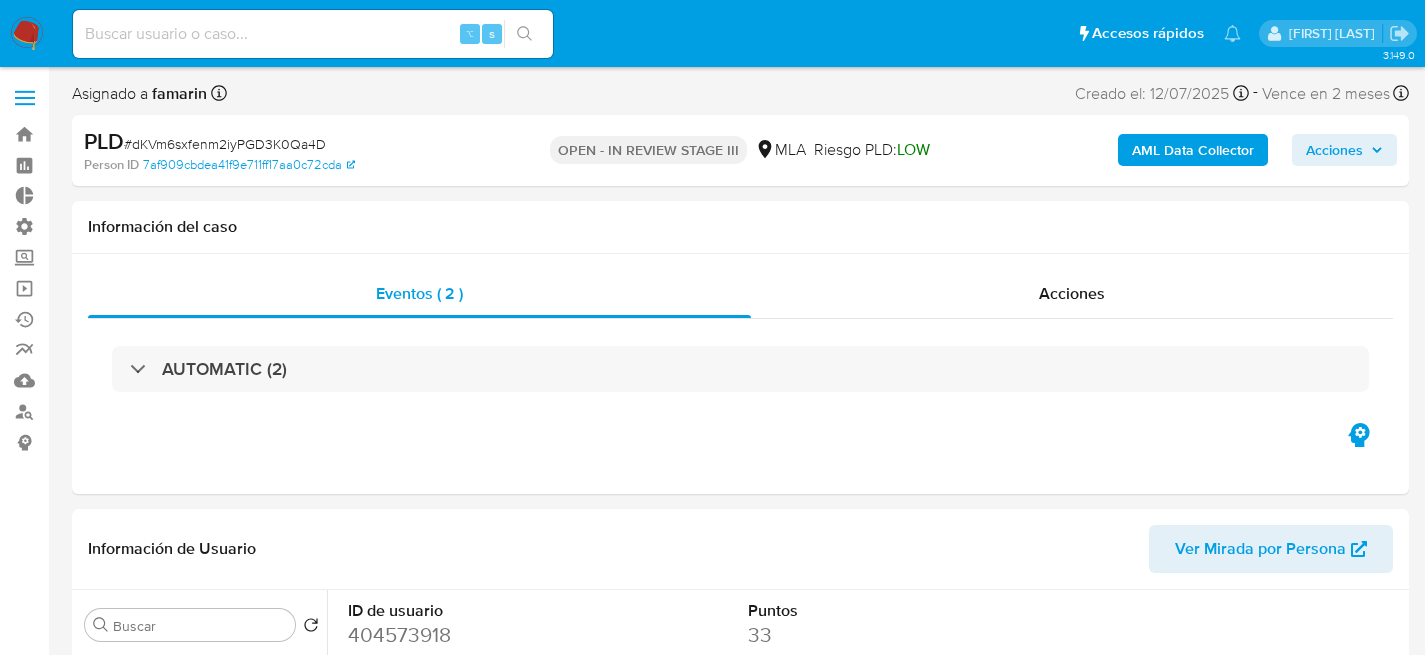 drag, startPoint x: 1372, startPoint y: 138, endPoint x: 1324, endPoint y: 150, distance: 49.47727 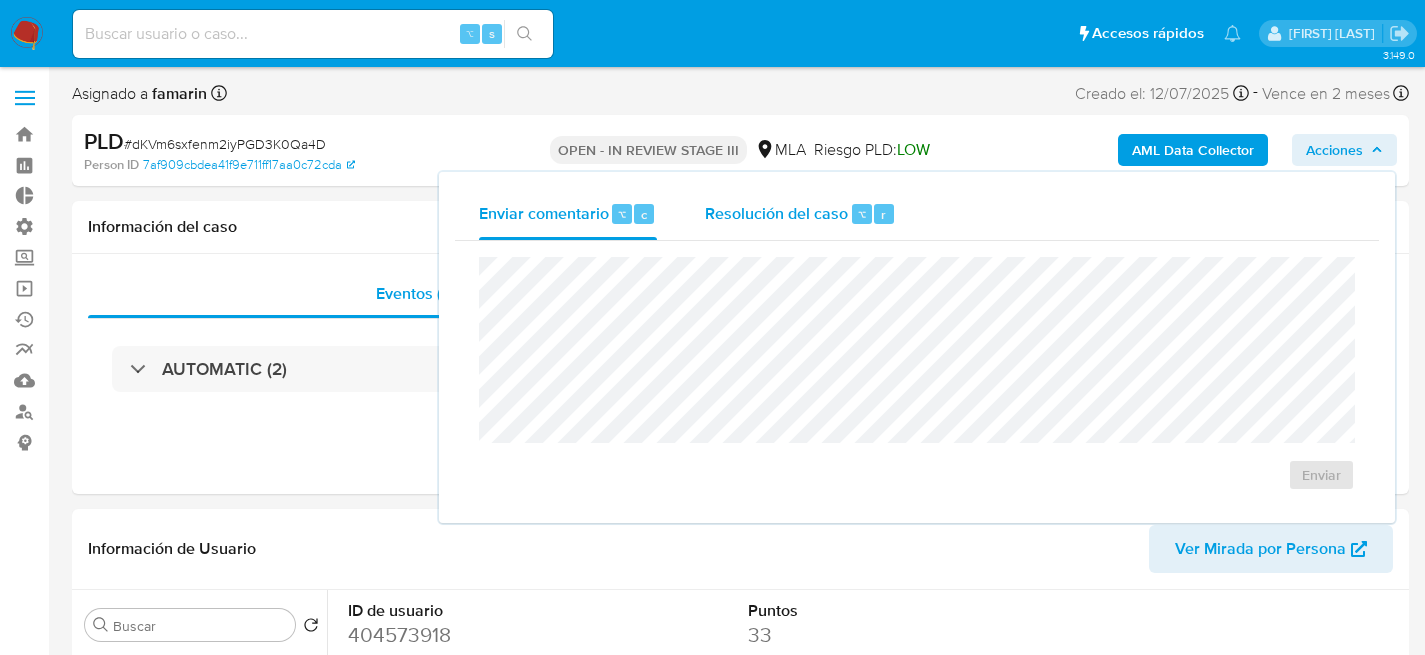 click on "Resolución del caso" at bounding box center [776, 213] 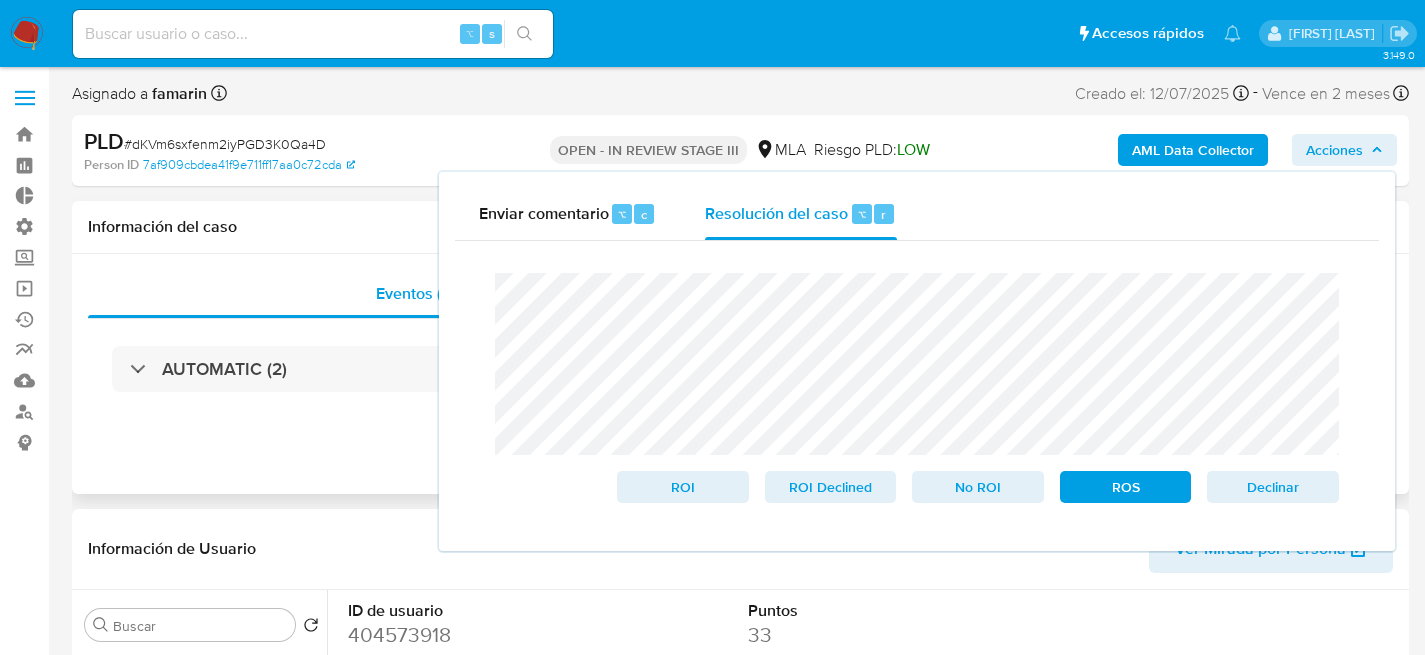 click on "AUTOMATIC (2)" at bounding box center [740, 369] 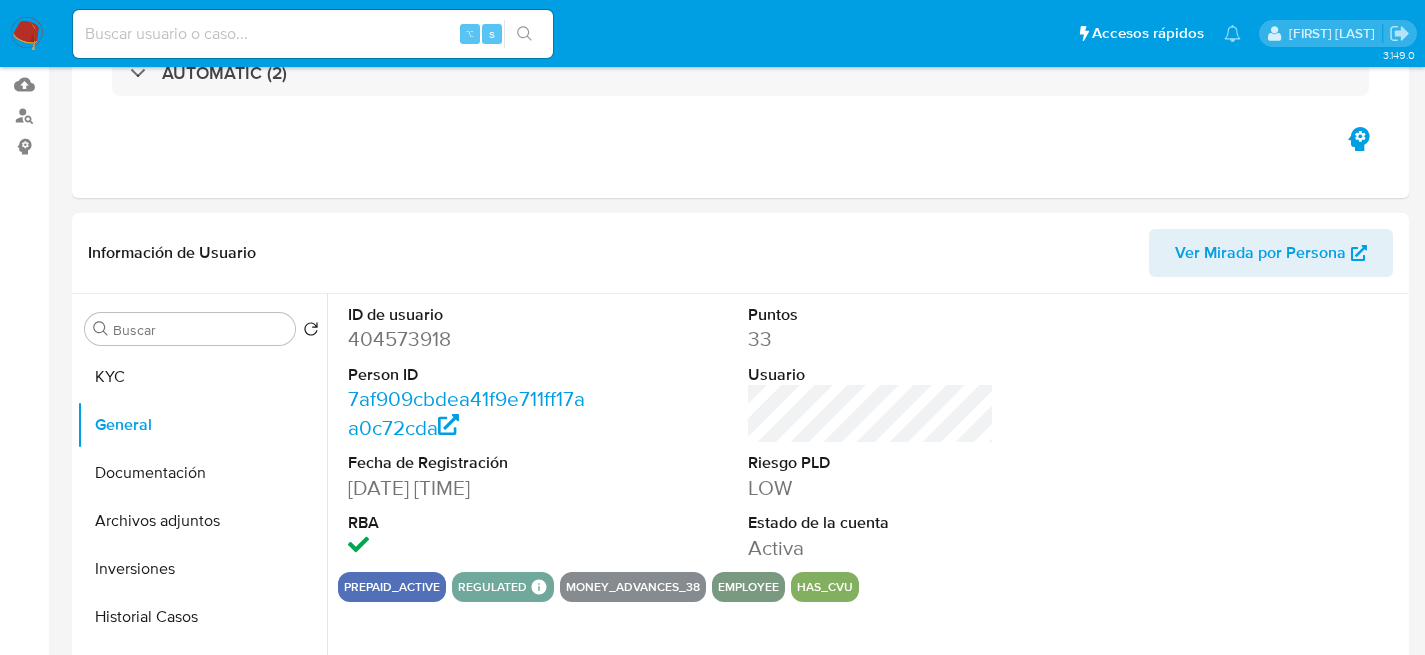 scroll, scrollTop: 297, scrollLeft: 0, axis: vertical 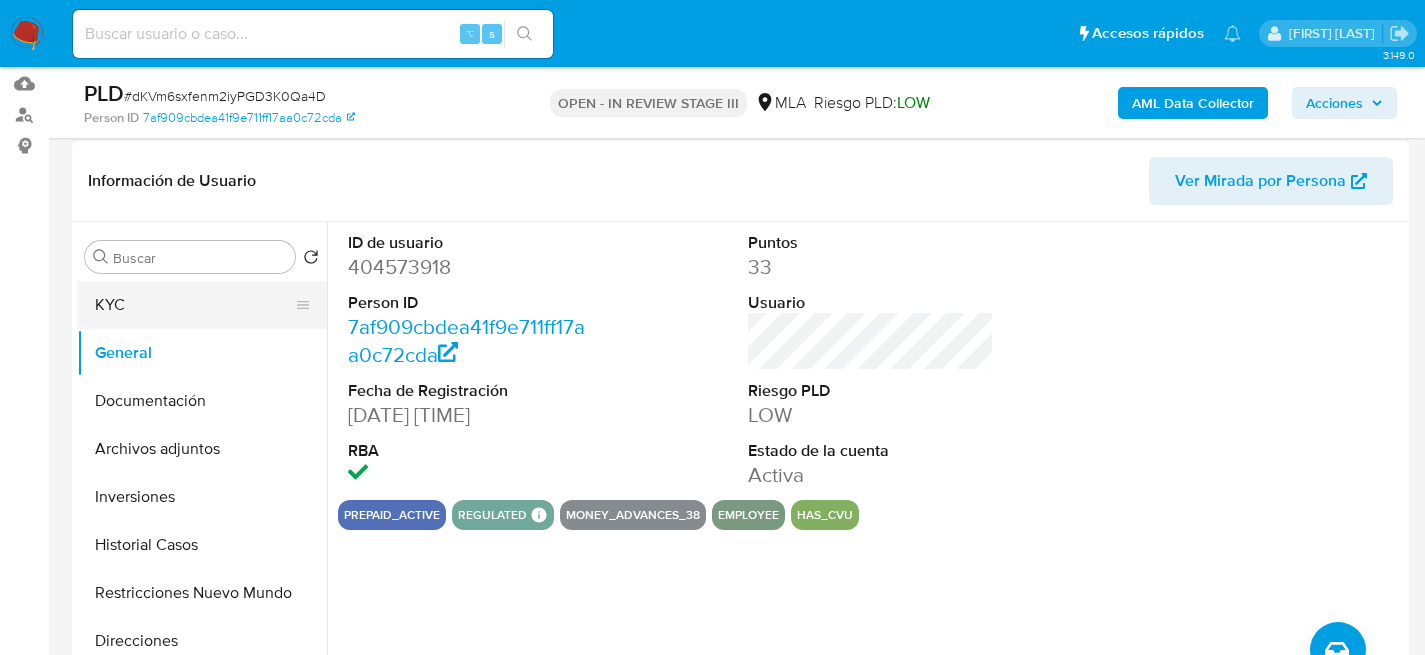 click on "KYC" at bounding box center [194, 305] 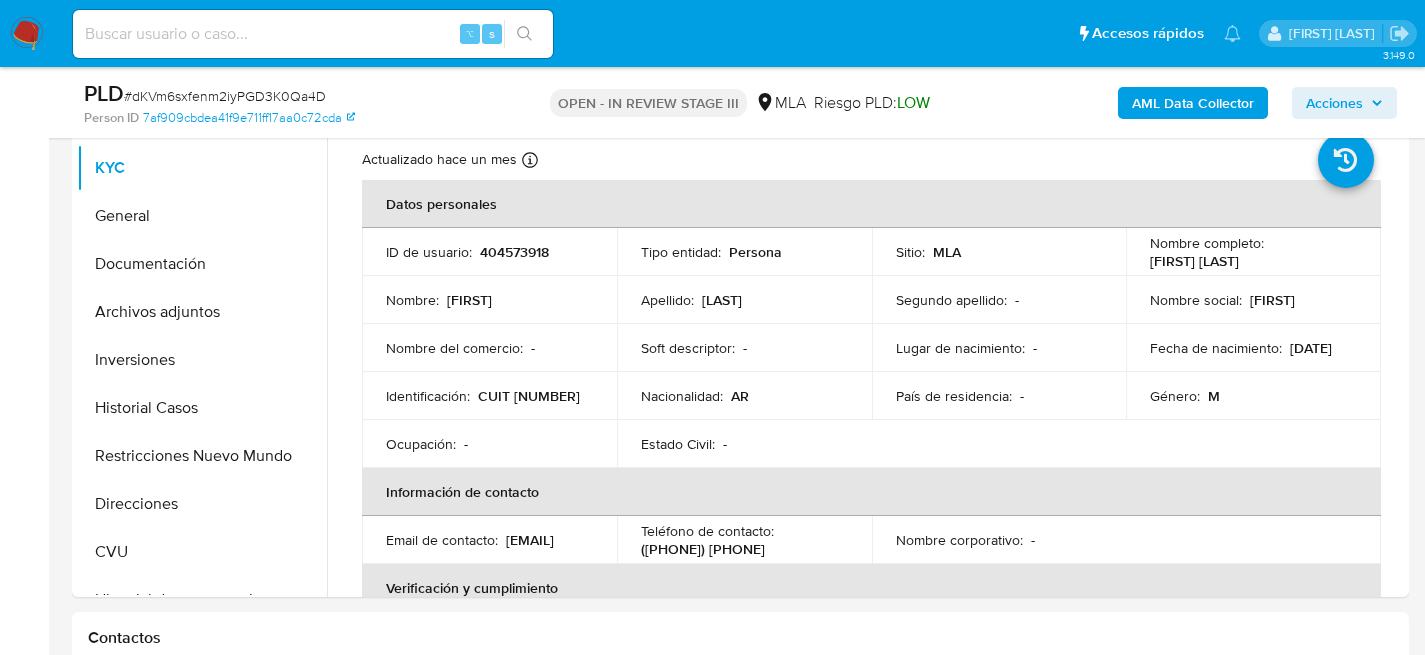 scroll, scrollTop: 429, scrollLeft: 0, axis: vertical 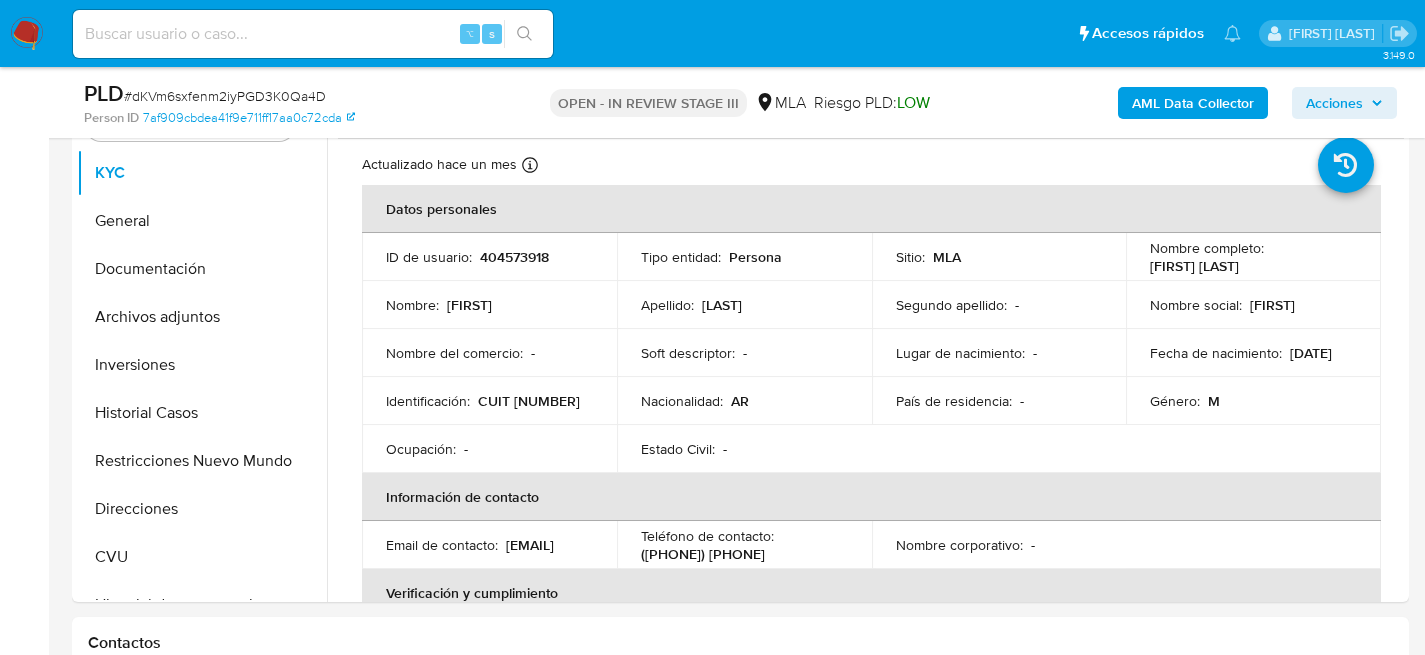 click at bounding box center [313, 34] 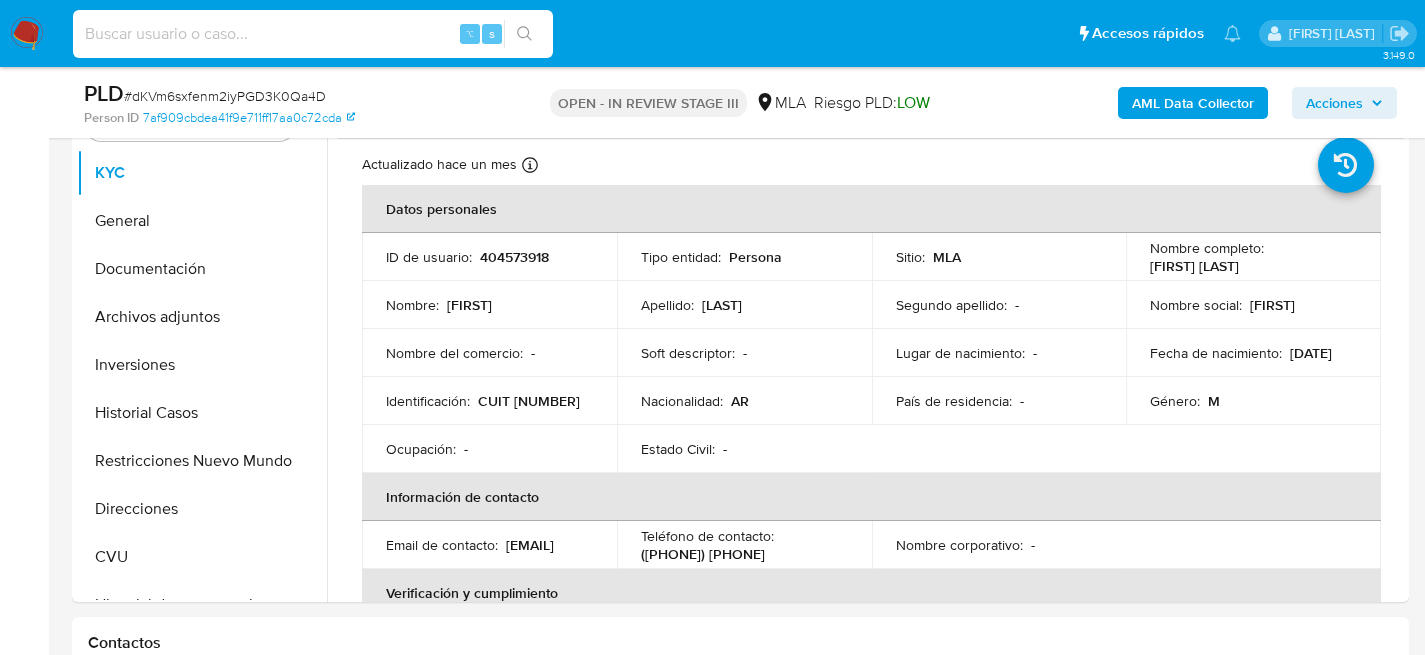 paste on "2135863356" 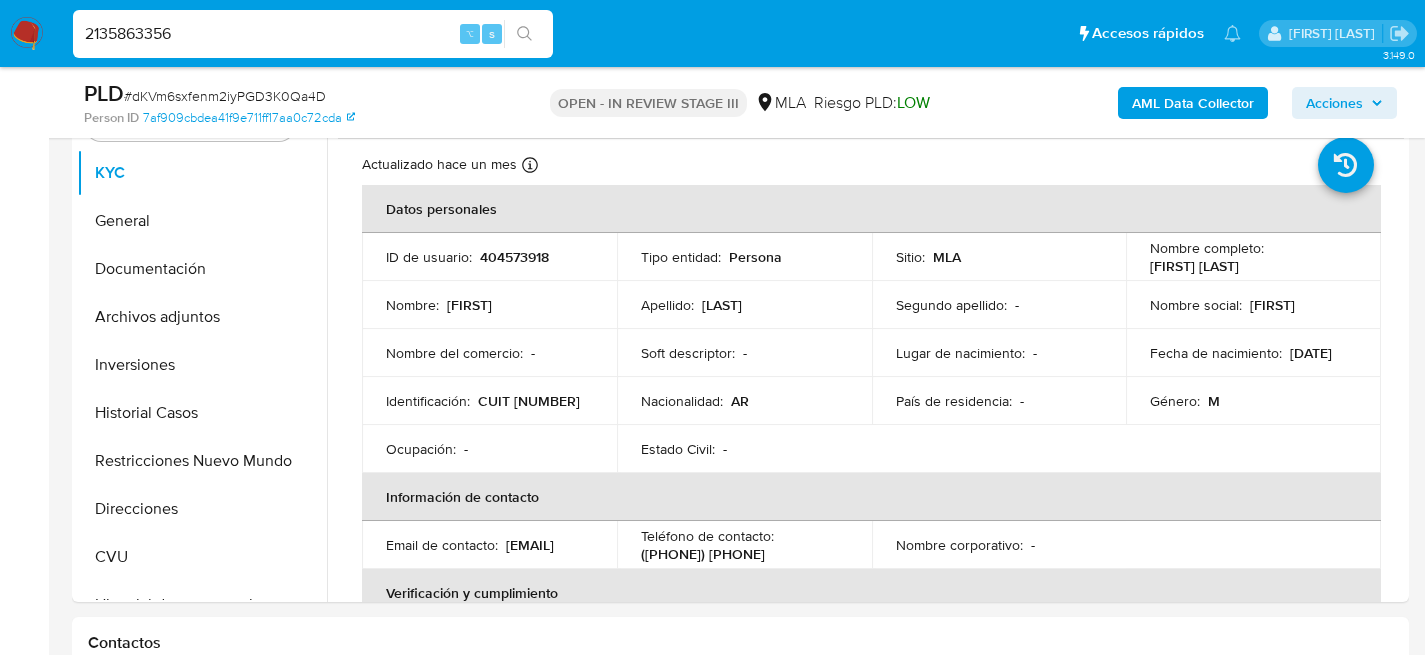 type on "2135863356" 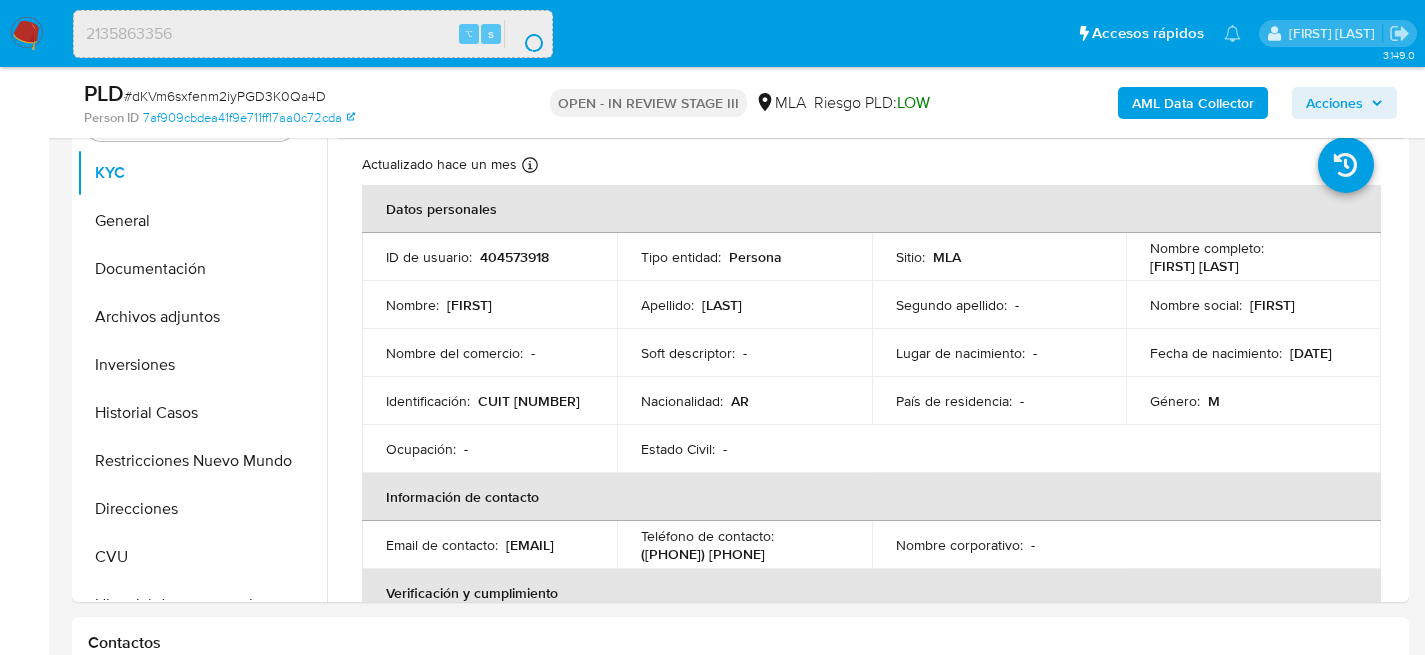 scroll, scrollTop: 0, scrollLeft: 0, axis: both 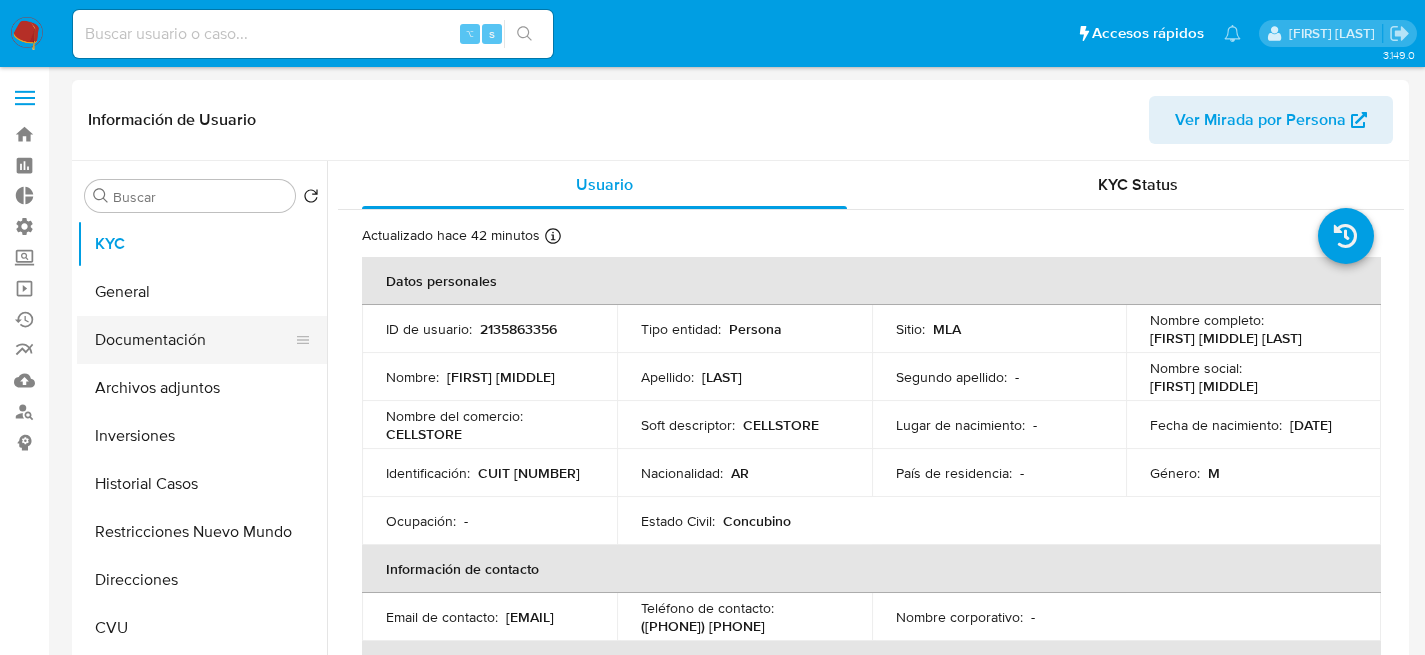 select on "10" 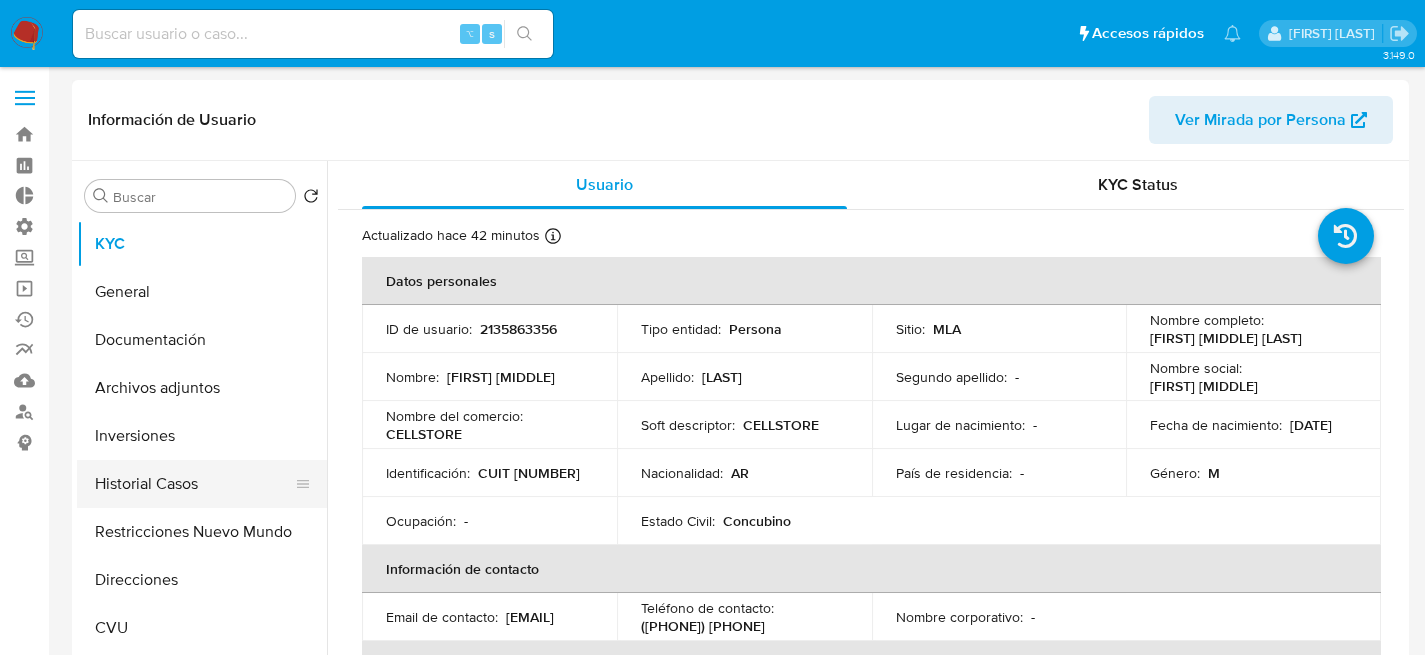 click on "Historial Casos" at bounding box center (194, 484) 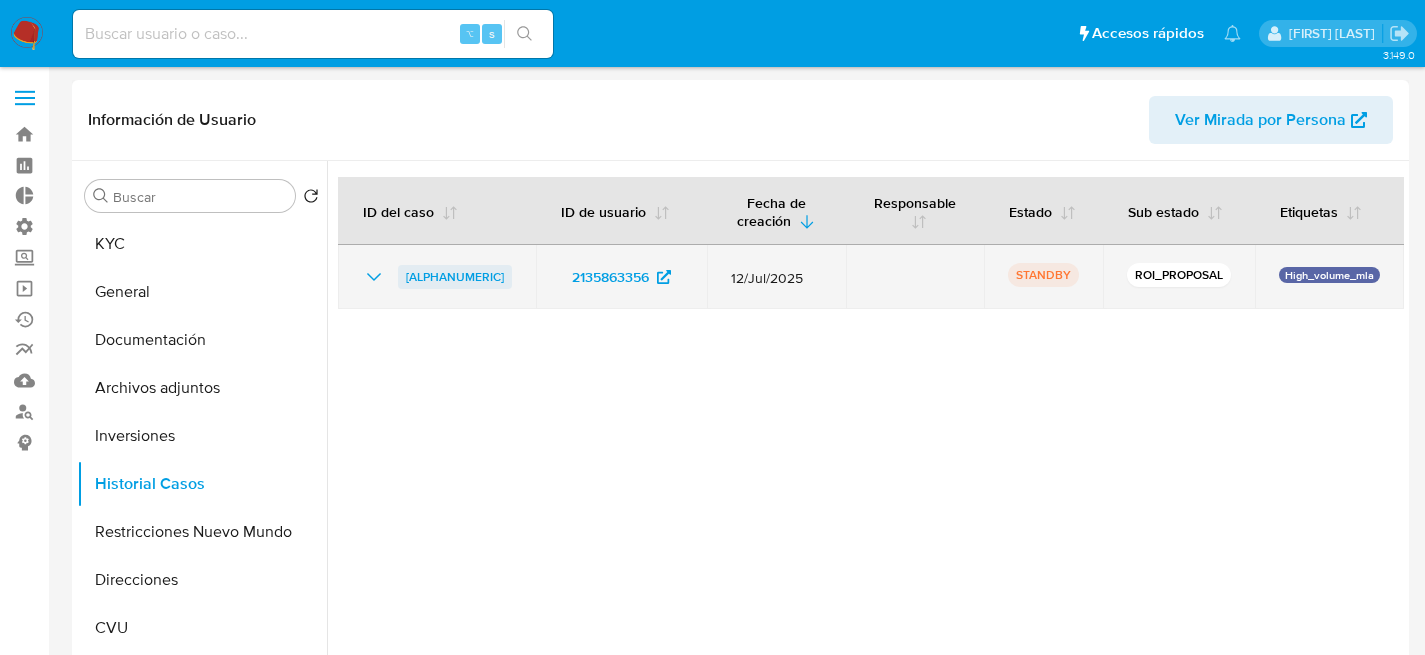 click on "Ul7wfagvIjrIeST2cEkw4iEU" at bounding box center (455, 277) 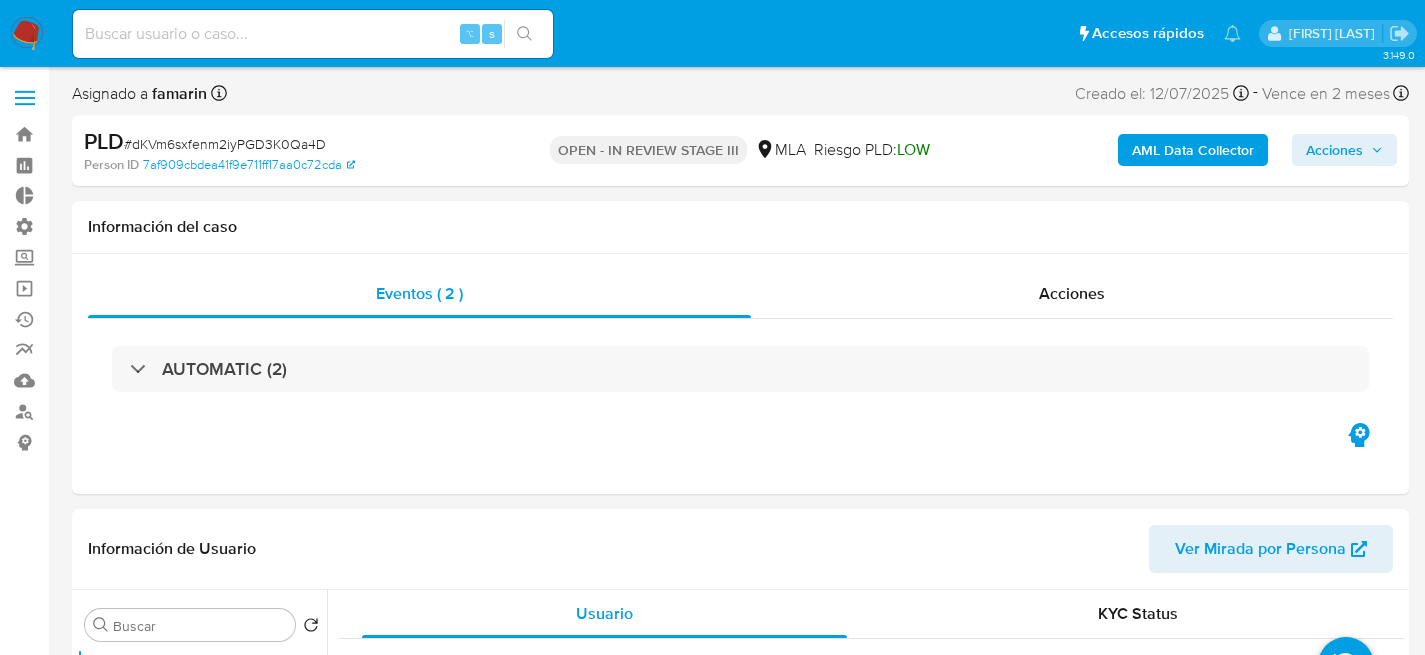 select on "10" 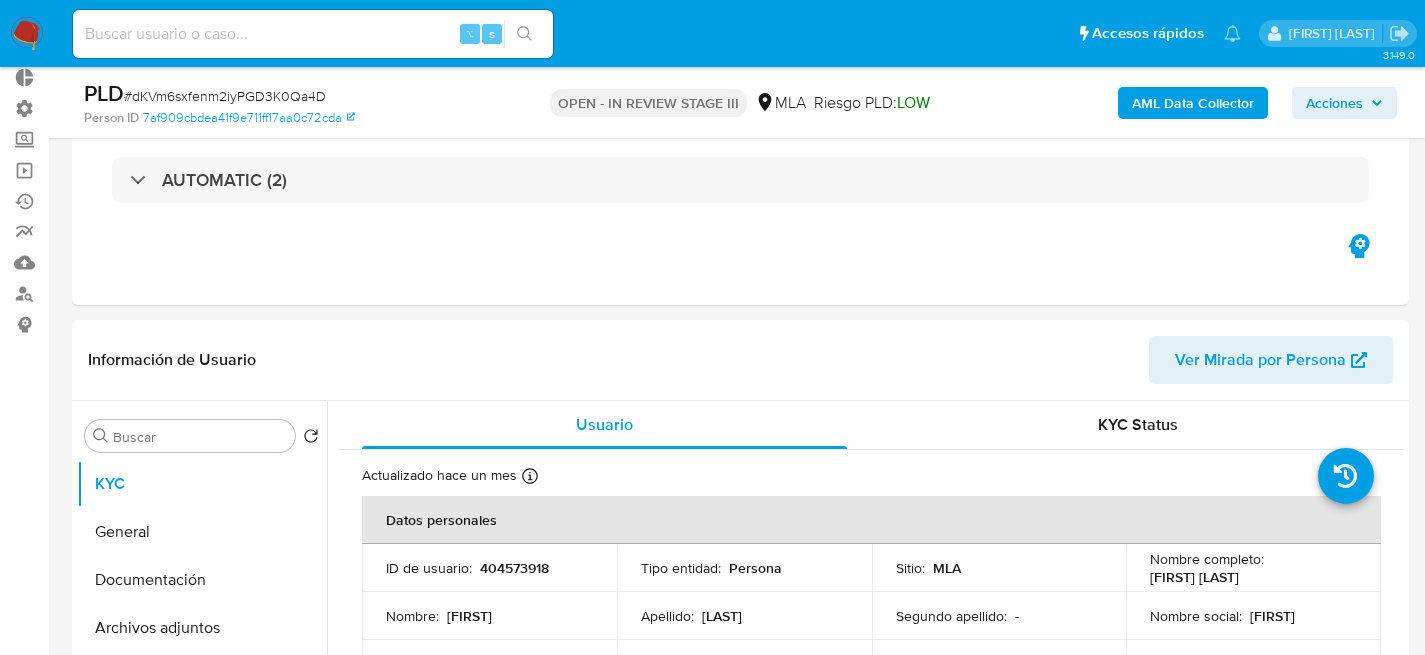 scroll, scrollTop: 377, scrollLeft: 0, axis: vertical 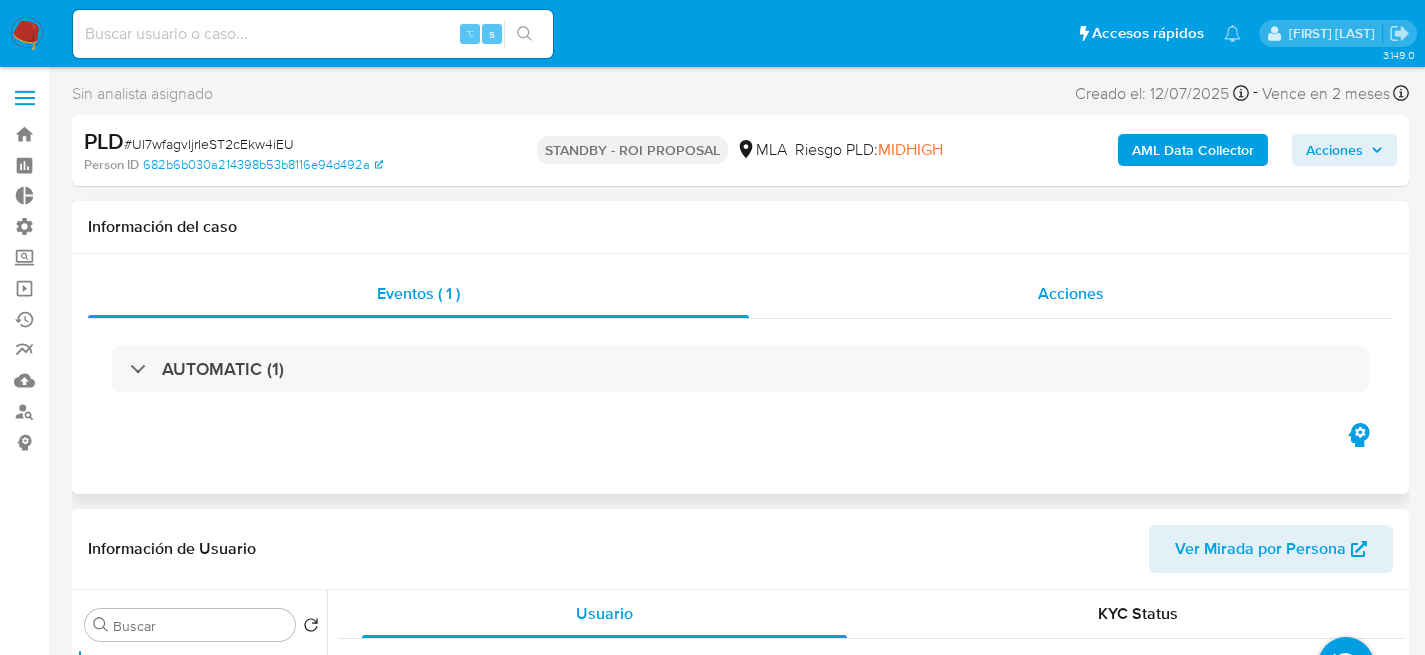 select on "10" 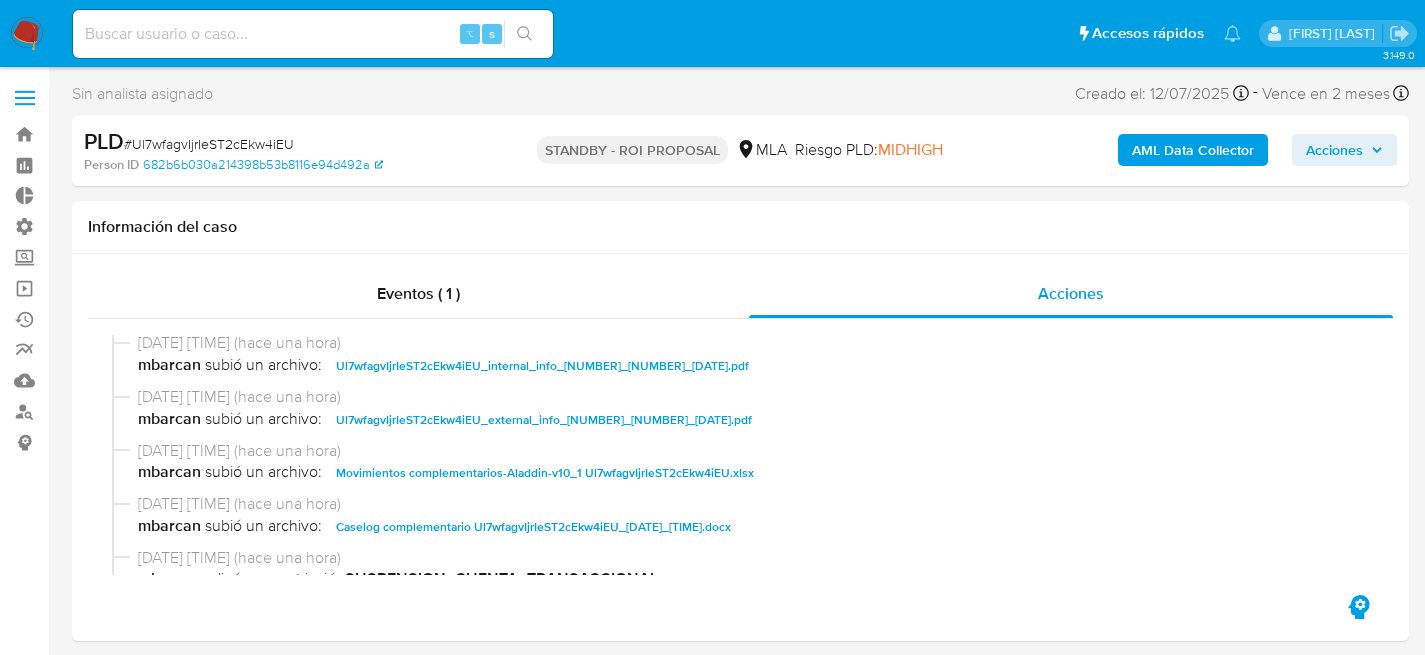 scroll, scrollTop: 0, scrollLeft: 0, axis: both 